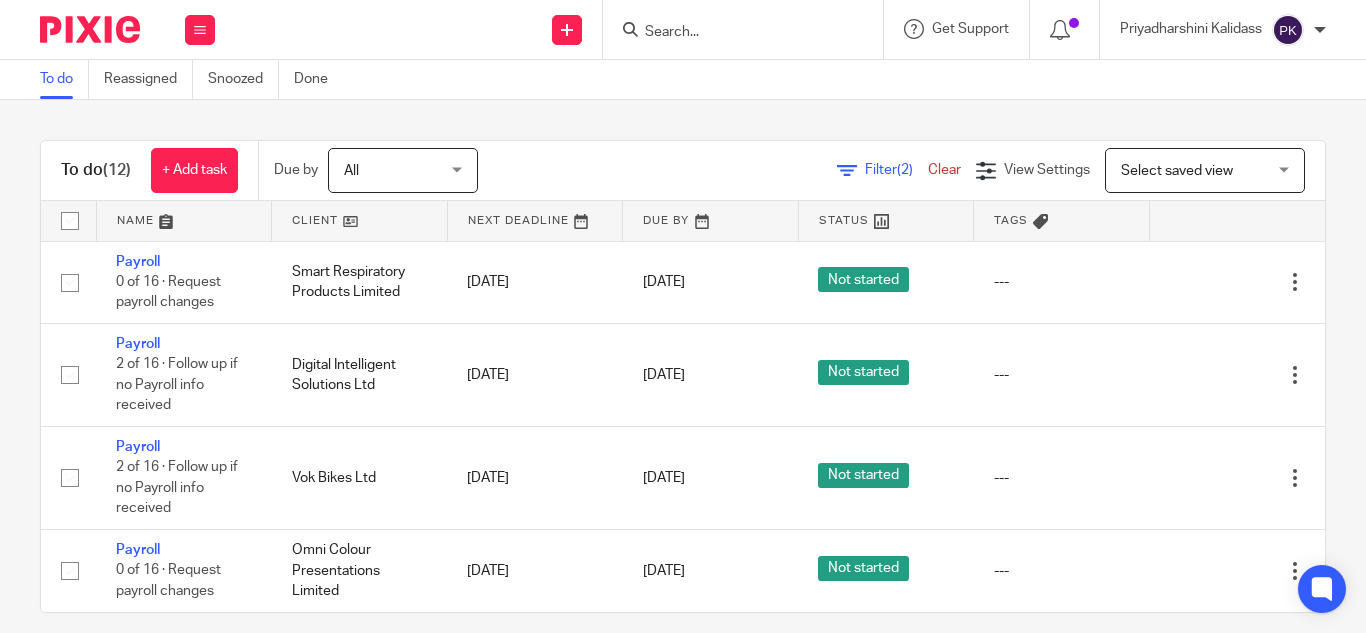 scroll, scrollTop: 0, scrollLeft: 0, axis: both 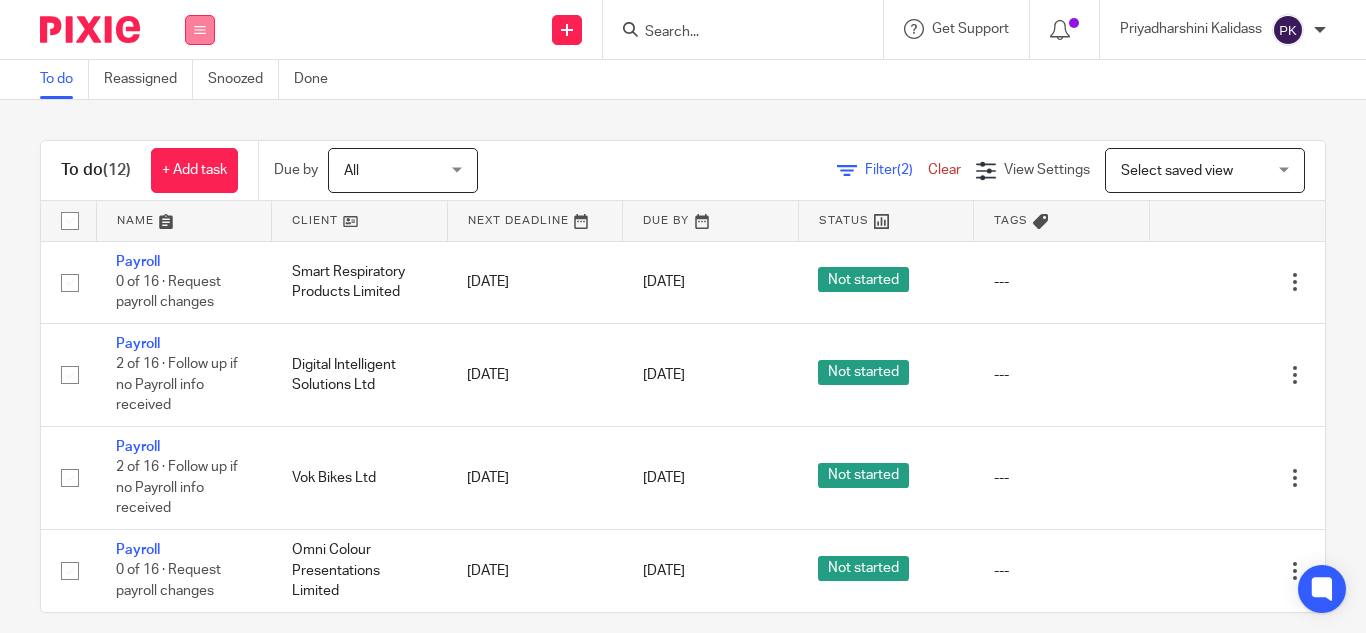 click at bounding box center [200, 30] 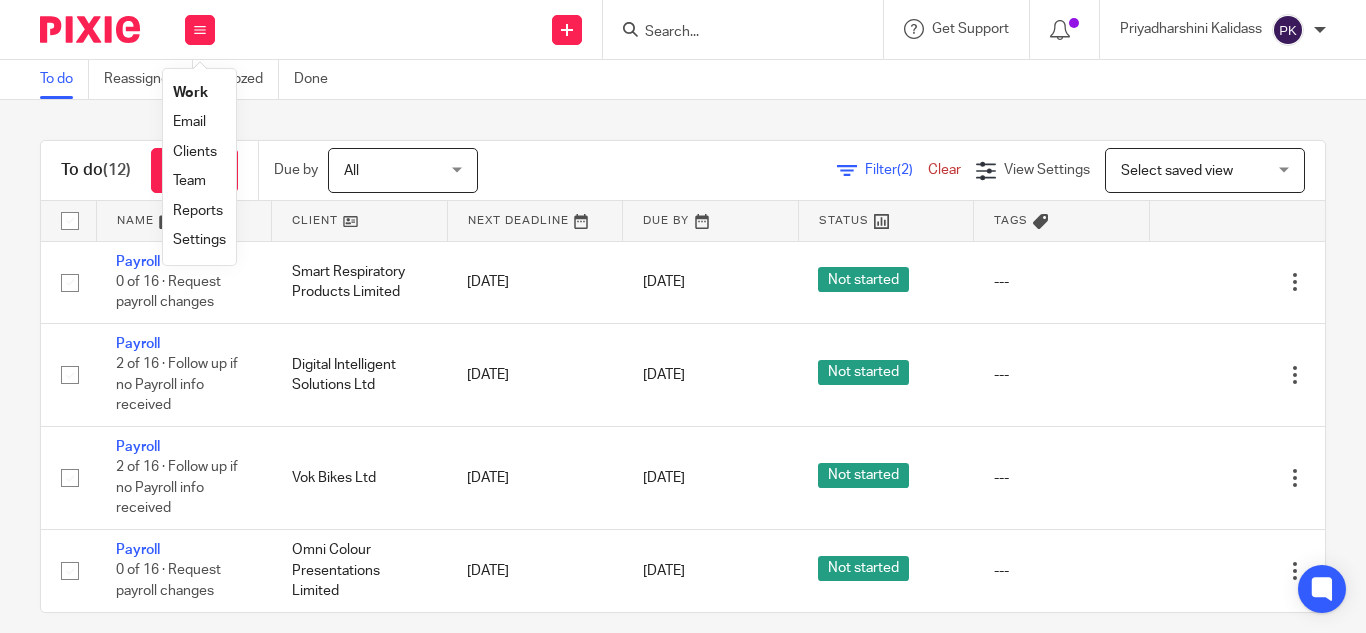 click on "Work" at bounding box center (199, 93) 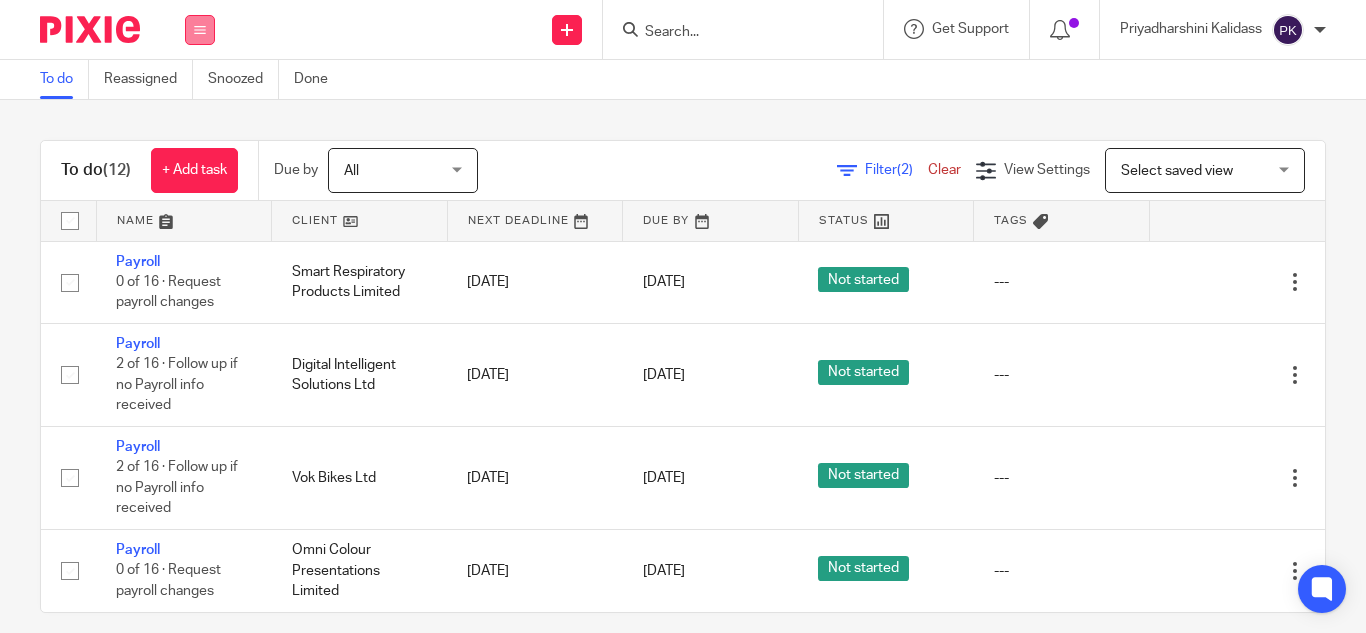 click at bounding box center (200, 30) 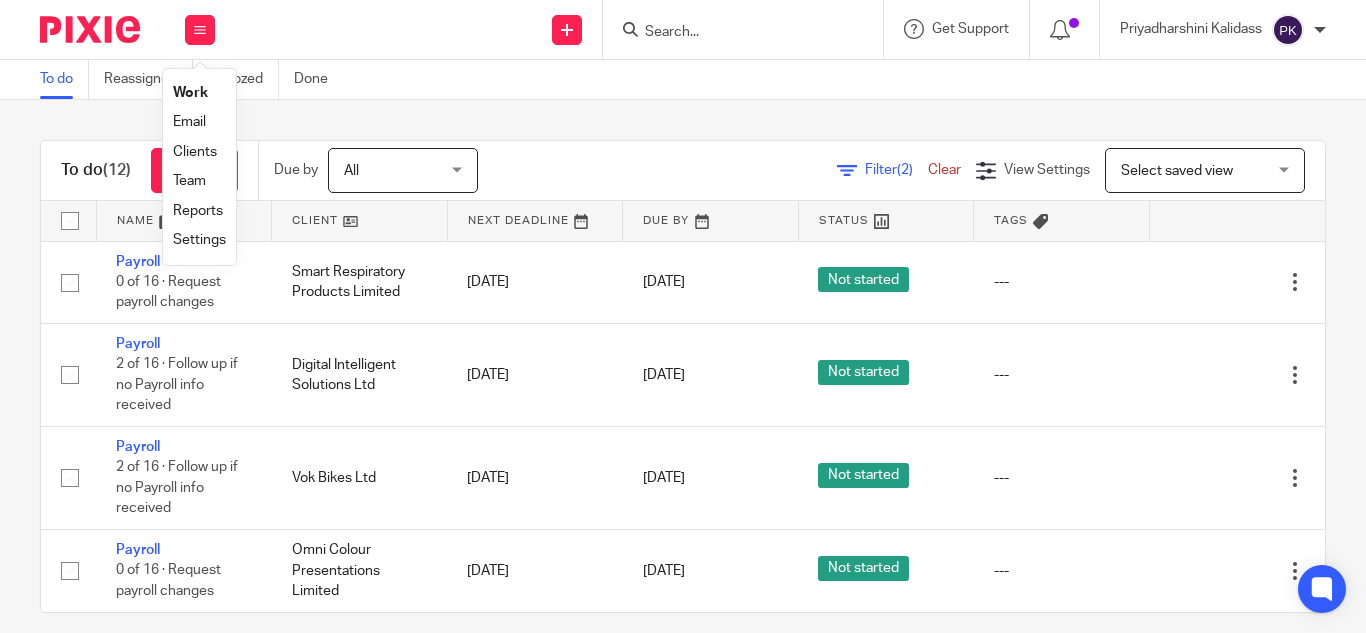 click on "To do
(12)   + Add task    Due by
All
All
Today
Tomorrow
This week
Next week
This month
Next month
All
all     Filter
(2) Clear     View Settings   View Settings     (2) Filters   Clear   Save     Manage saved views
Select saved view
Select saved view
Select saved view
Name     Client     Next Deadline     Due By     Status   Tags       Payroll
0
of
16 ·
Request payroll changes
Smart Respiratory Products Limited
11 Jul 2025
24 Jul 2025
Not started
---             Edit task
Delete
Payroll
Digital Intelligent Solutions Ltd" at bounding box center [683, 366] 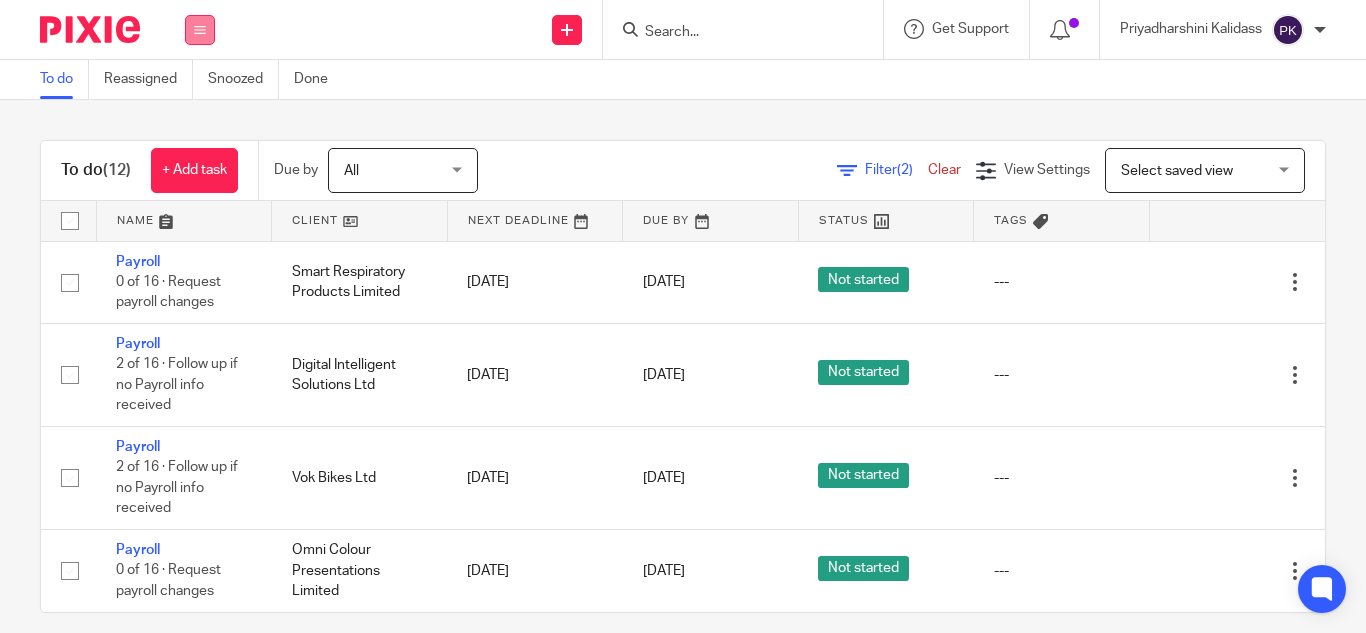 click at bounding box center (200, 30) 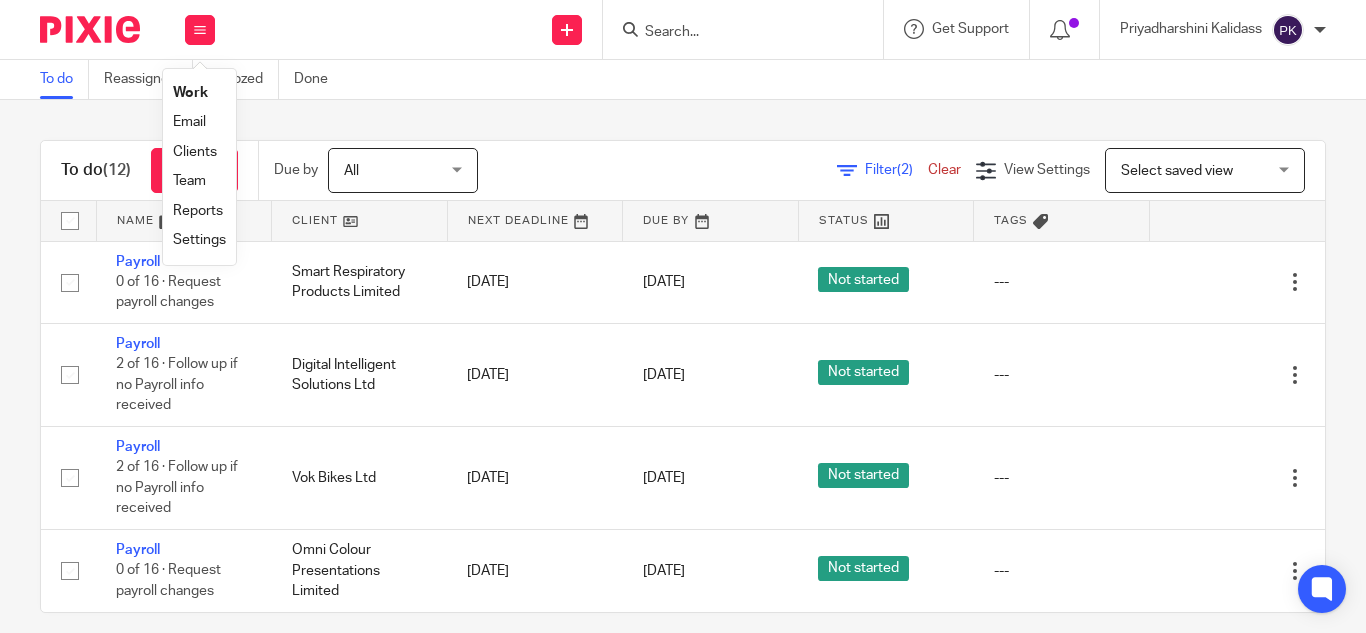 click on "Clients" at bounding box center (195, 152) 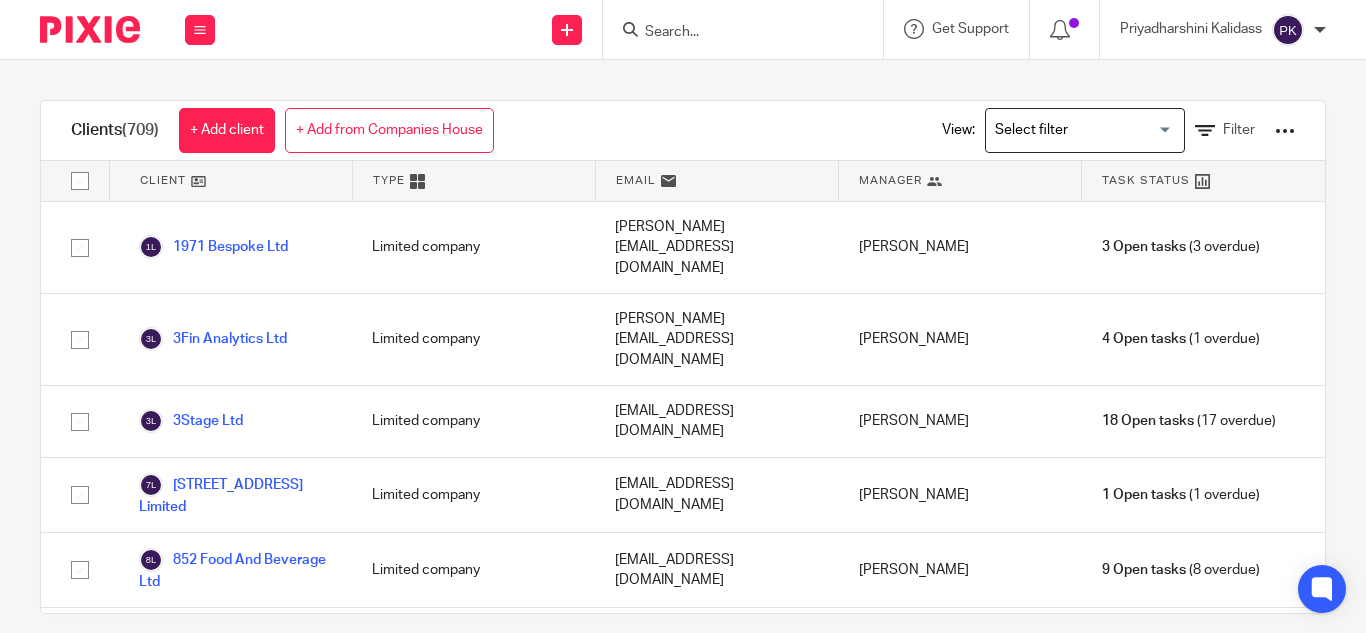 scroll, scrollTop: 0, scrollLeft: 0, axis: both 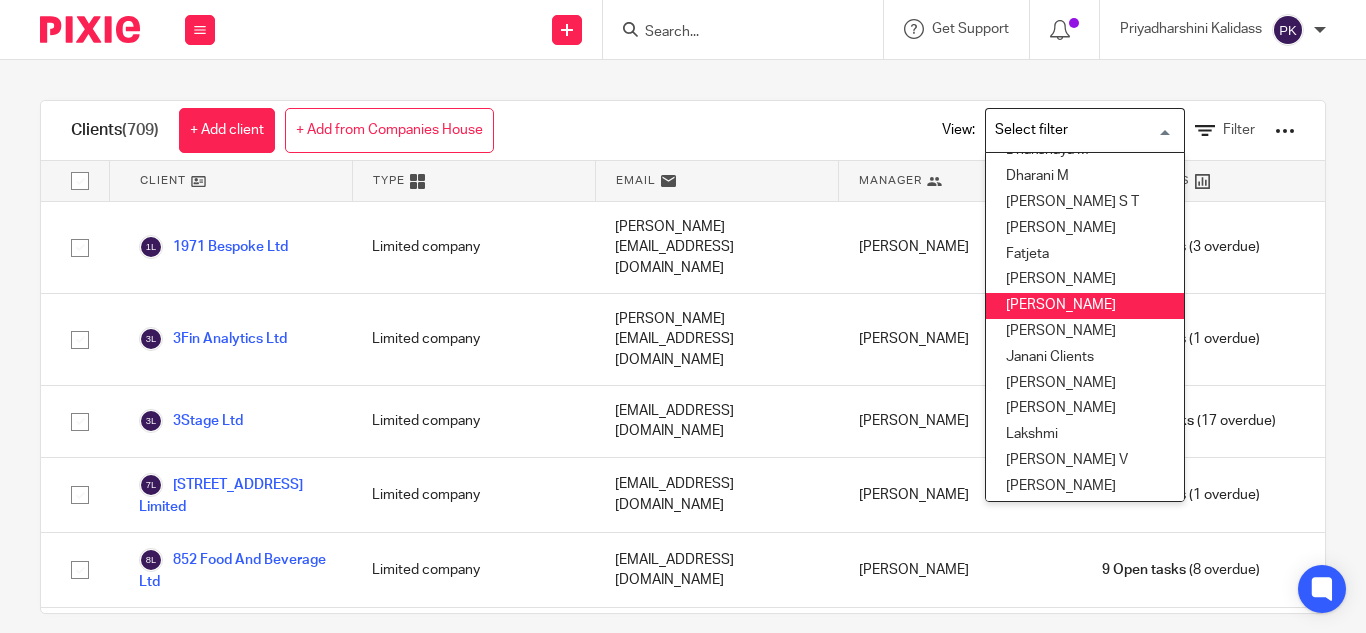 click on "[PERSON_NAME]" at bounding box center [1085, 306] 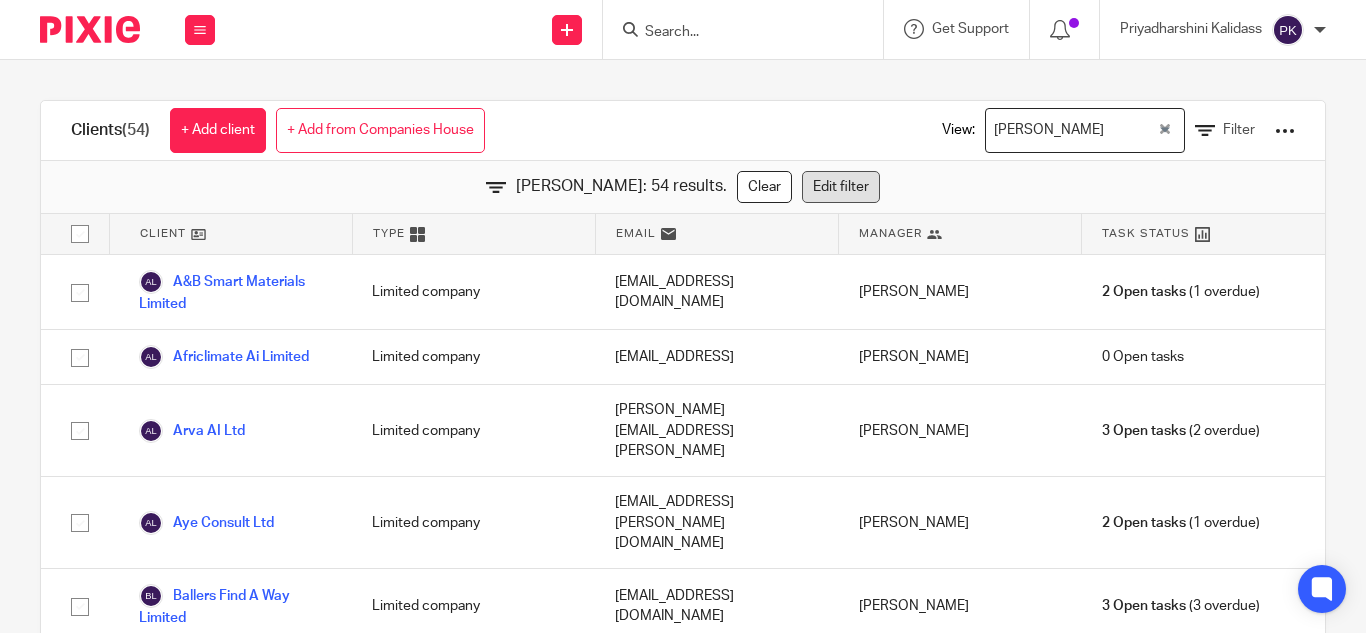 click on "Edit filter" at bounding box center (841, 187) 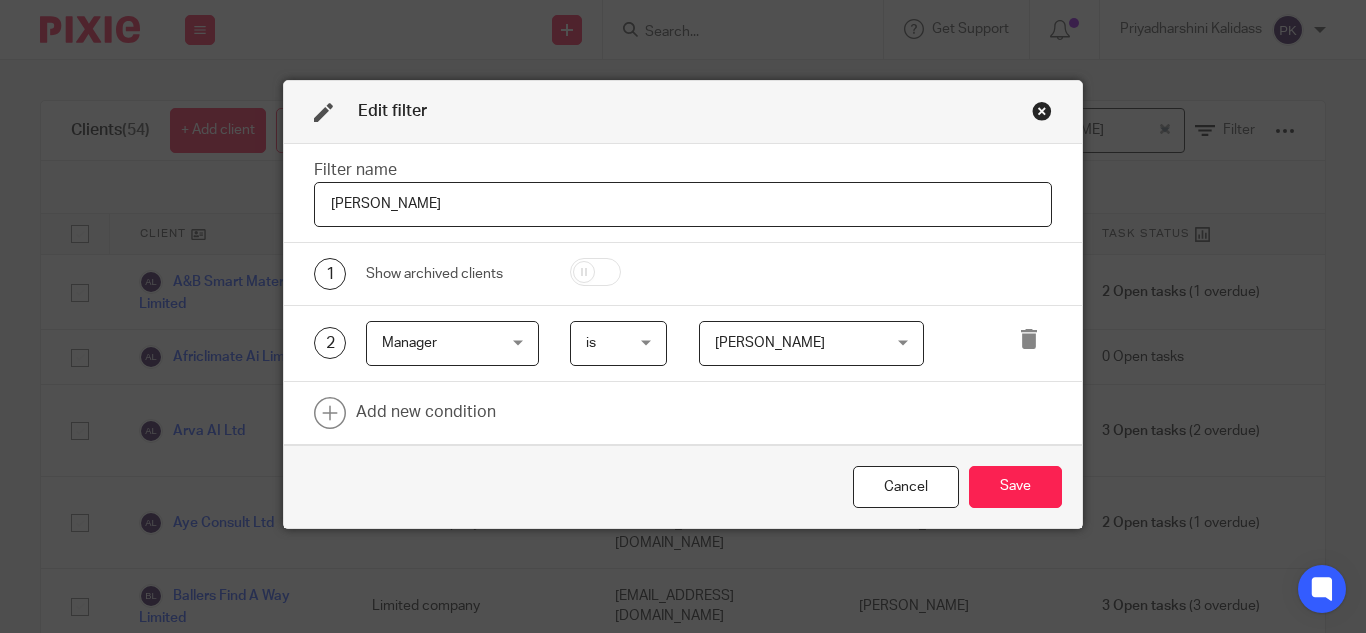 click at bounding box center [1042, 111] 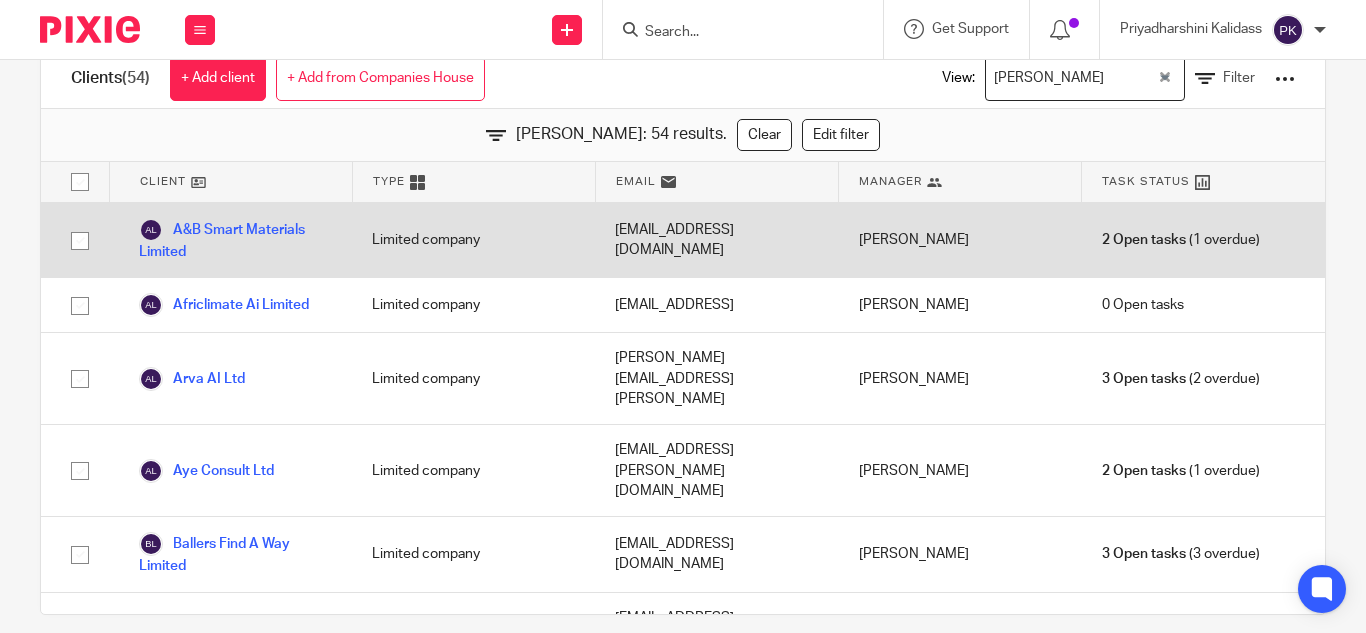 scroll, scrollTop: 74, scrollLeft: 0, axis: vertical 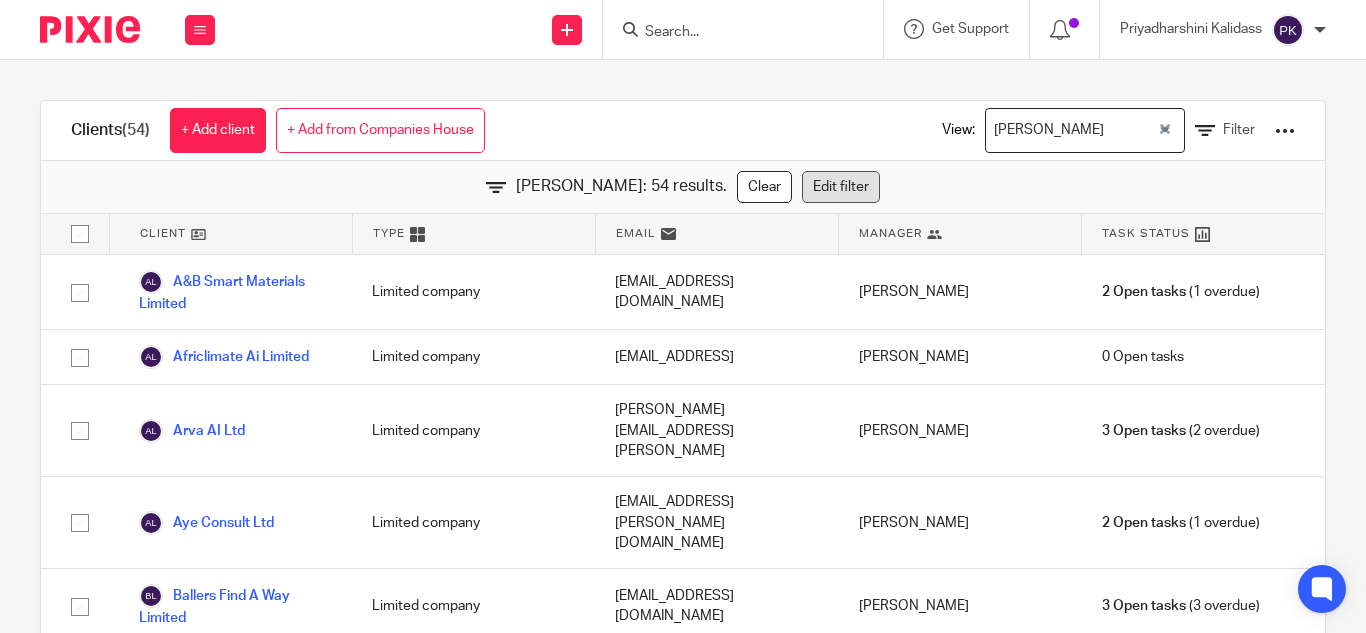 click on "Edit filter" at bounding box center [841, 187] 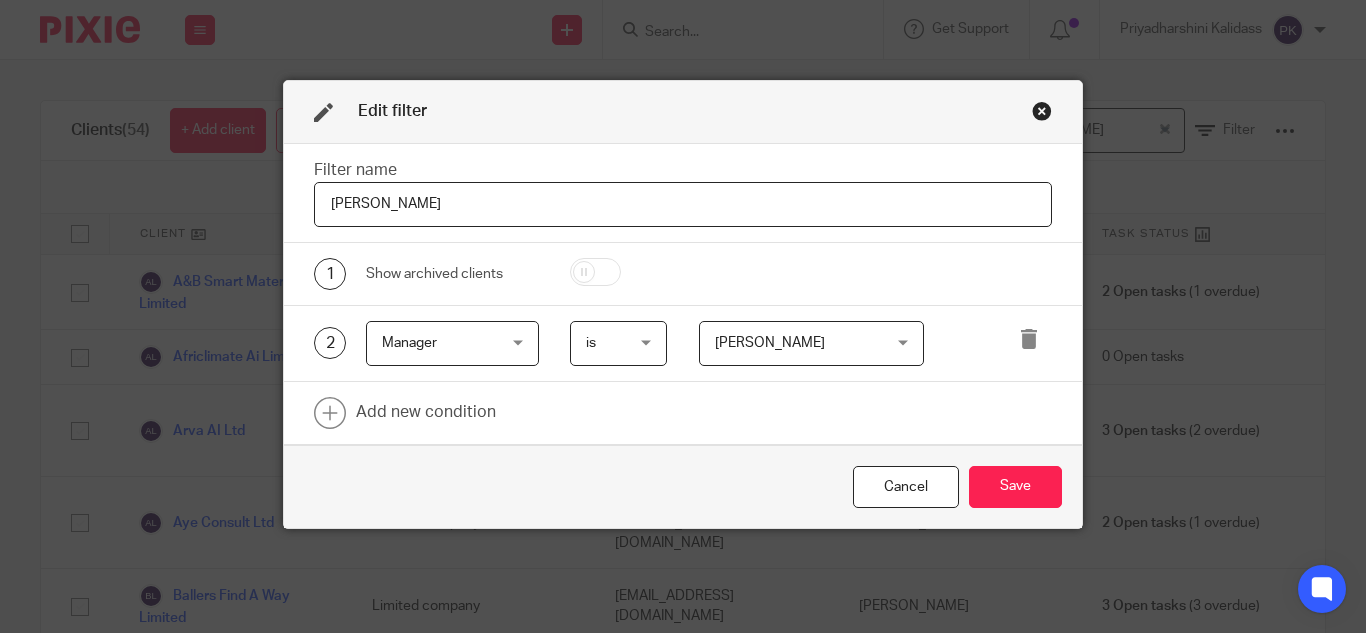 click on "Manager
Manager" at bounding box center (452, 343) 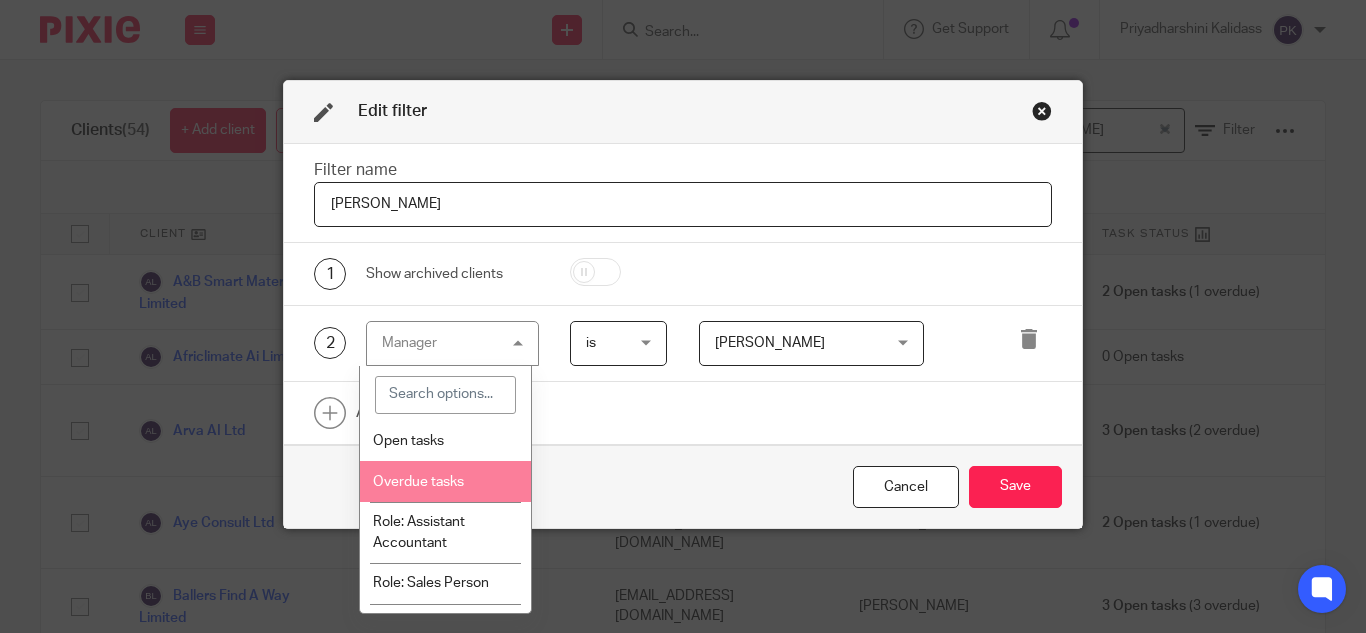 scroll, scrollTop: 200, scrollLeft: 0, axis: vertical 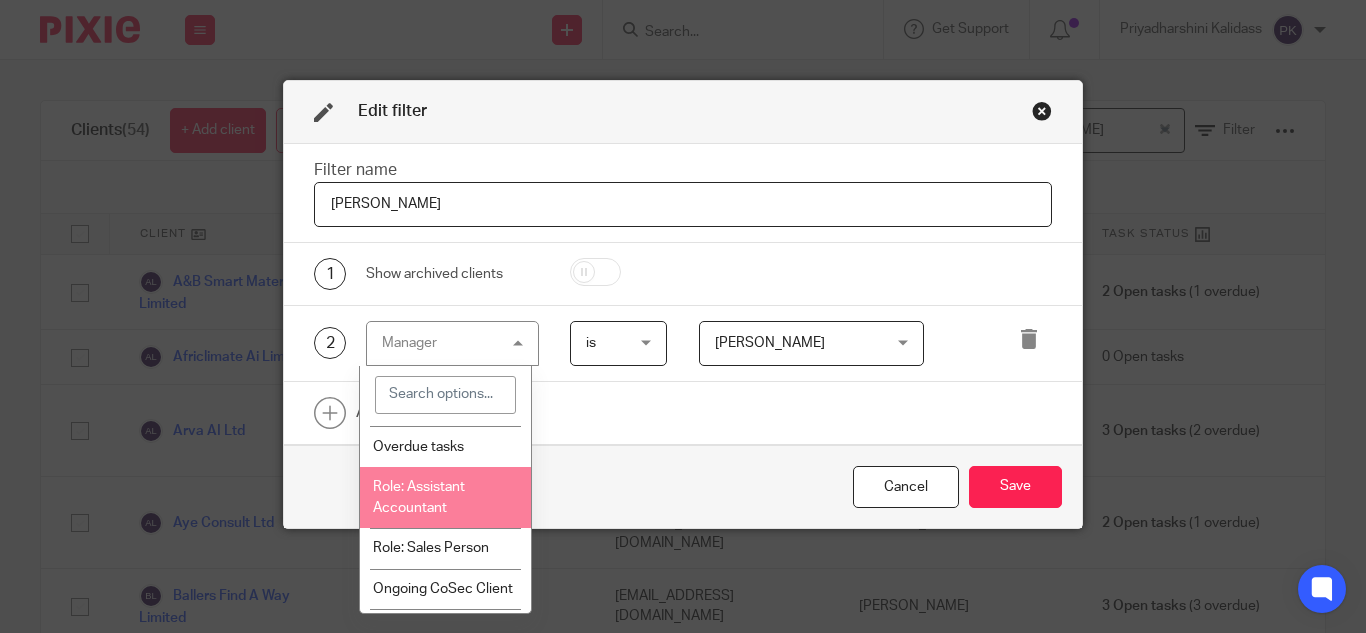 click on "Role: Assistant Accountant" at bounding box center [445, 497] 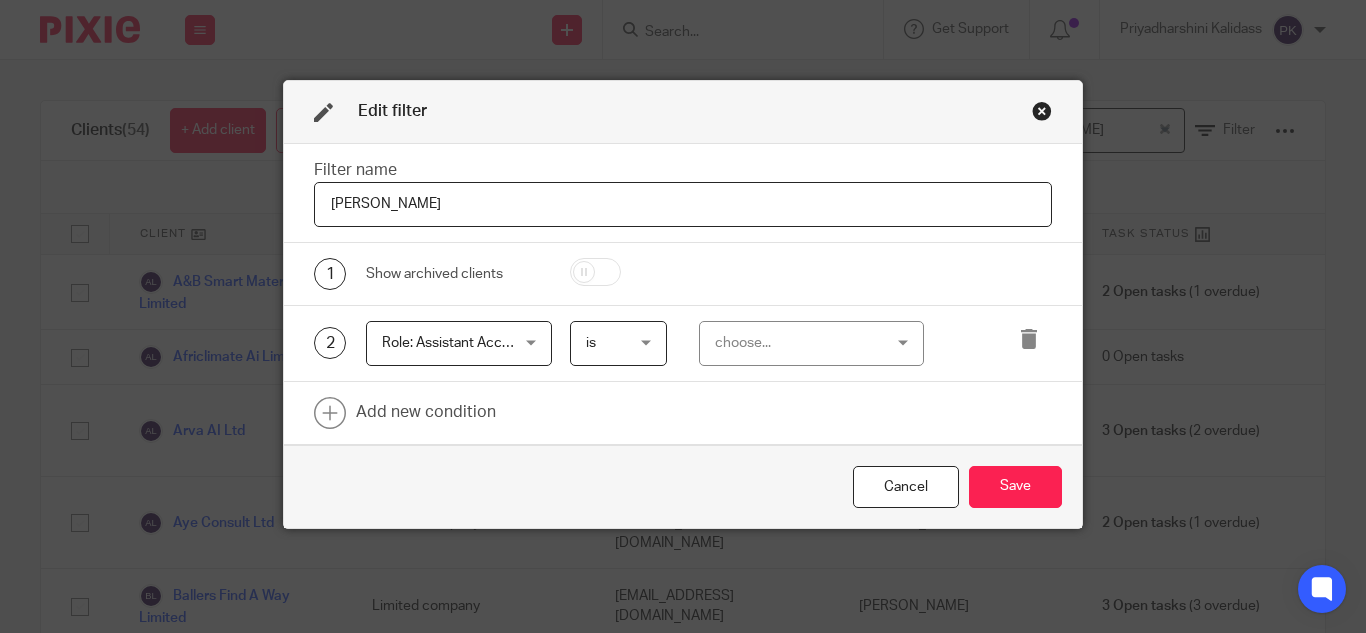 click on "choose..." at bounding box center [798, 343] 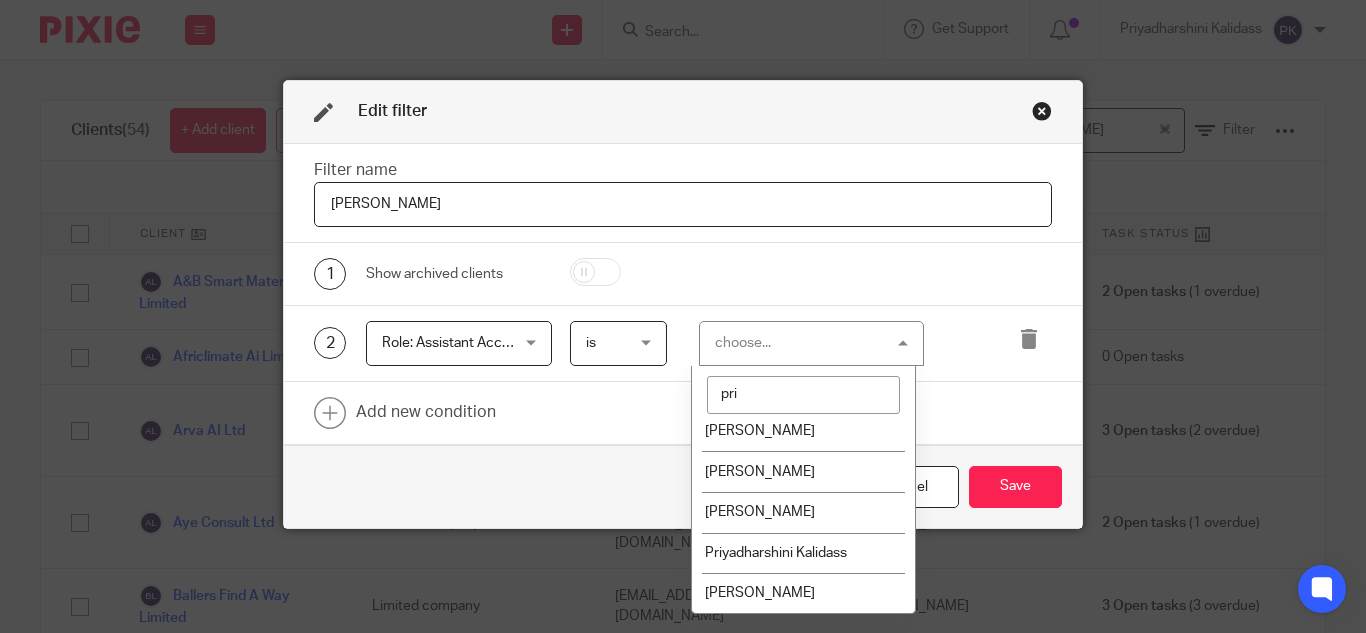 scroll, scrollTop: 13, scrollLeft: 0, axis: vertical 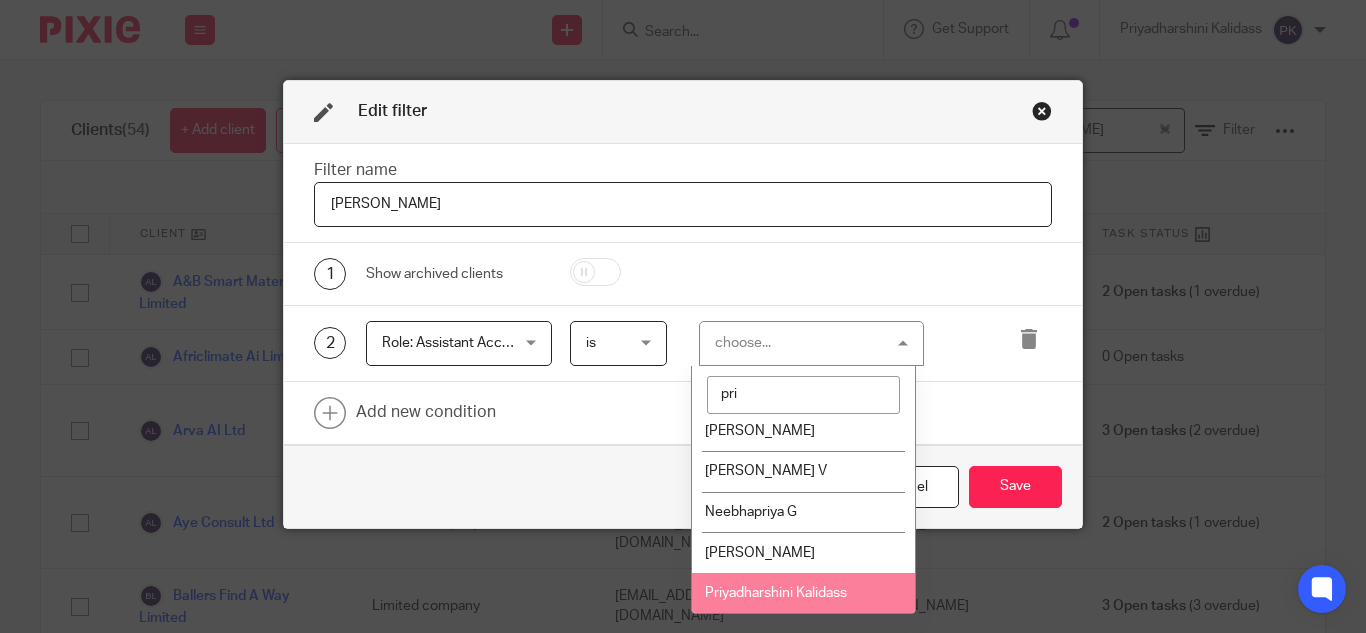 type on "pri" 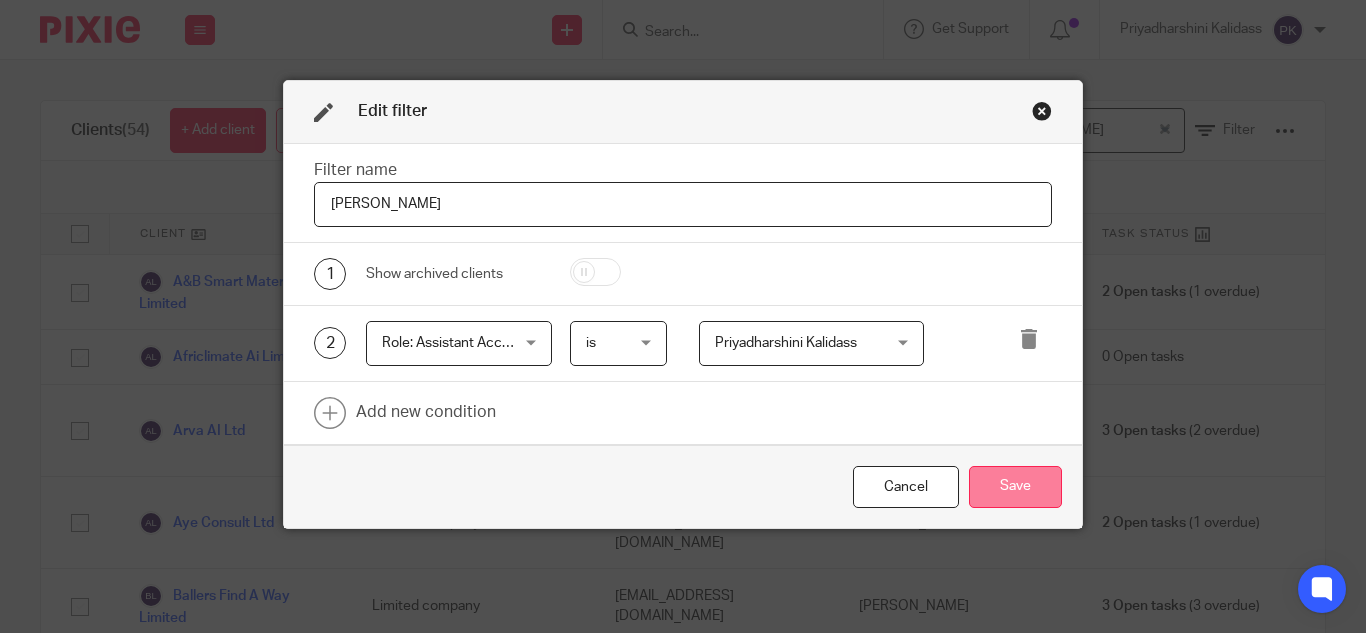click on "Save" at bounding box center (1015, 487) 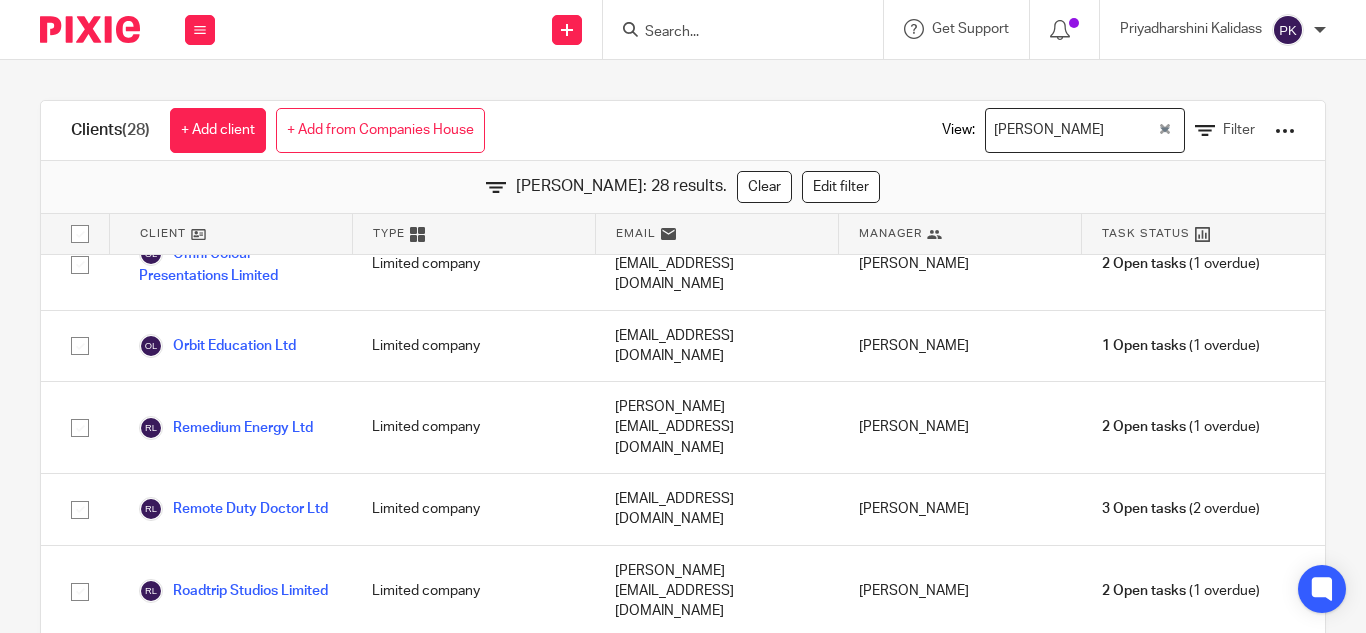 scroll, scrollTop: 1486, scrollLeft: 0, axis: vertical 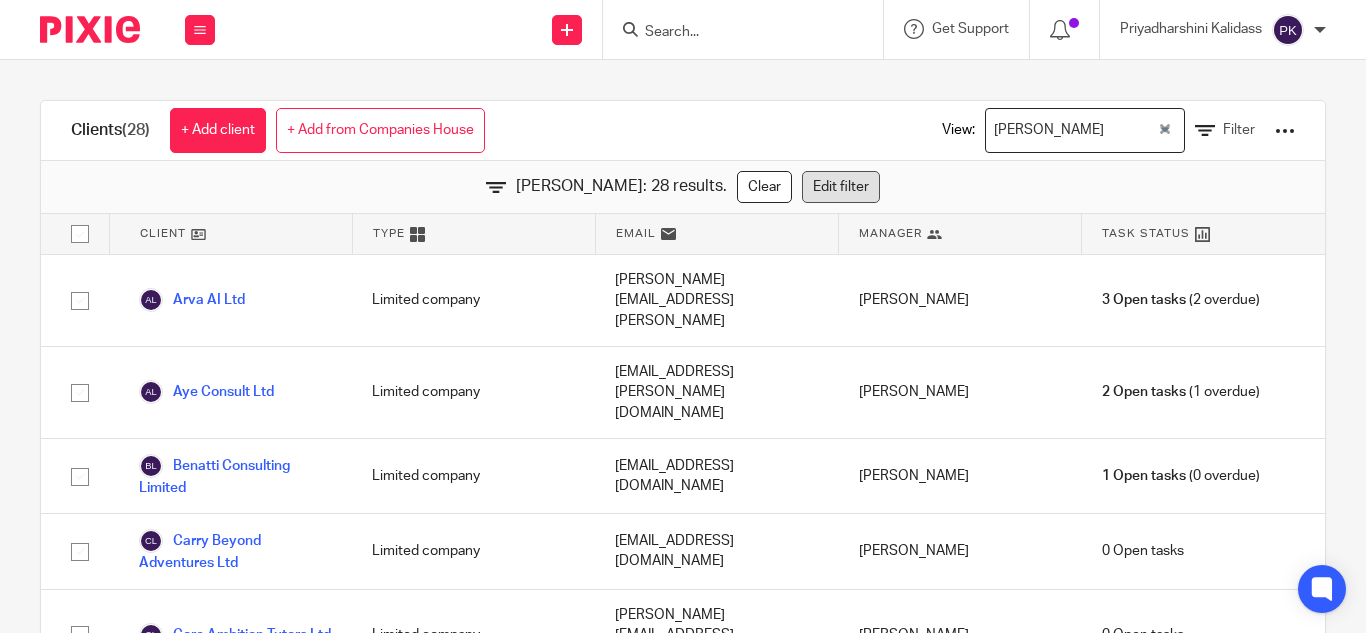 click on "Edit filter" at bounding box center (841, 187) 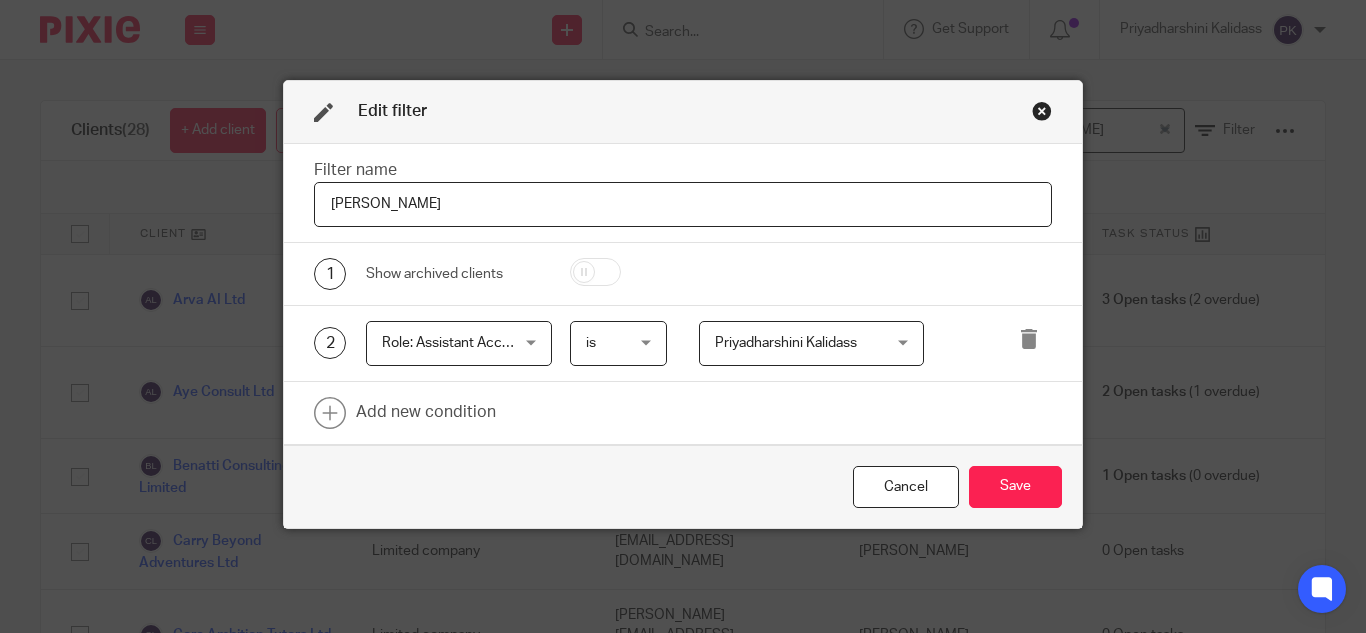 click on "Edit filter
Filter name   Hely Patel
1
Show archived clients
2
Role: Assistant Accountant
Role: Assistant Accountant
Name
Email
Client type
Manager
Open tasks
Overdue tasks
Role: Assistant Accountant
Role: Sales Person
Ongoing CoSec Client
Jump Registered Address
Company incorporated on
Company Reg. No.
Jump Accounting Service
Confirmation statement date
PAYE - Accounts Office Ref.
PAYE - Employer Reference
UTR
VAT No." at bounding box center [683, 304] 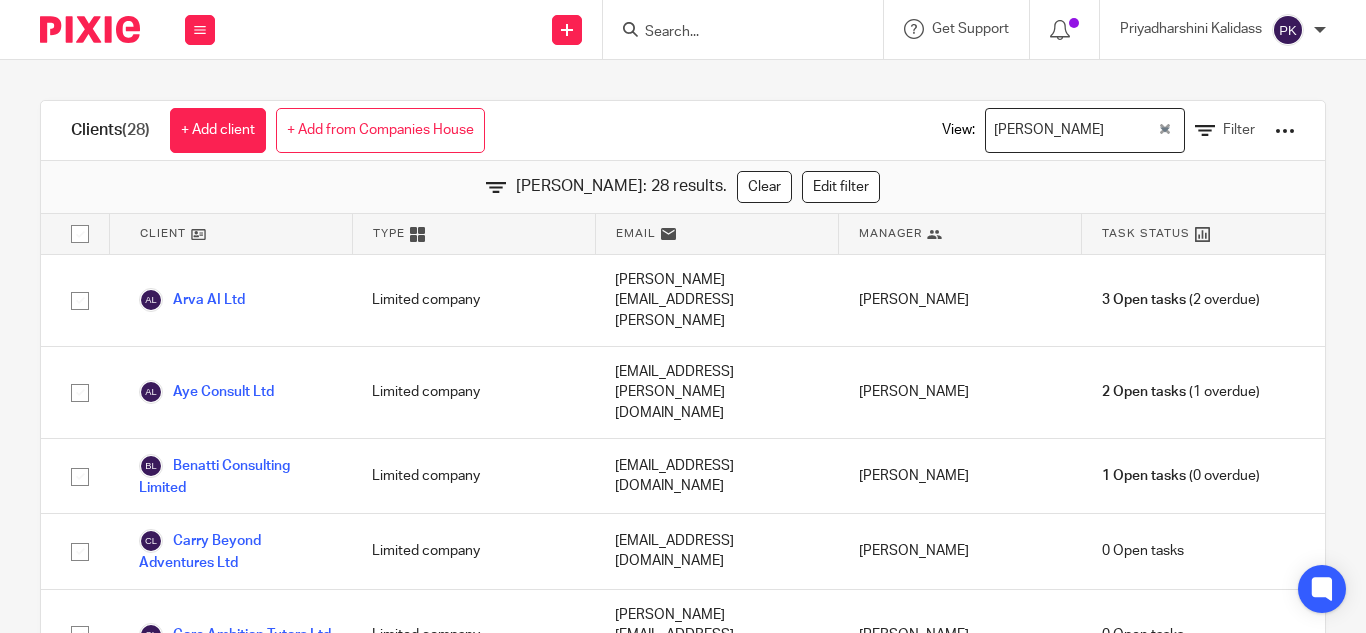 click at bounding box center [1165, 131] 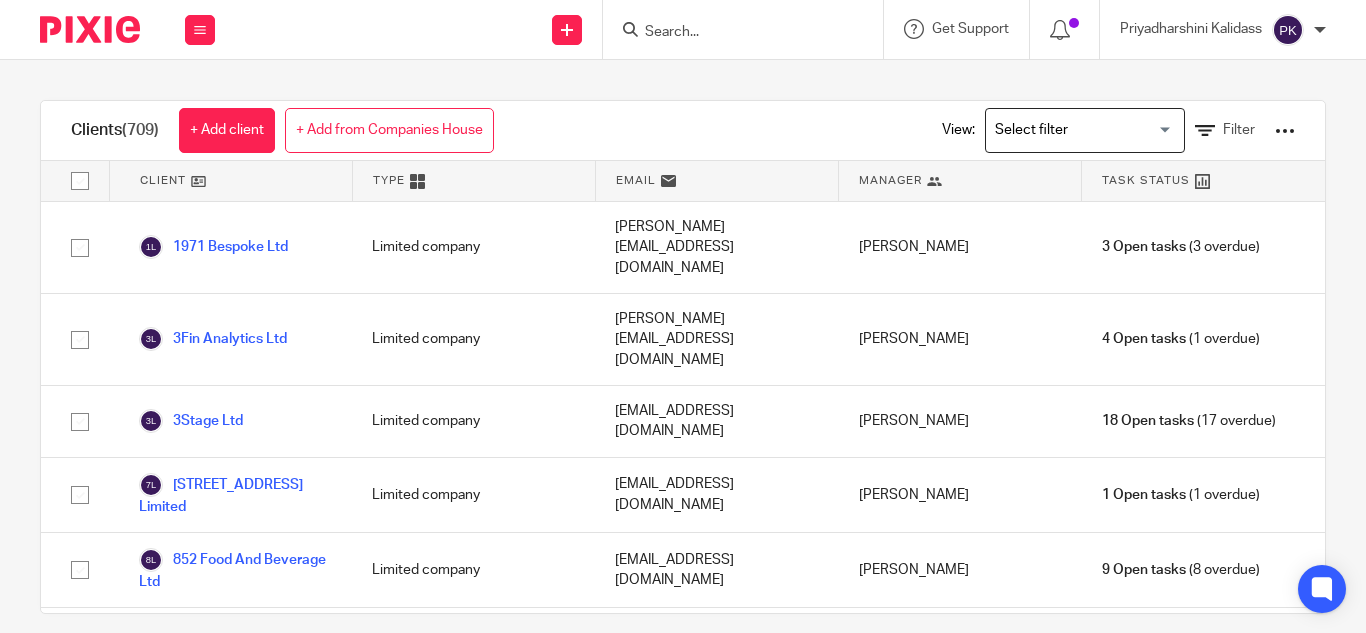 click at bounding box center [1080, 130] 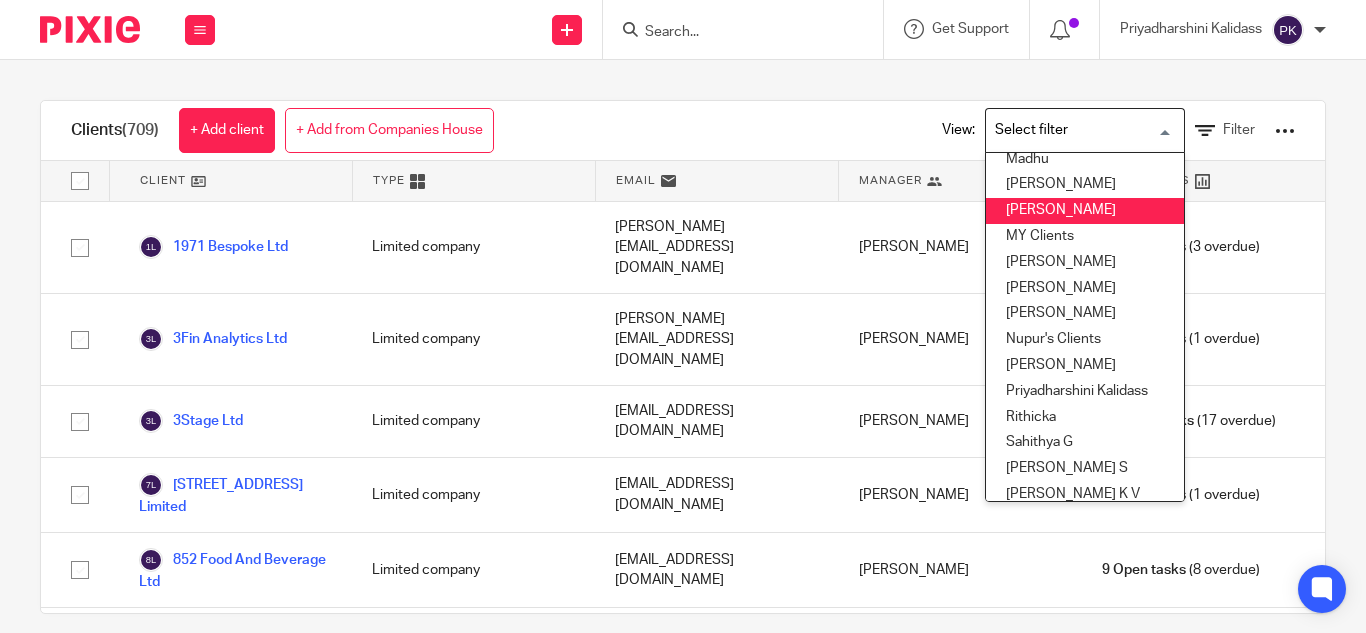 scroll, scrollTop: 600, scrollLeft: 0, axis: vertical 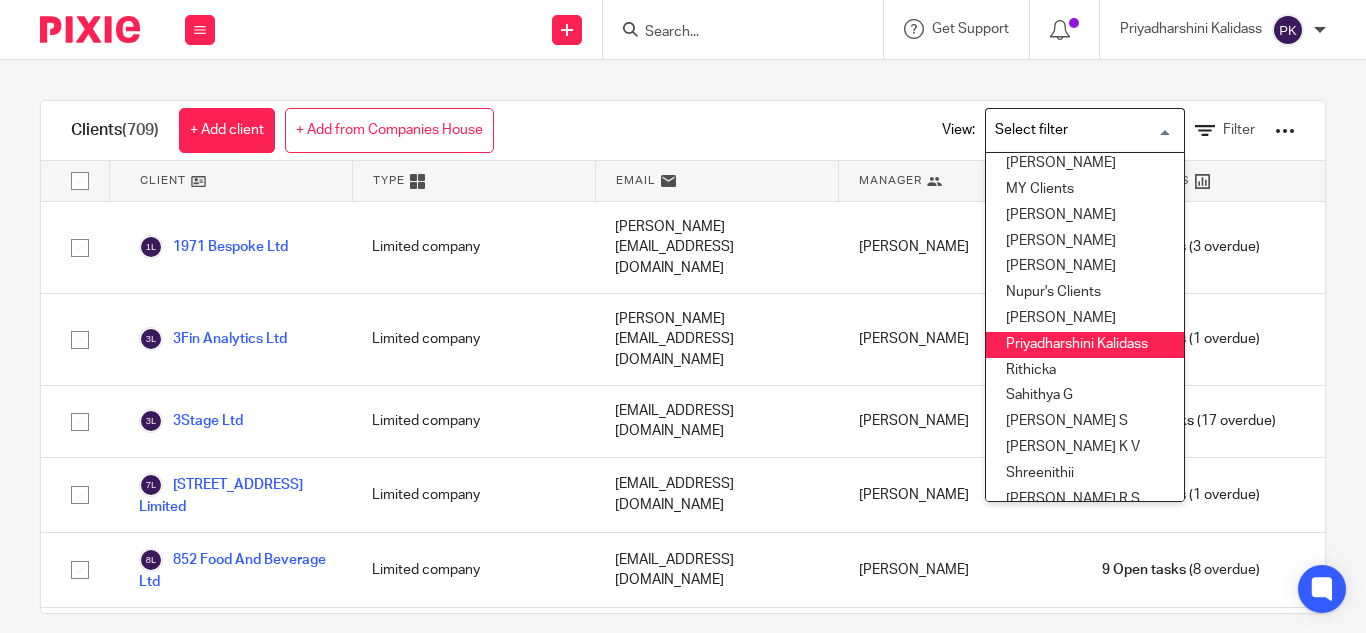 click on "Priyadharshini Kalidass" at bounding box center [1085, 345] 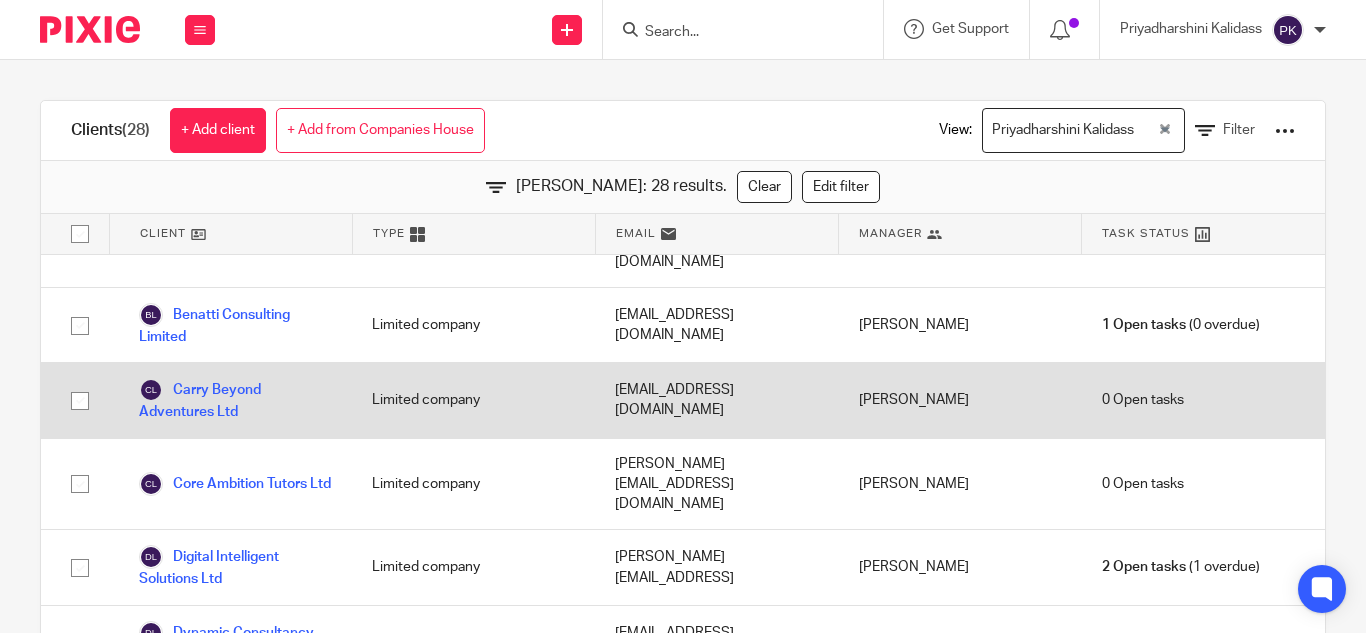 scroll, scrollTop: 200, scrollLeft: 0, axis: vertical 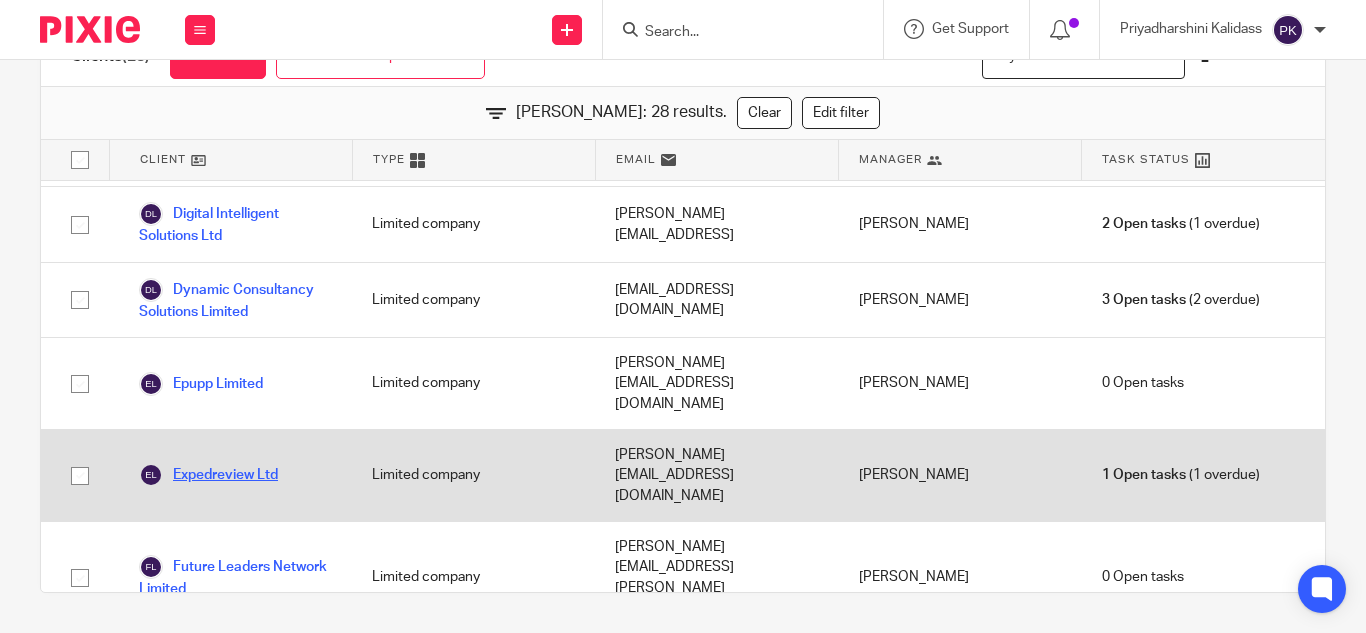 drag, startPoint x: 247, startPoint y: 269, endPoint x: 226, endPoint y: 333, distance: 67.357254 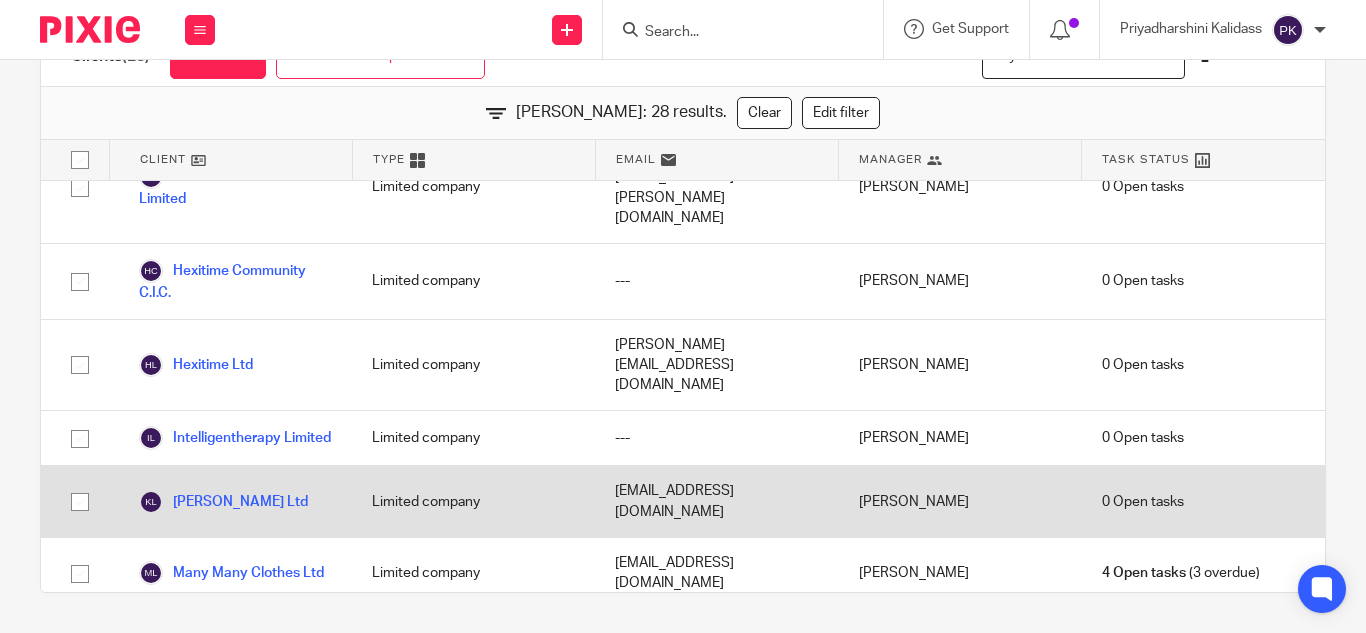 scroll, scrollTop: 814, scrollLeft: 0, axis: vertical 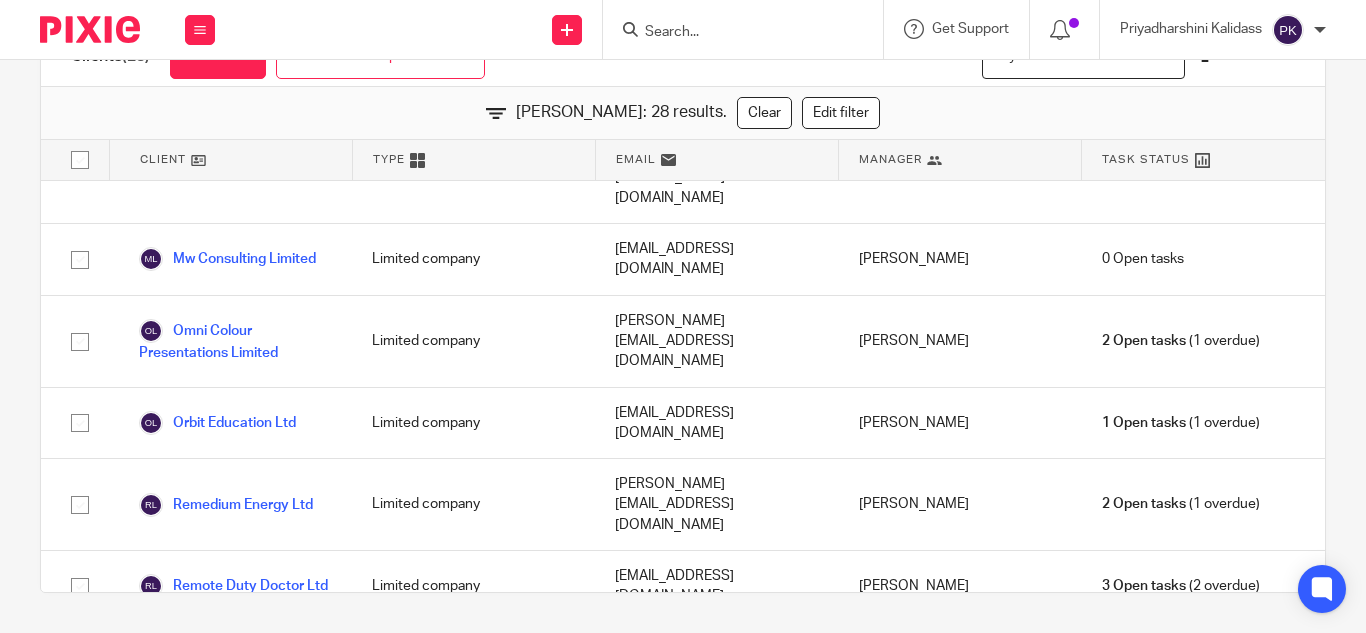 drag, startPoint x: 264, startPoint y: 296, endPoint x: 260, endPoint y: 308, distance: 12.649111 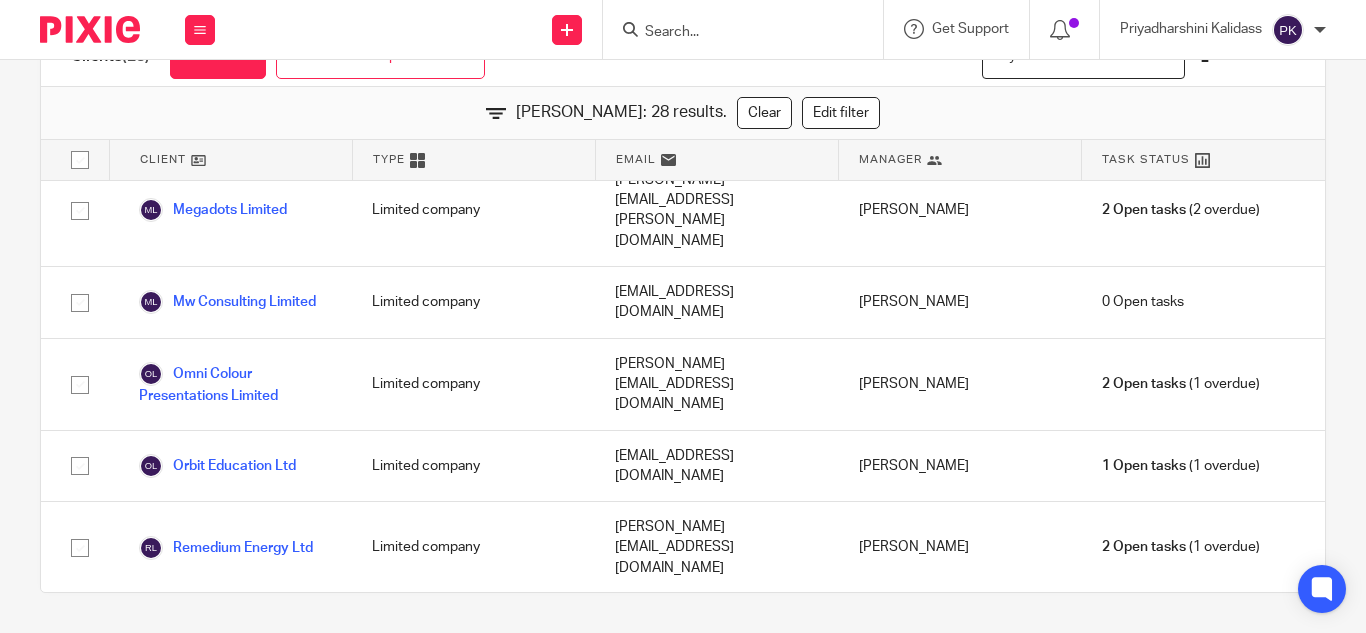 scroll, scrollTop: 1264, scrollLeft: 0, axis: vertical 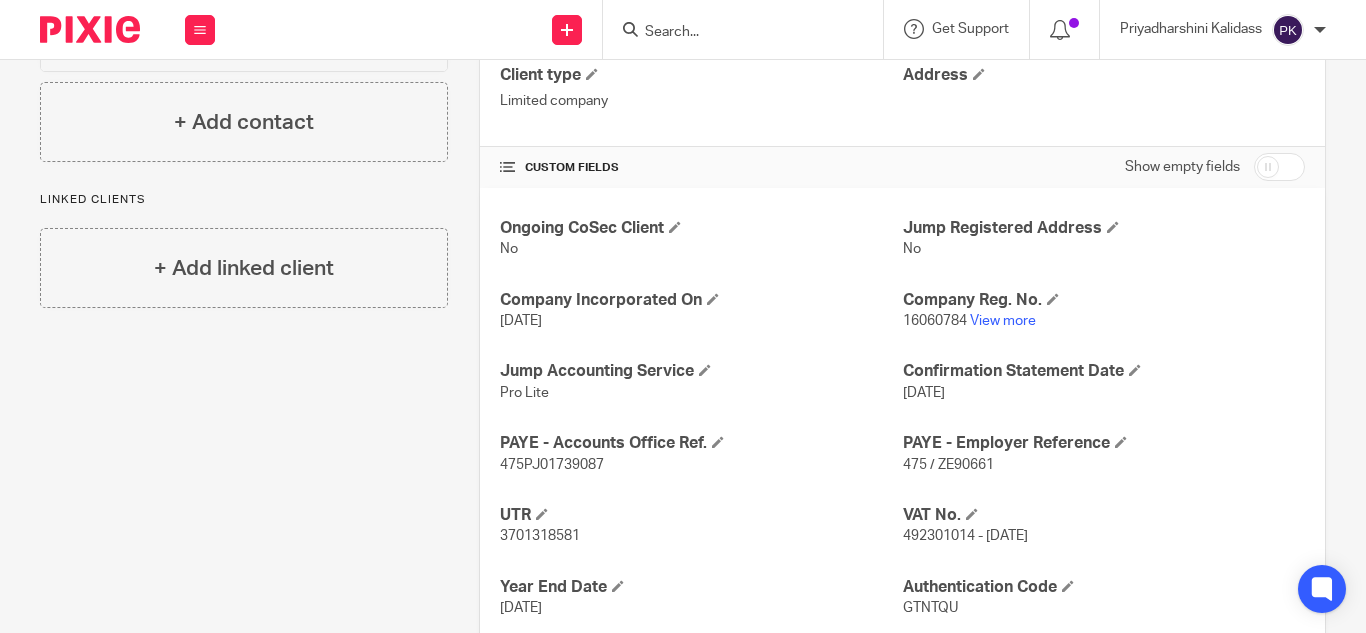 click at bounding box center (1279, 167) 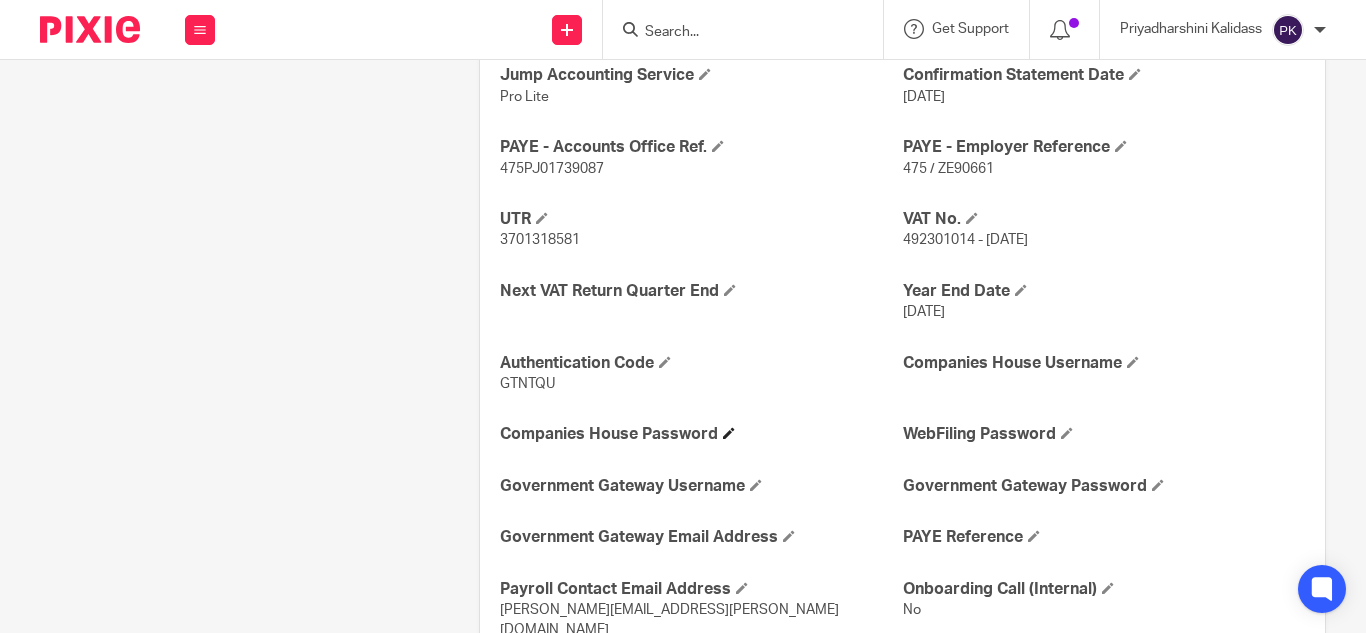 scroll, scrollTop: 963, scrollLeft: 0, axis: vertical 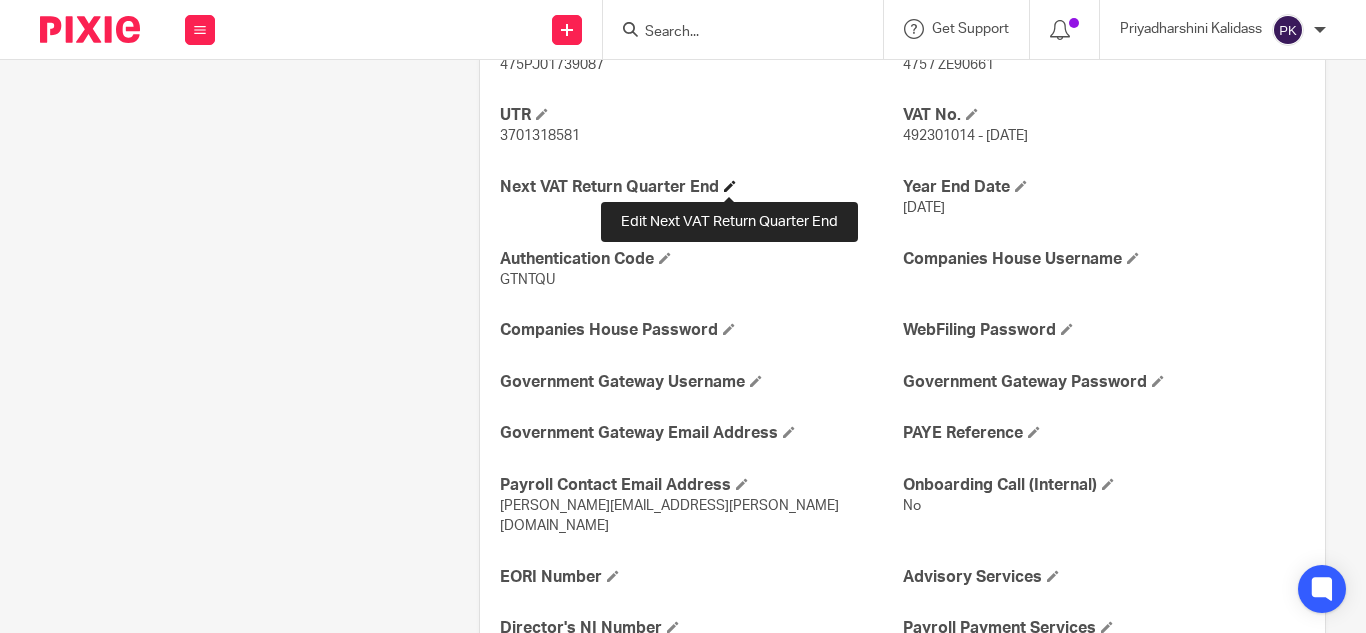 click at bounding box center (730, 186) 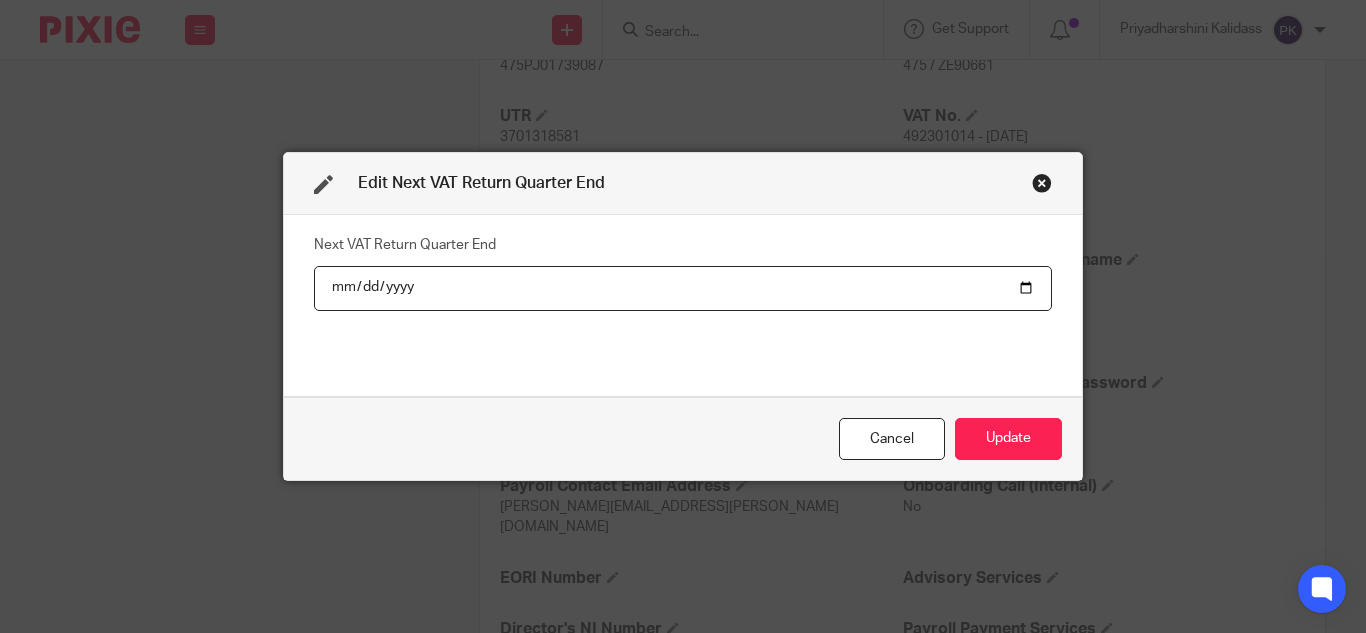 click at bounding box center (1042, 183) 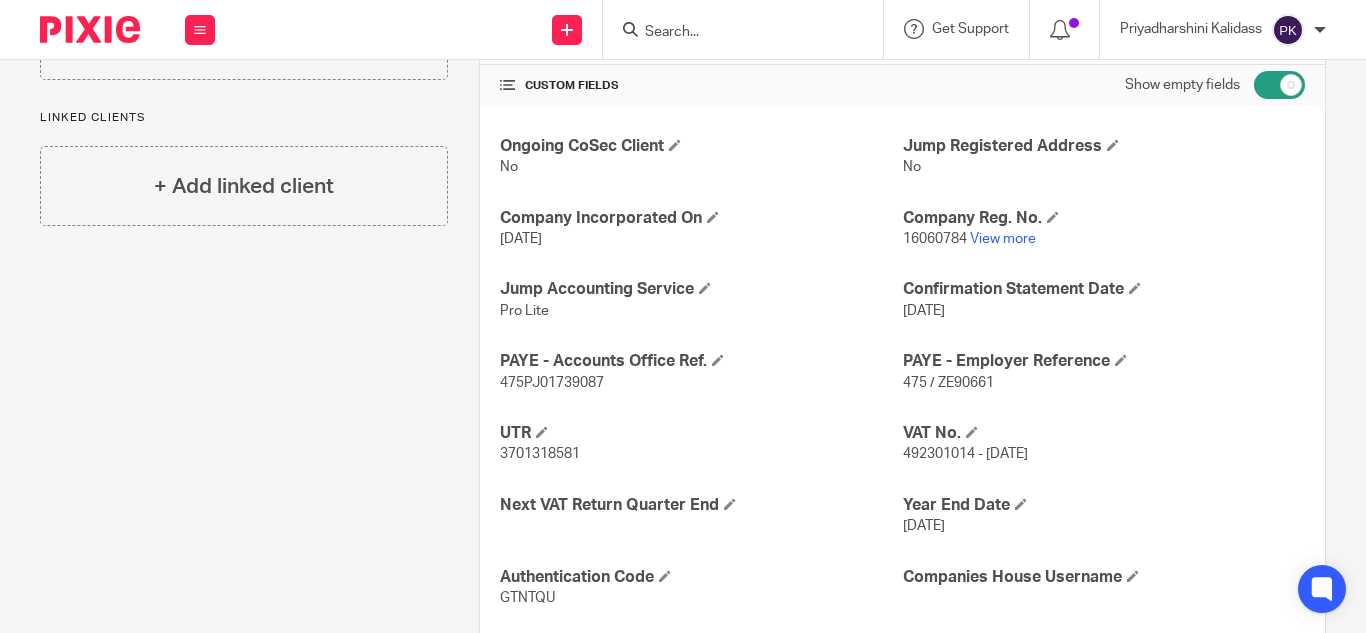 scroll, scrollTop: 644, scrollLeft: 0, axis: vertical 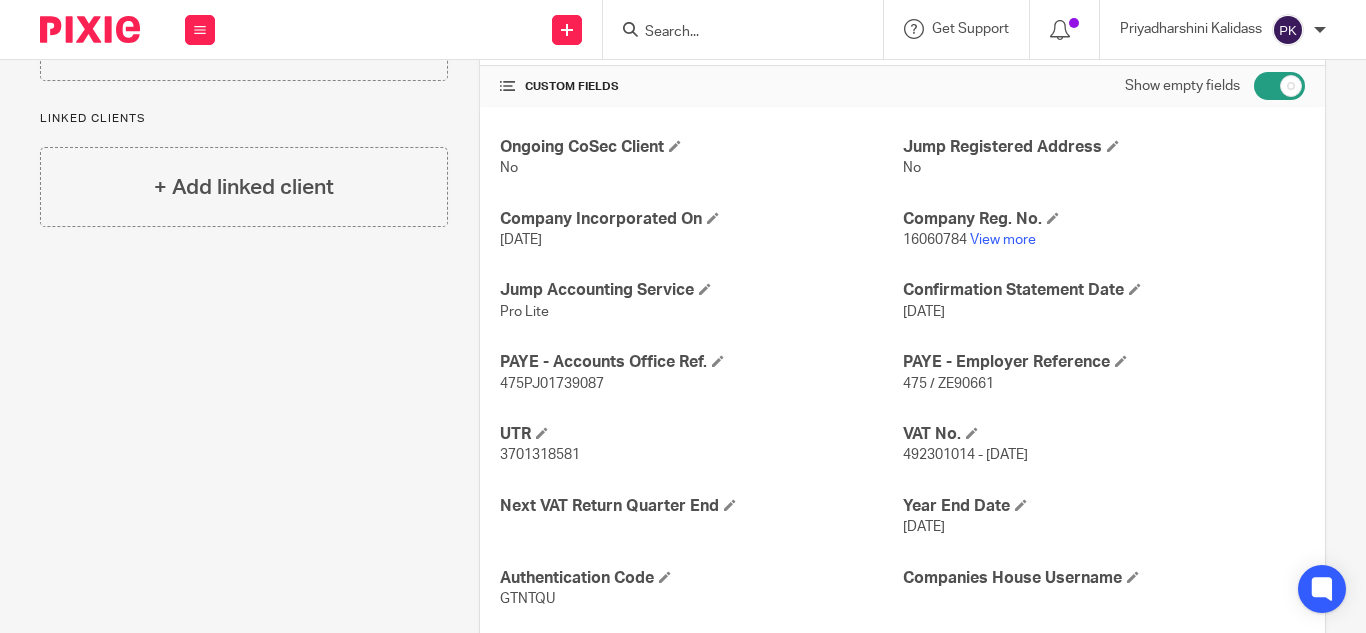 click at bounding box center [1279, 86] 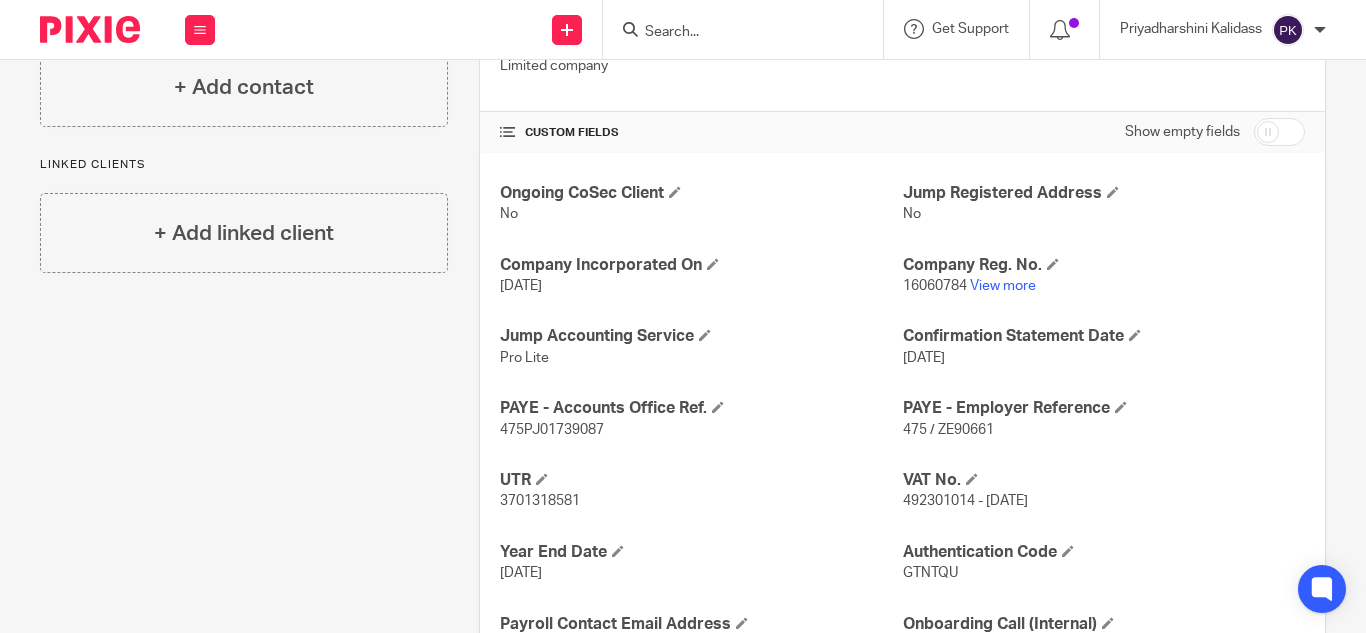 scroll, scrollTop: 563, scrollLeft: 0, axis: vertical 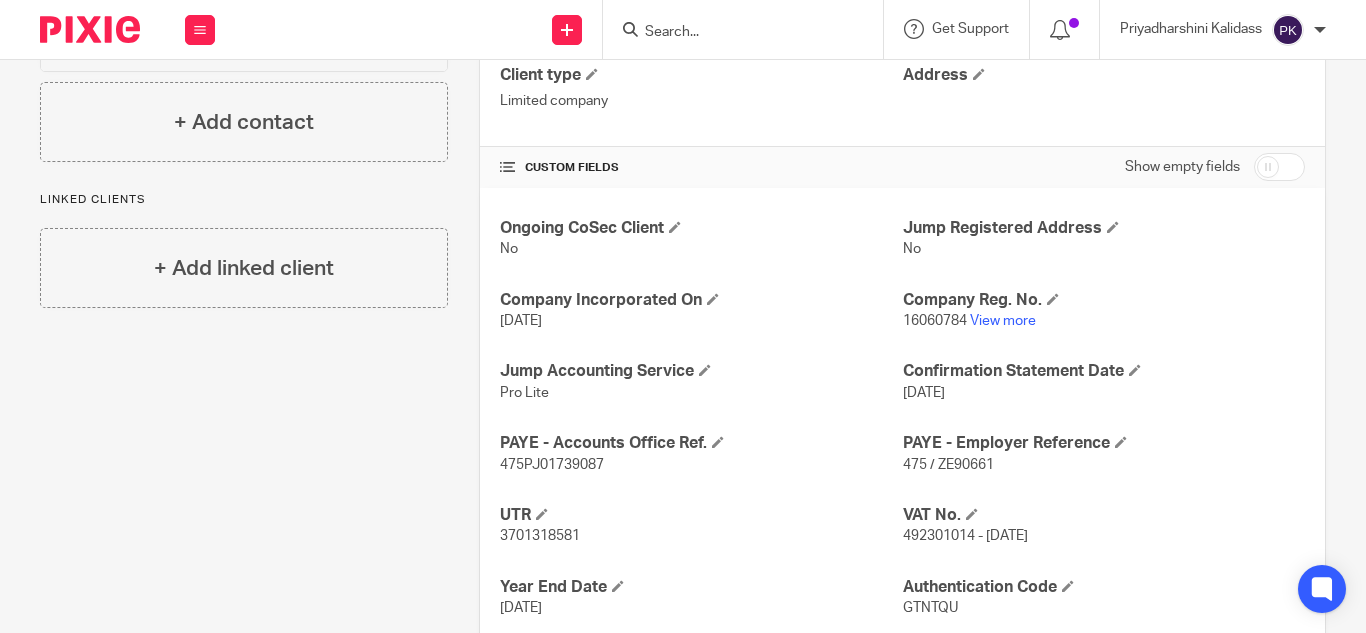 click at bounding box center [1279, 167] 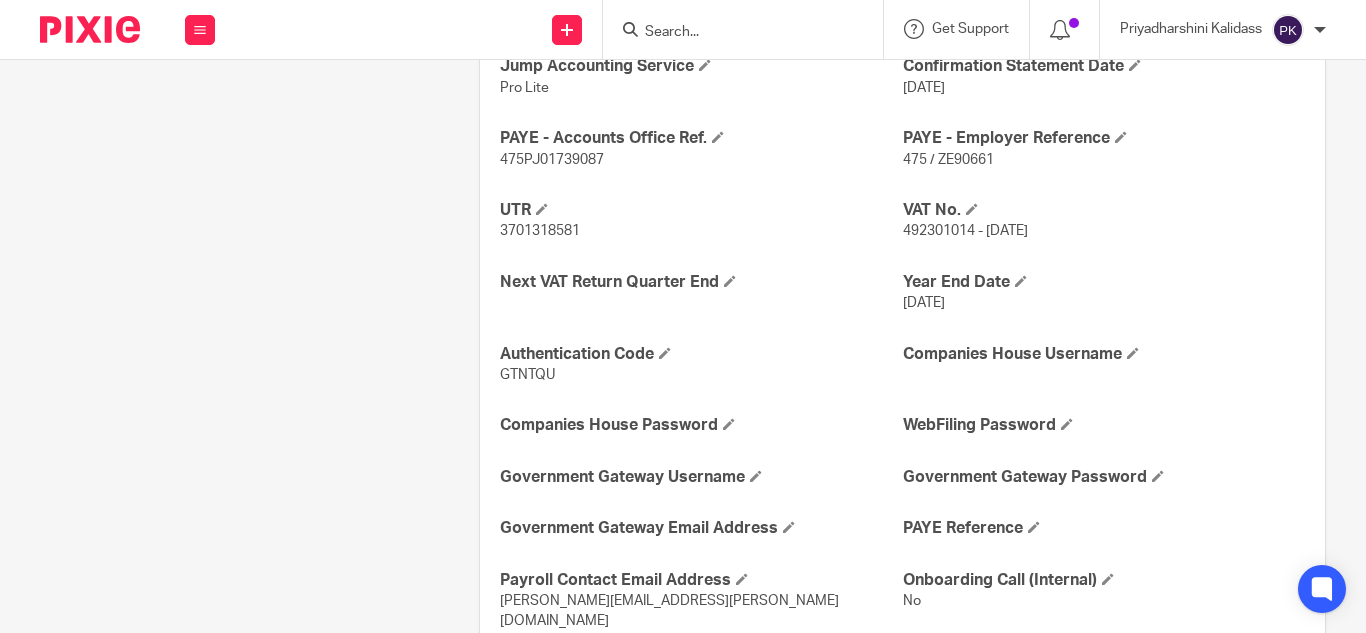 scroll, scrollTop: 863, scrollLeft: 0, axis: vertical 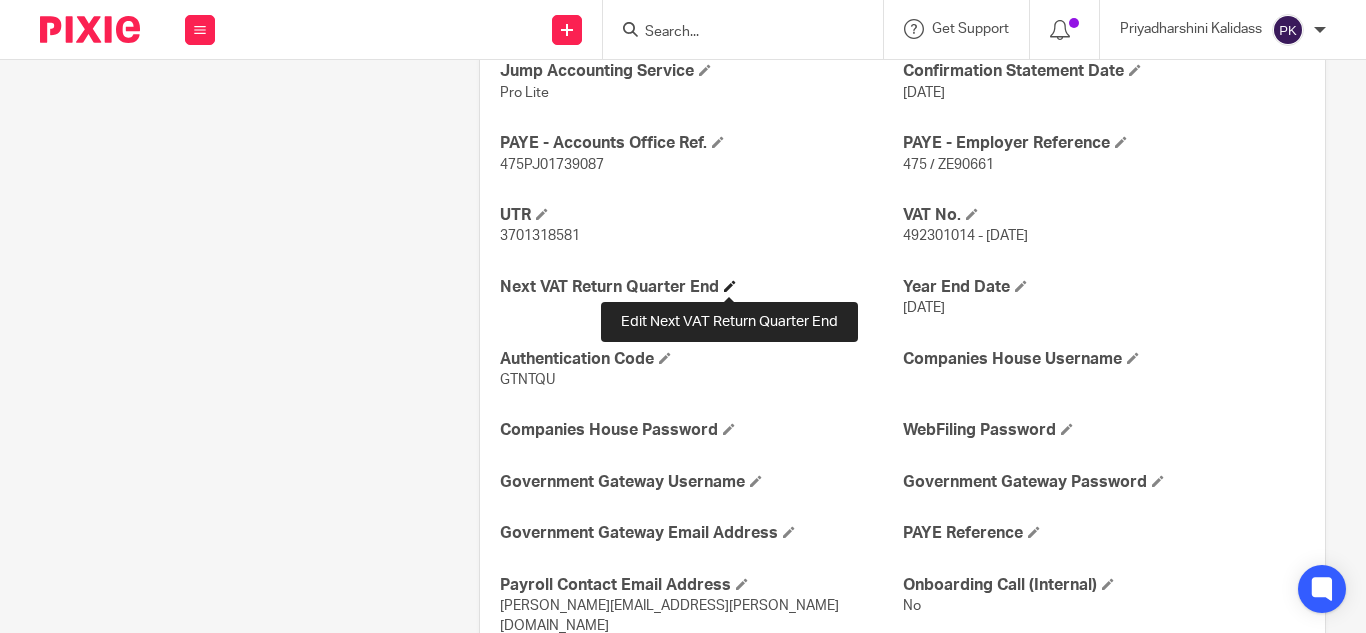 click at bounding box center (730, 286) 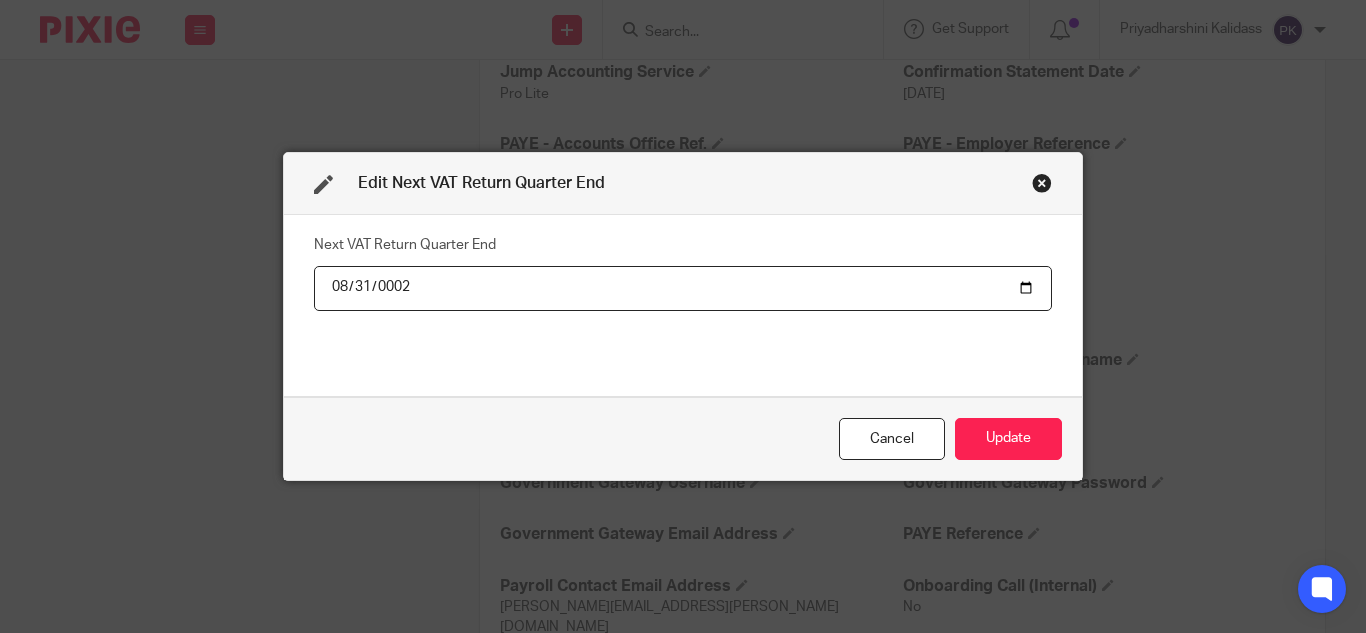 type on "0022-08-31" 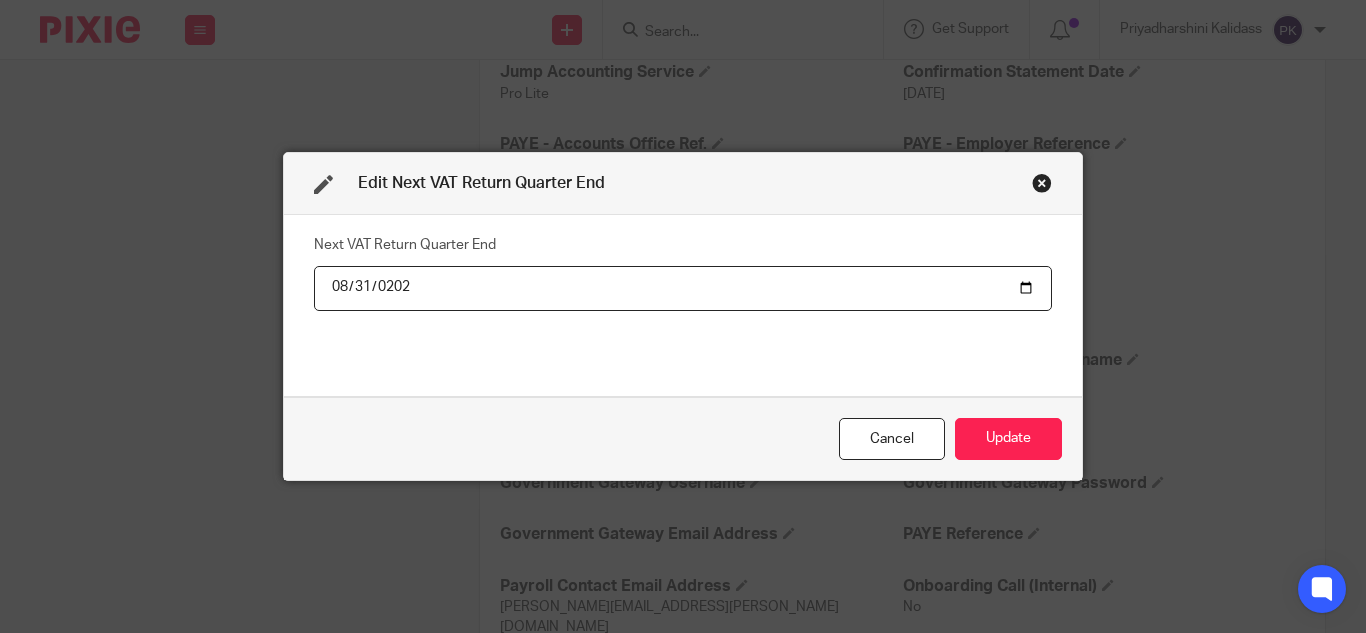 type on "[DATE]" 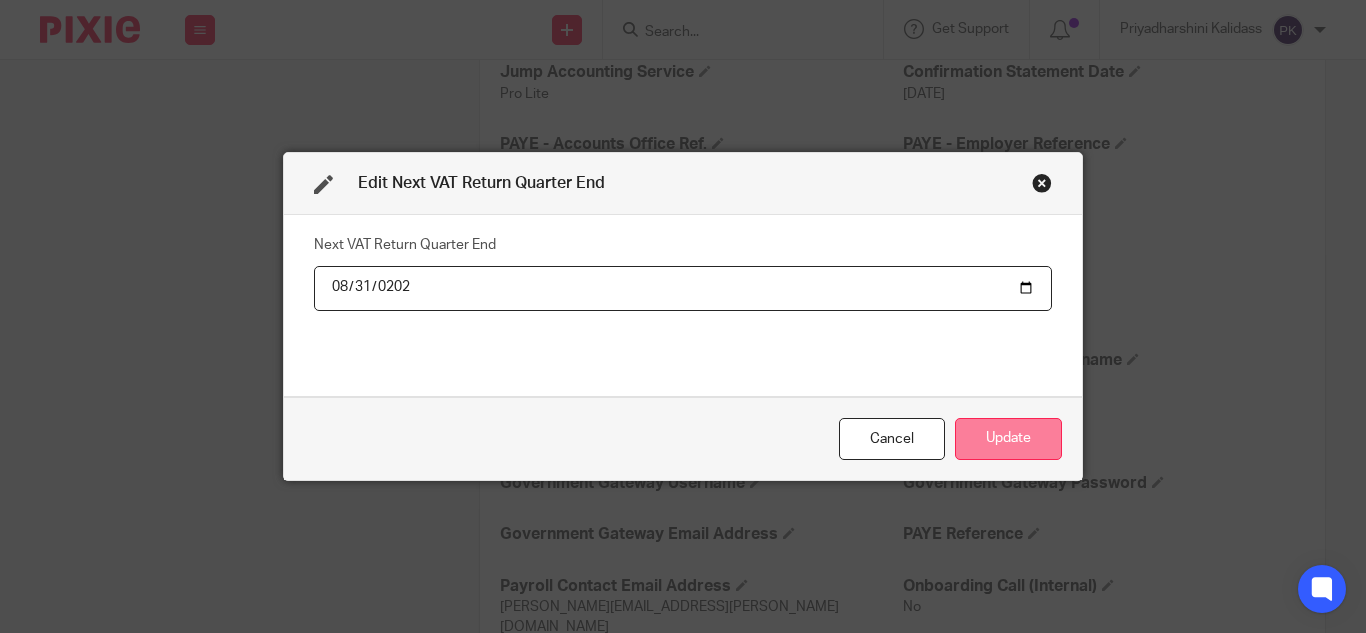 click on "Update" at bounding box center [1008, 439] 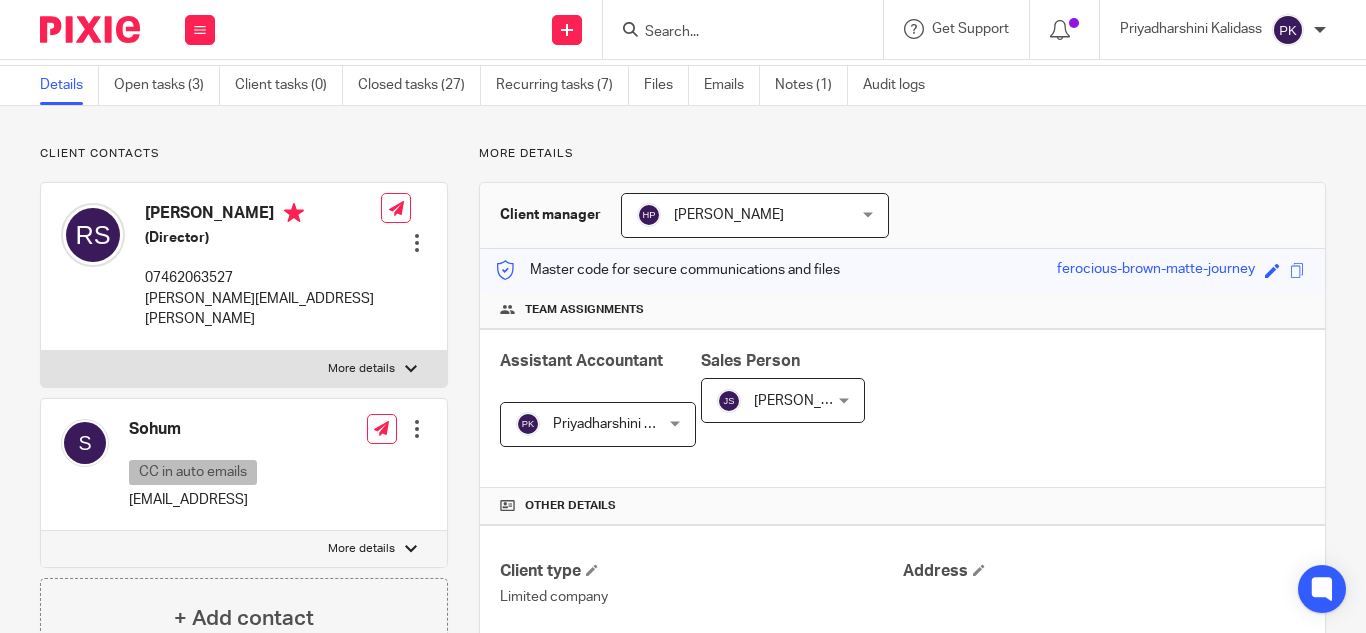 scroll, scrollTop: 0, scrollLeft: 0, axis: both 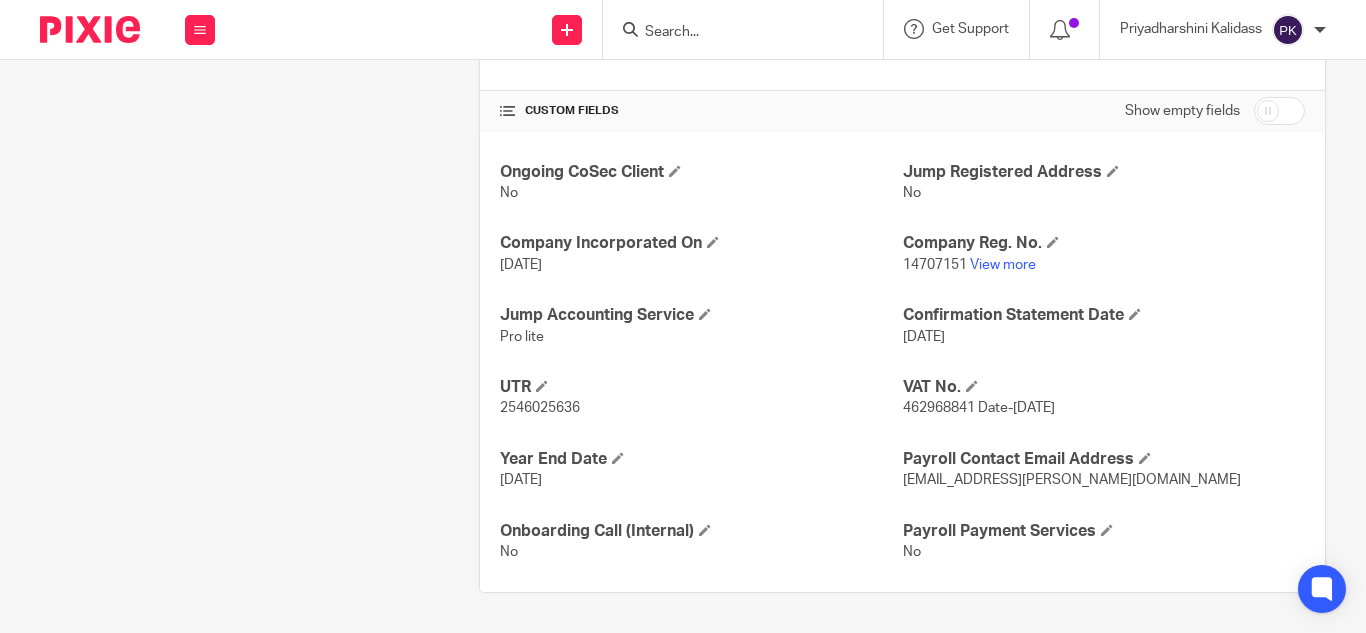 click at bounding box center (1279, 111) 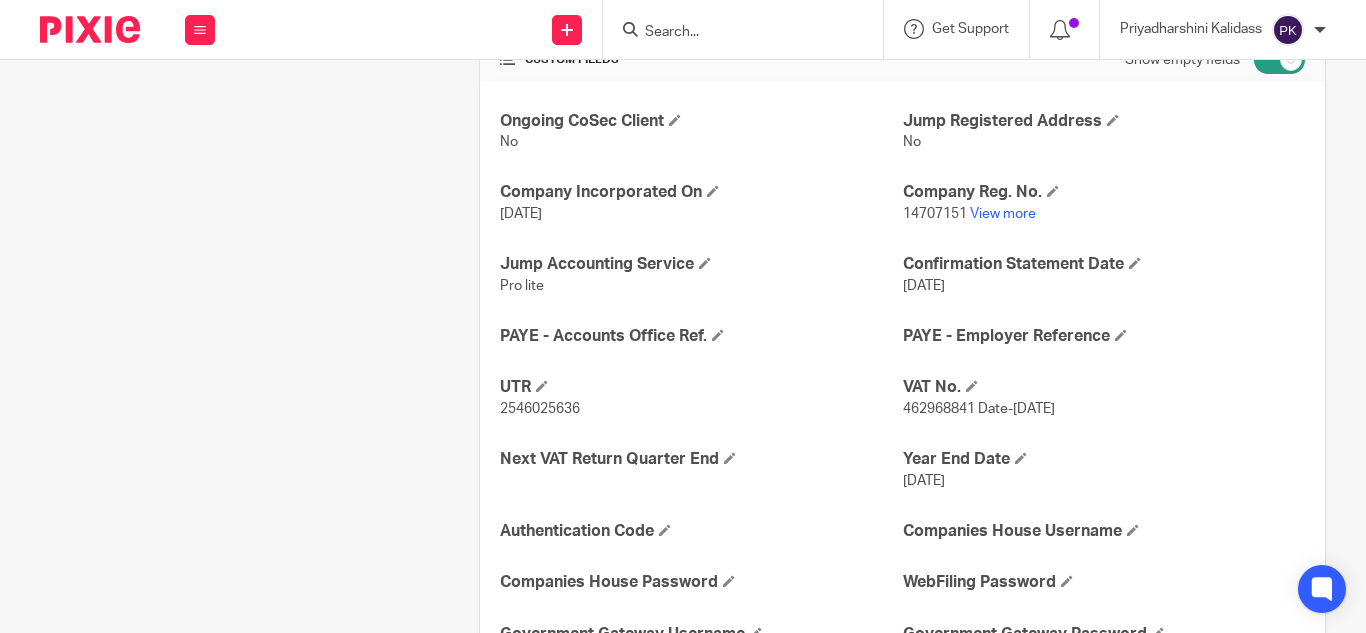 scroll, scrollTop: 760, scrollLeft: 0, axis: vertical 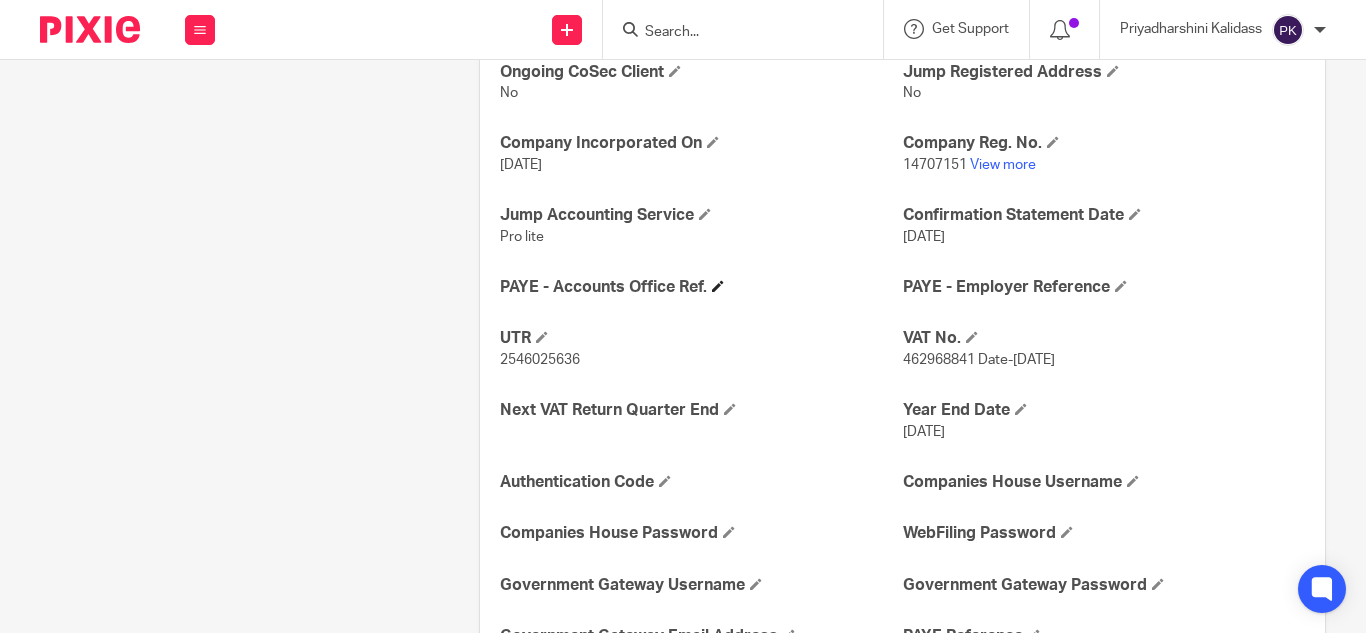 click on "PAYE - Accounts Office Ref." at bounding box center (701, 287) 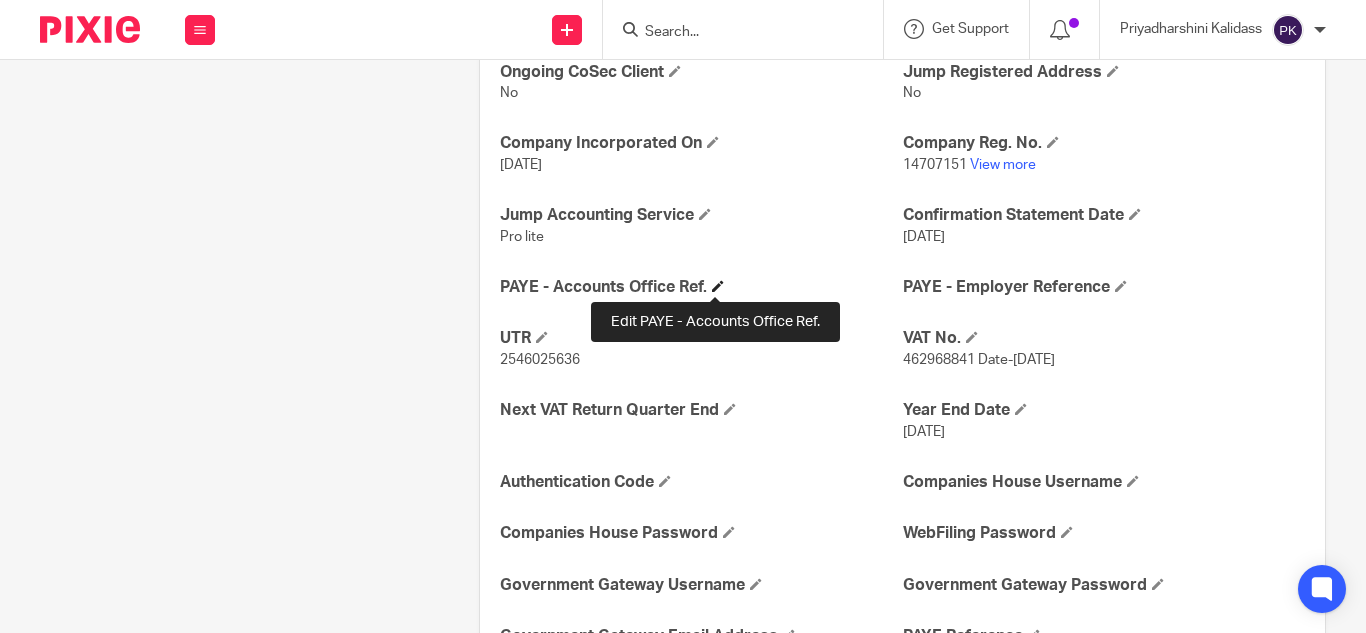 click at bounding box center (718, 286) 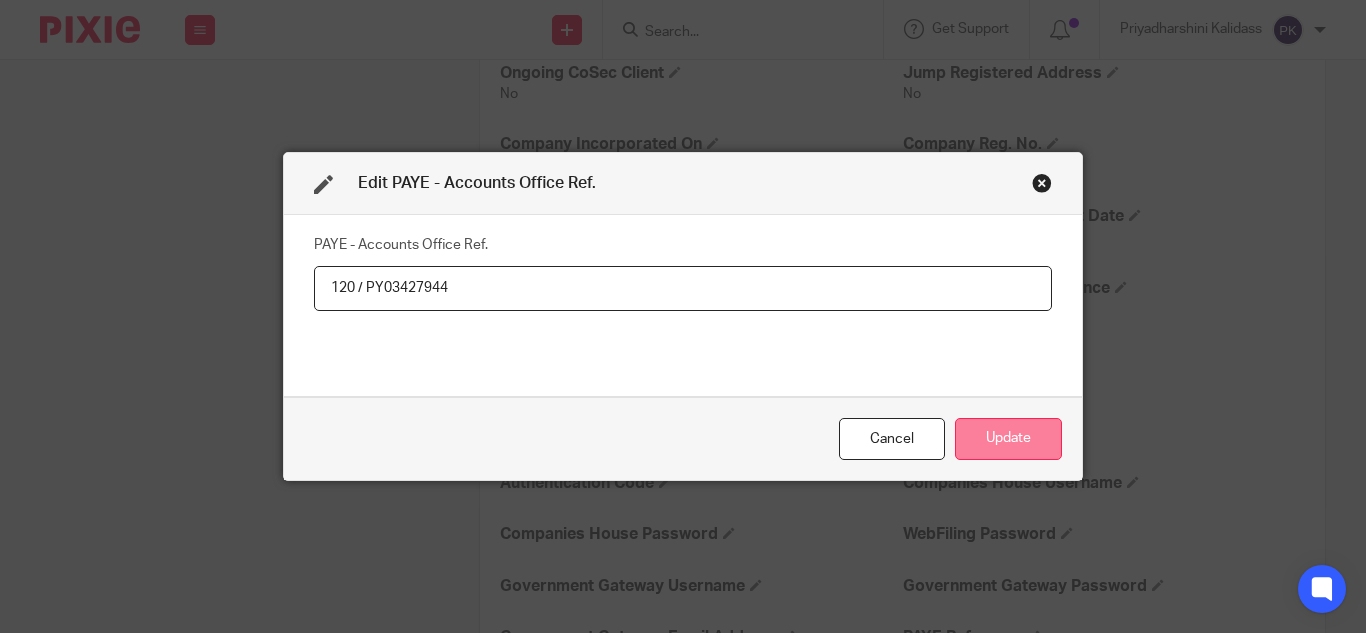 type on "120 / PY03427944" 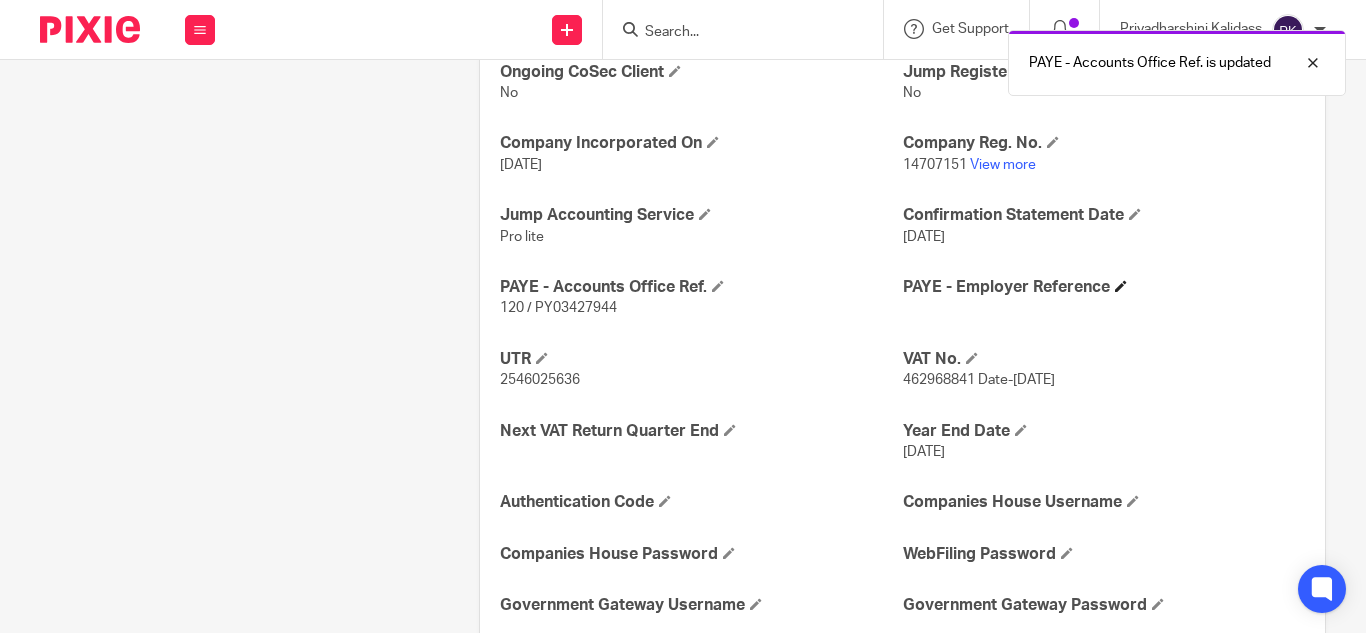 click on "PAYE - Employer Reference" at bounding box center [1104, 287] 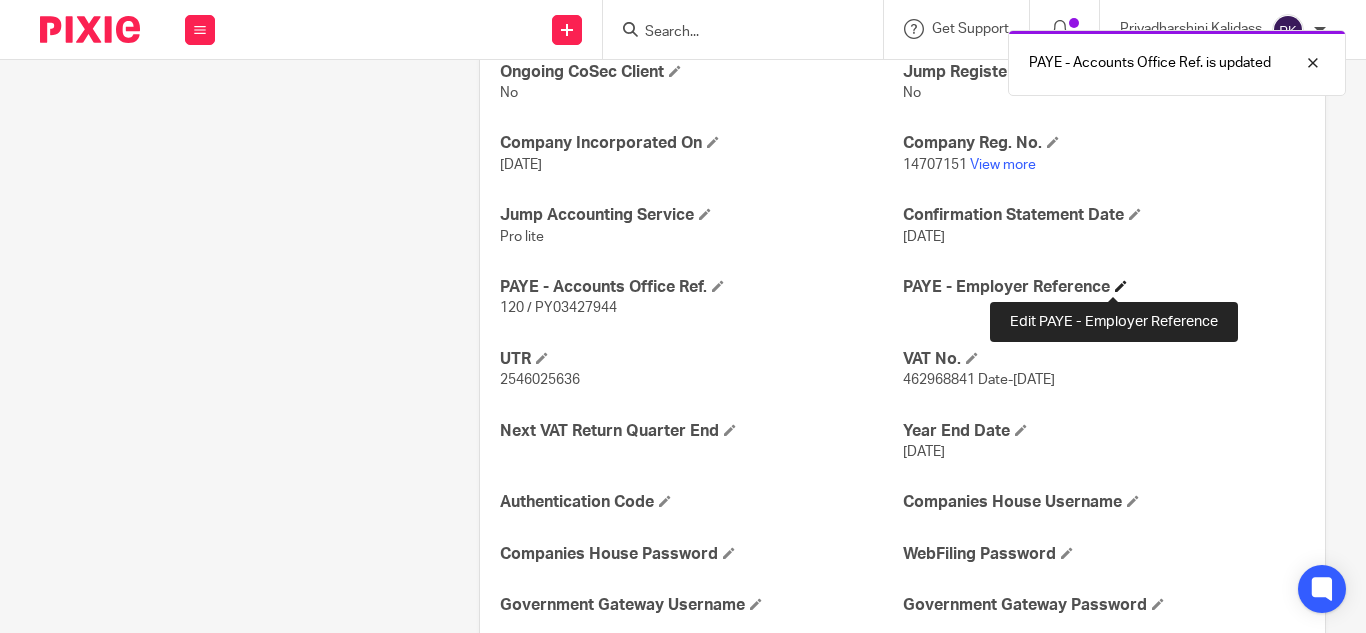 click at bounding box center (1121, 286) 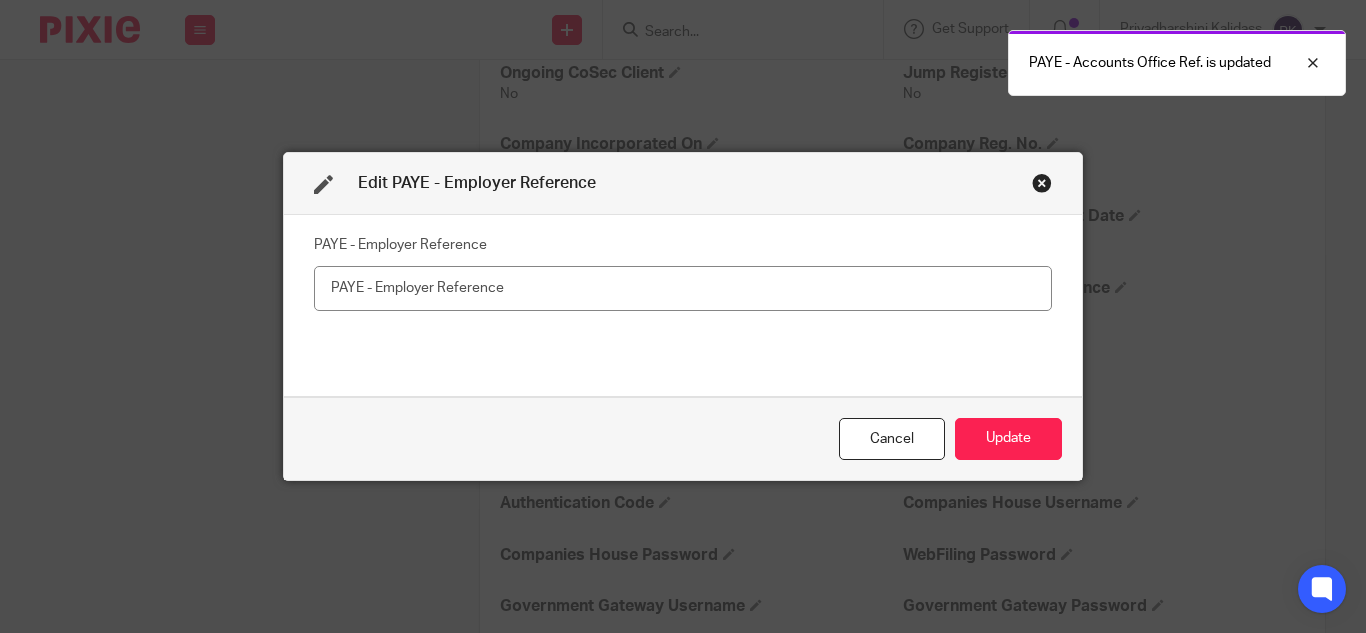 click at bounding box center [683, 288] 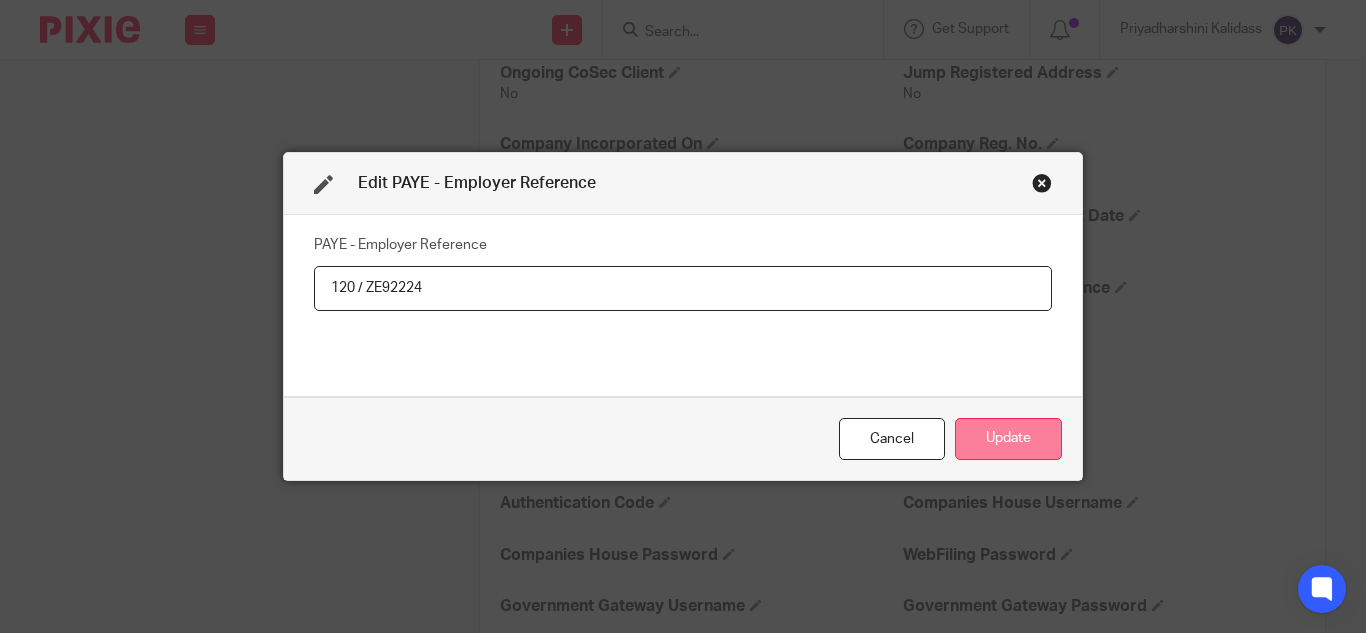type on "120 / ZE92224" 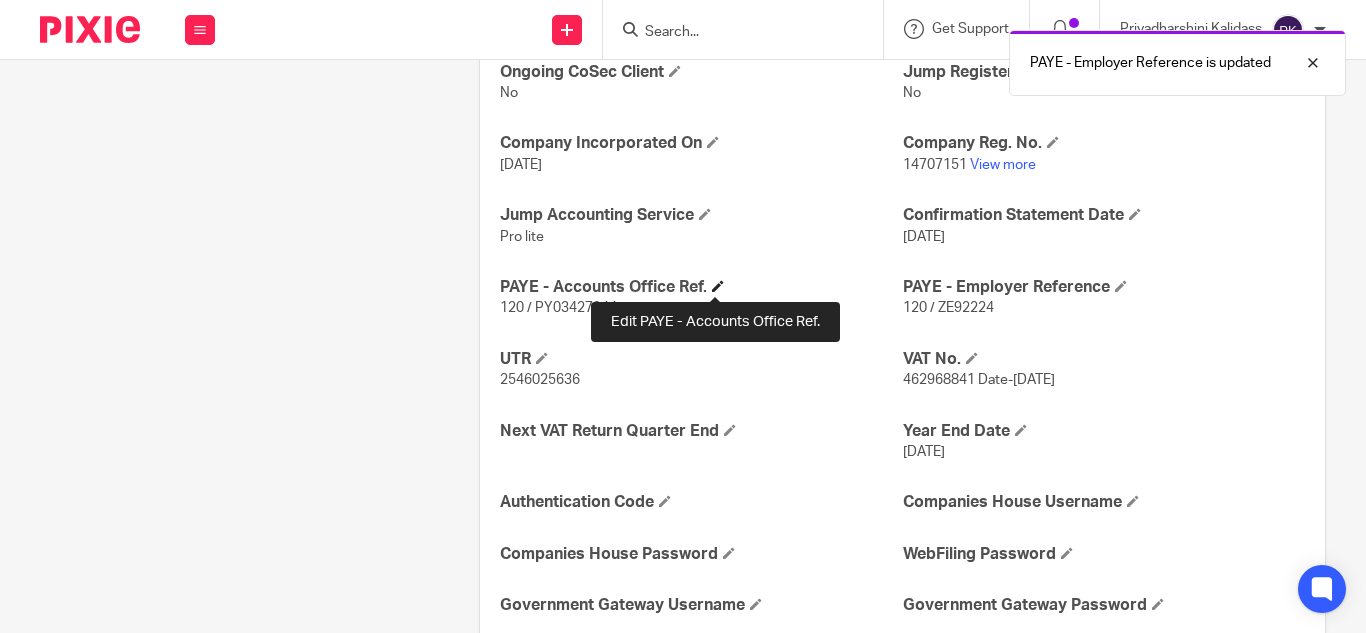 click at bounding box center (718, 286) 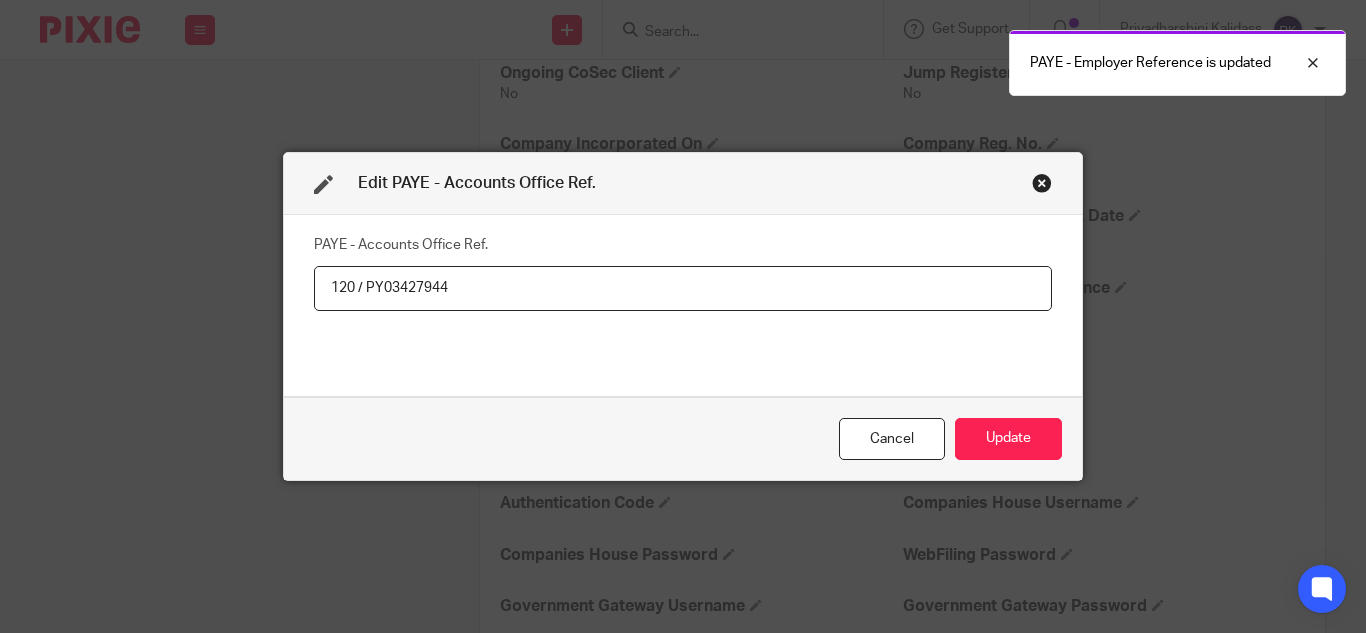 click on "120 / PY03427944" at bounding box center [683, 288] 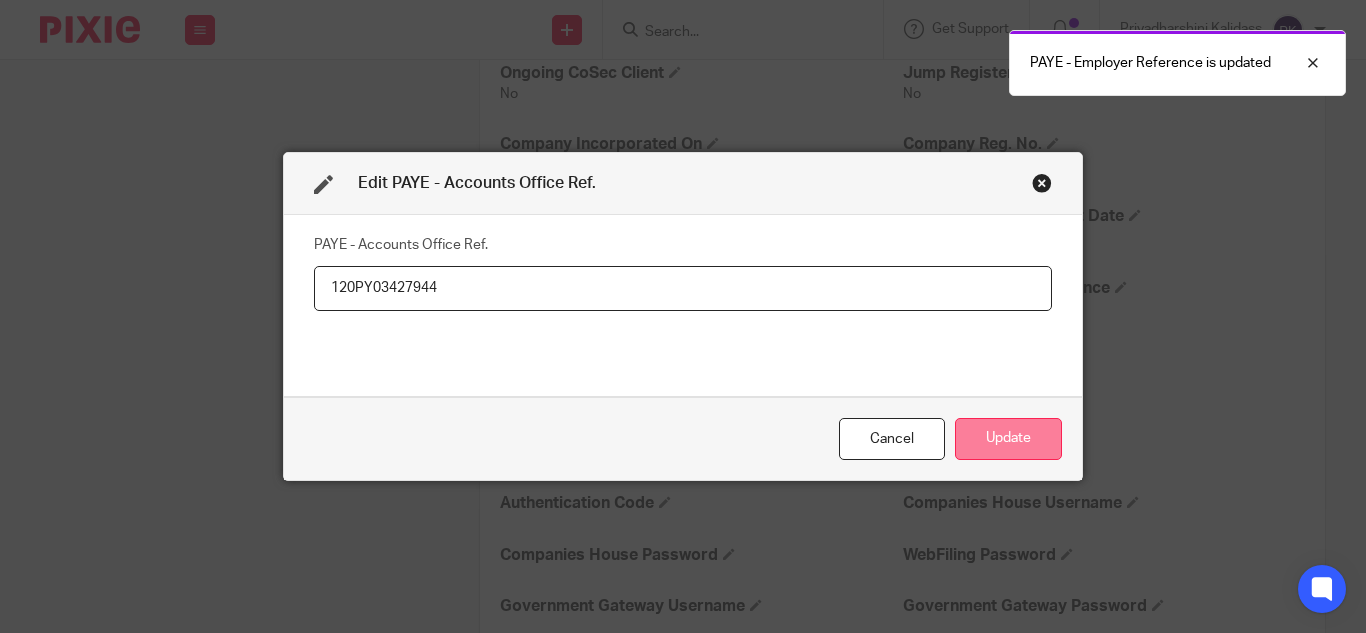 type on "120PY03427944" 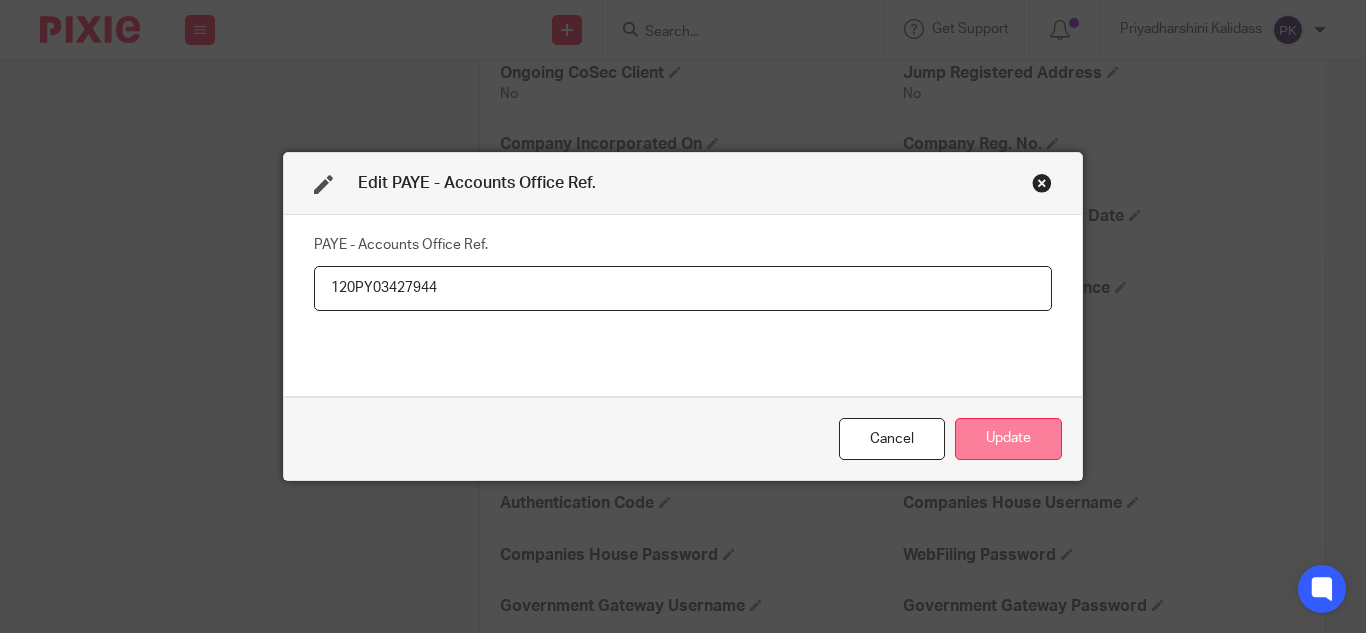 click on "Update" at bounding box center [1008, 439] 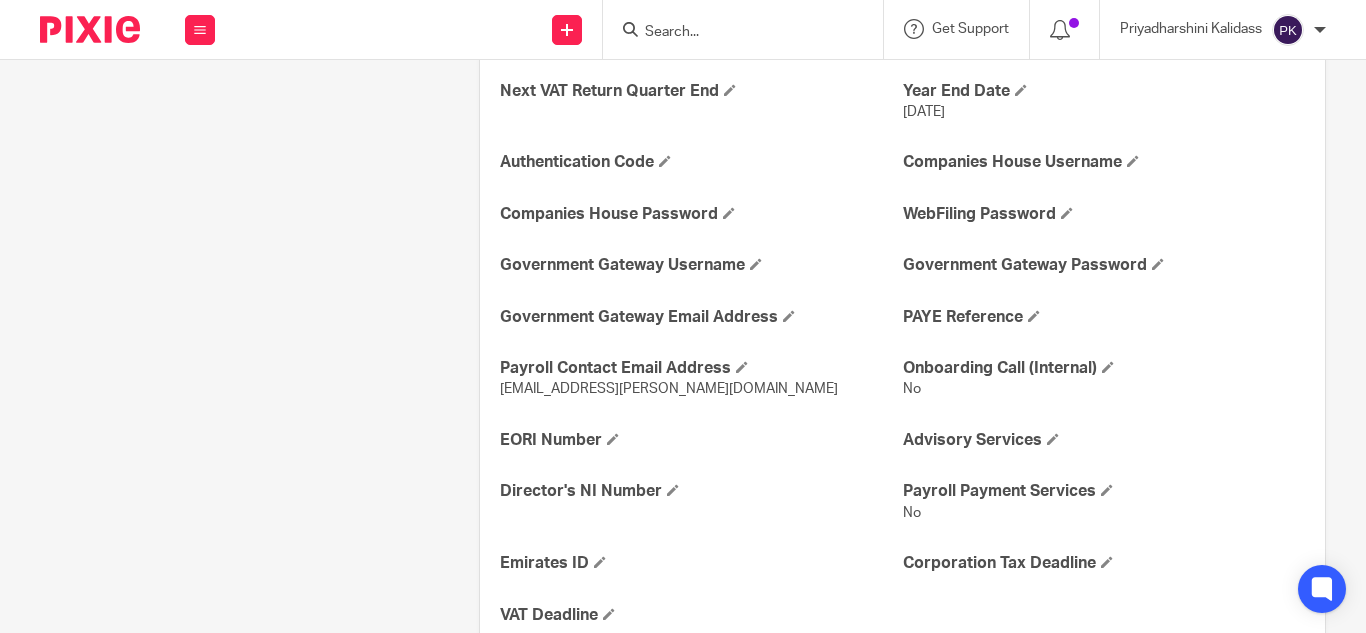 scroll, scrollTop: 1093, scrollLeft: 0, axis: vertical 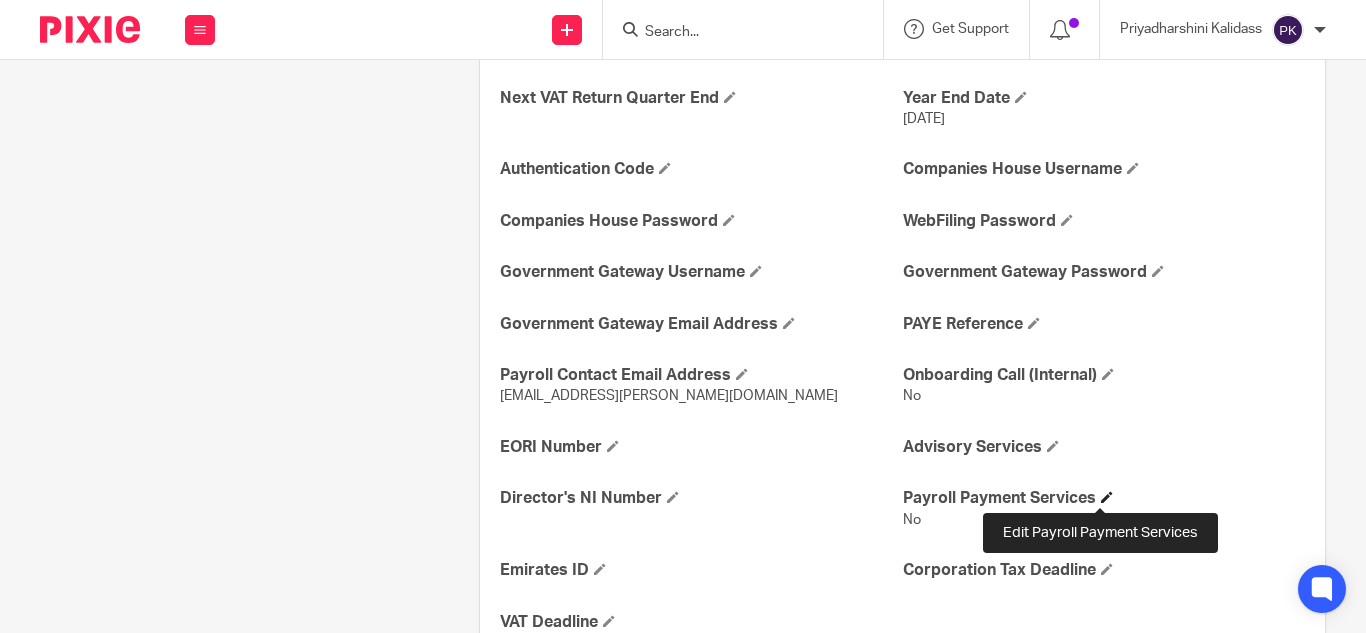click at bounding box center (1107, 497) 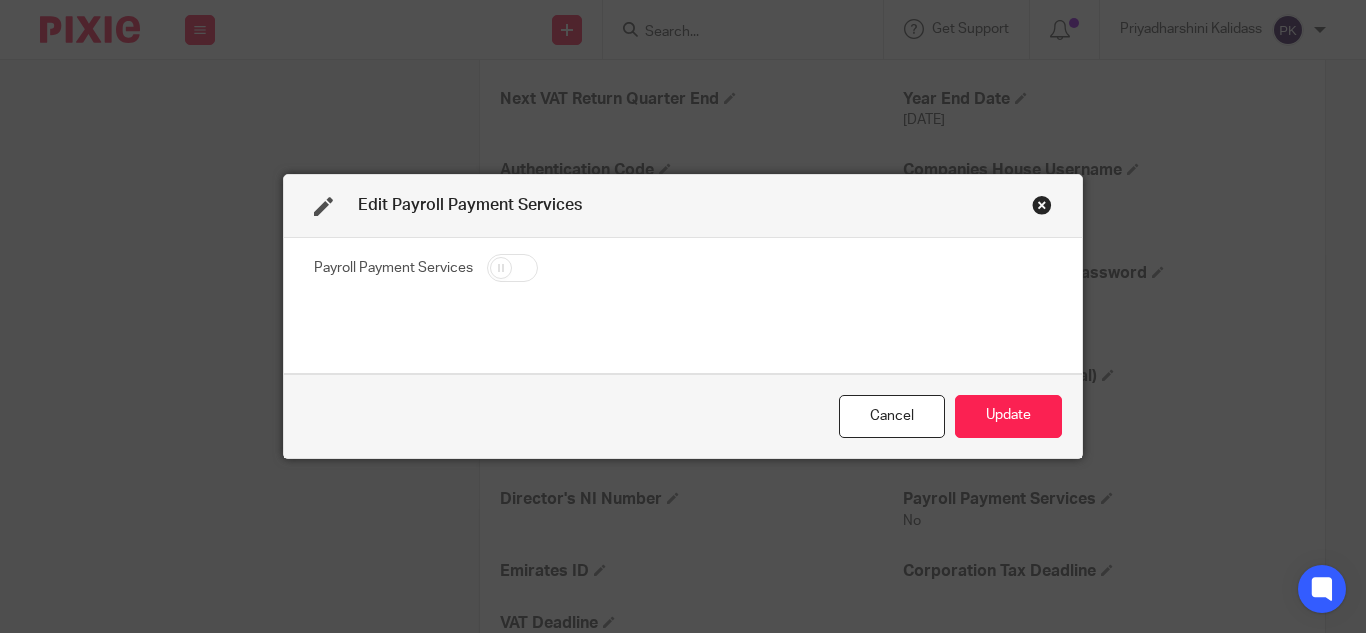 click at bounding box center (1042, 205) 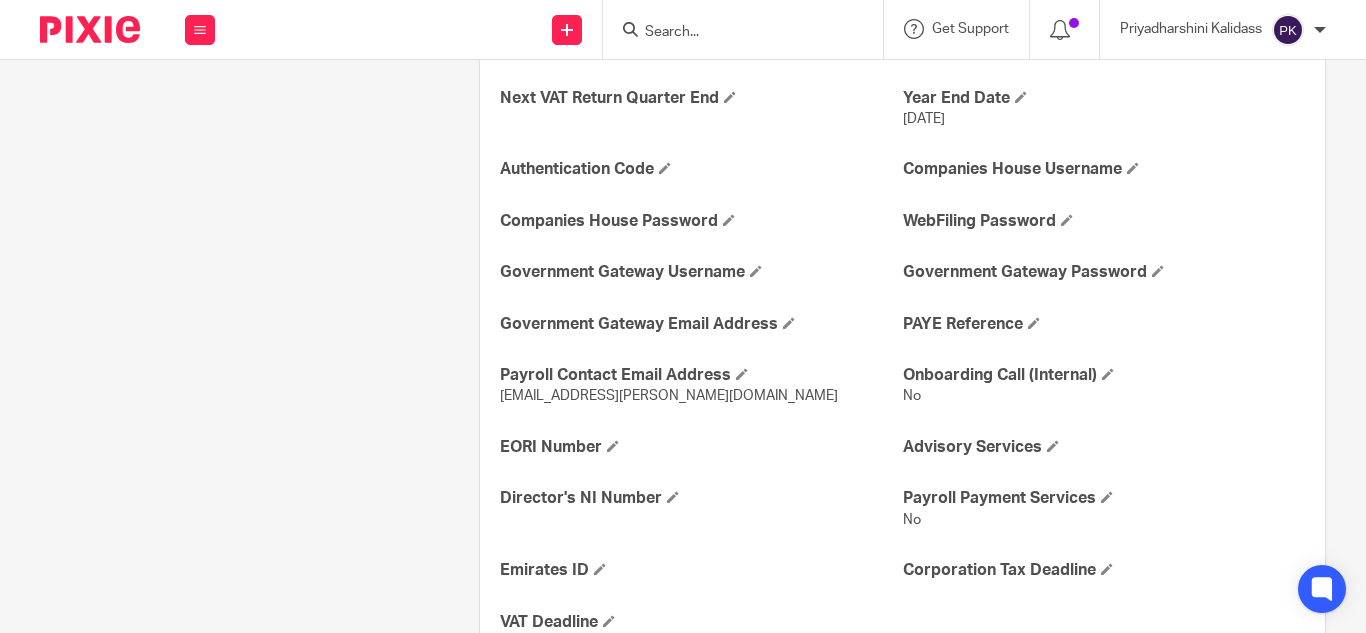 click on "Ongoing CoSec Client
No
Jump Registered Address
No
Company Incorporated On
6 Mar 2023
Company Reg. No.
14707151   View more
Jump Accounting Service
Pro lite
Confirmation Statement Date
5 Mar 2026
PAYE - Accounts Office Ref.
120PY03427944
PAYE - Employer Reference
120 / ZE92224
UTR
2546025636
VAT No.
462968841 Date-1st April 2024
Next VAT Return Quarter End
Year End Date
31 Mar 2025
Authentication Code
Companies House Username
Companies House Password" at bounding box center (902, 181) 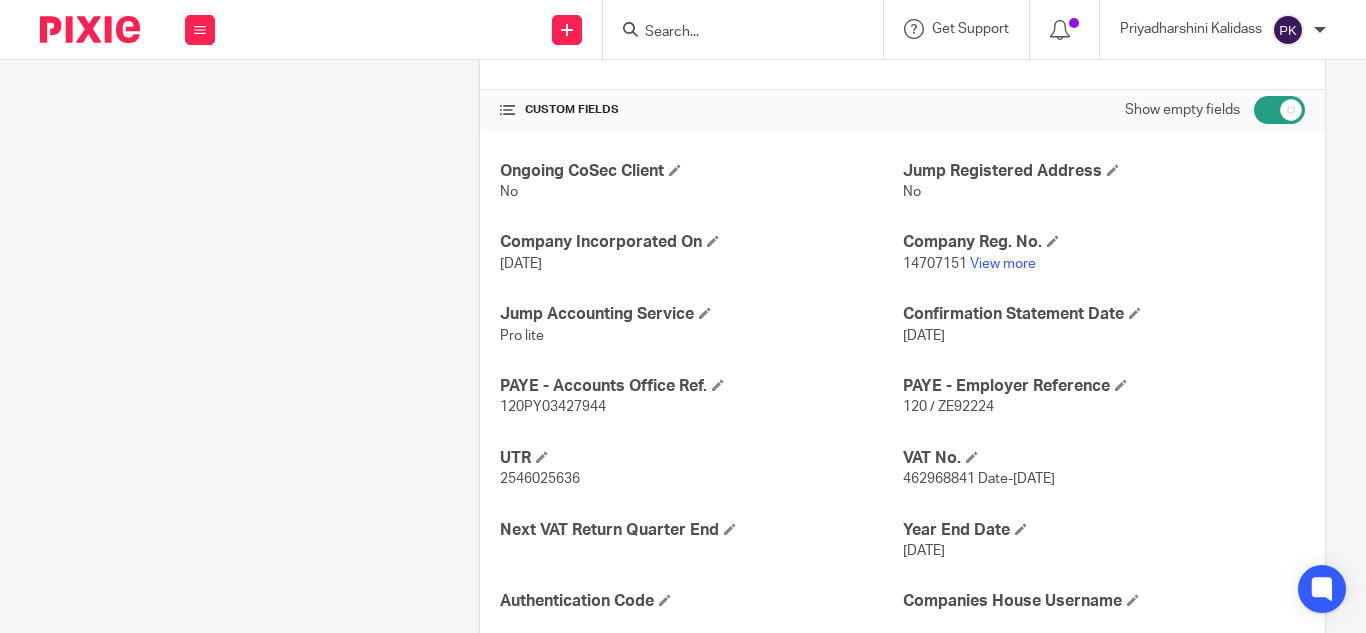 scroll, scrollTop: 660, scrollLeft: 0, axis: vertical 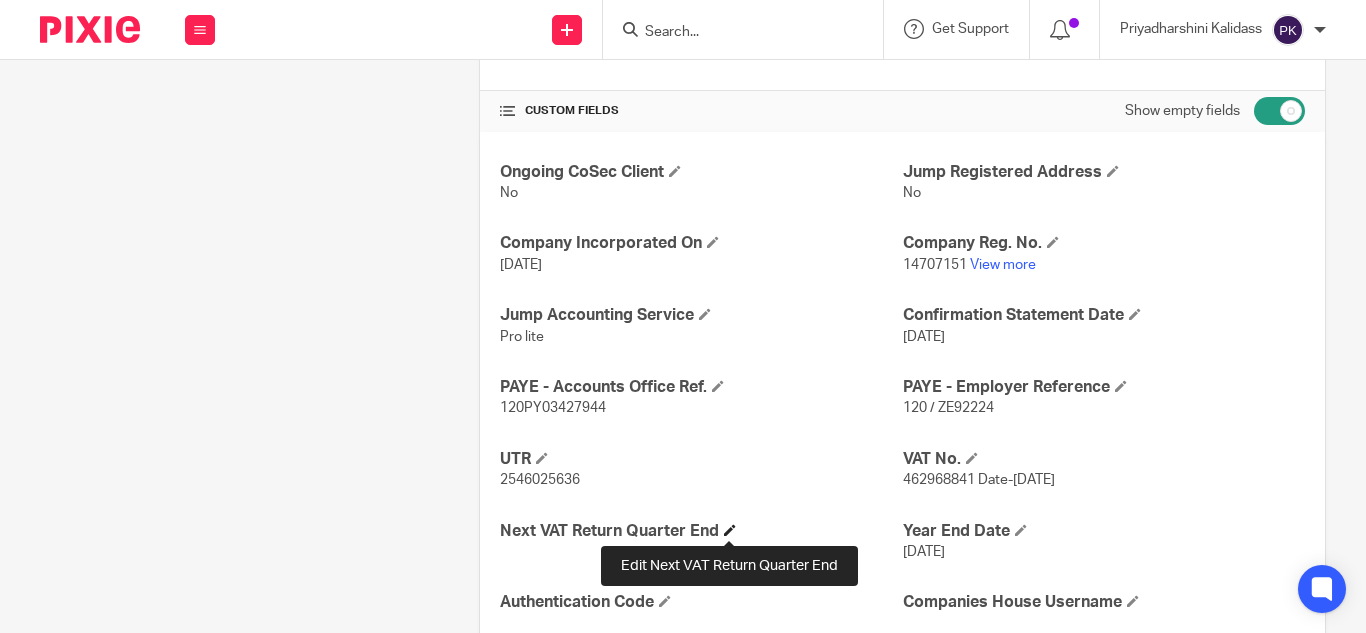 click at bounding box center (730, 530) 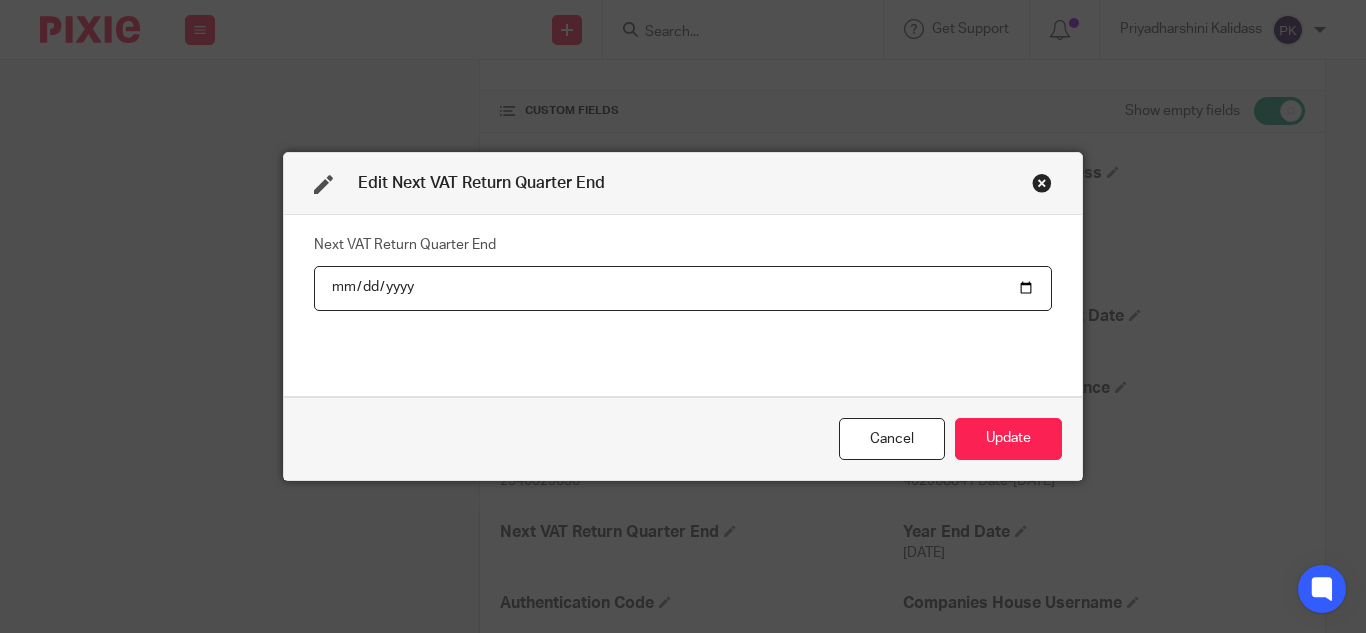 click at bounding box center (683, 288) 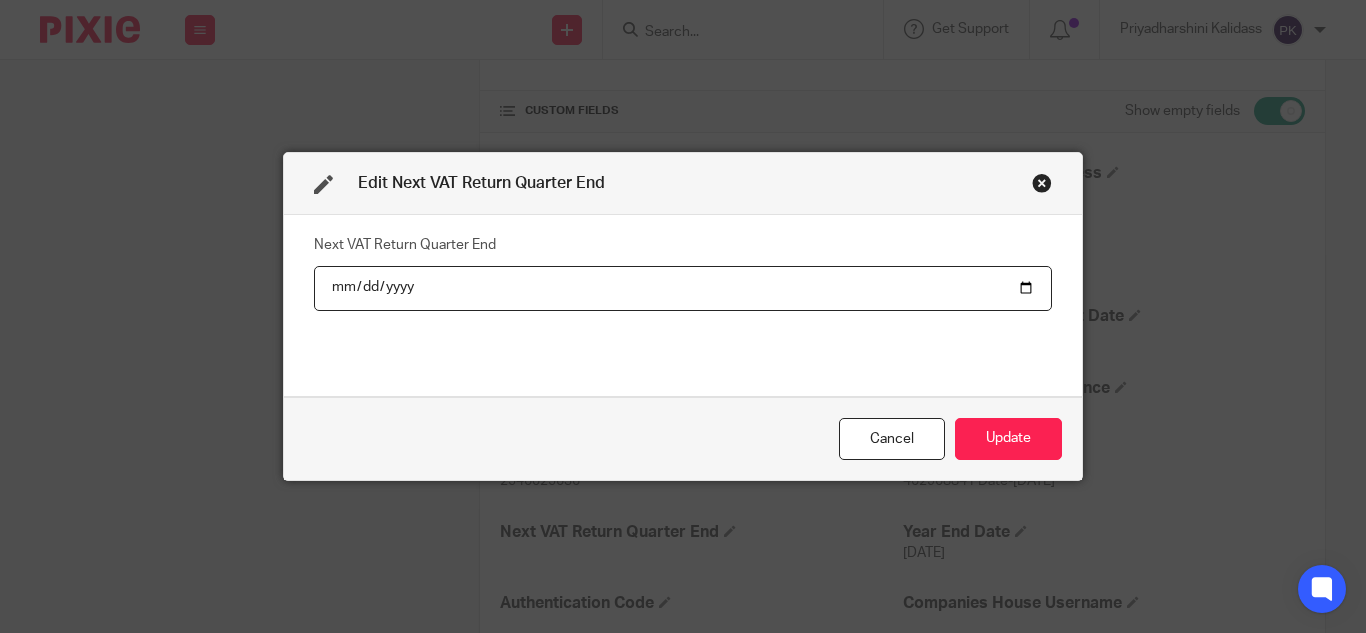 click at bounding box center [683, 288] 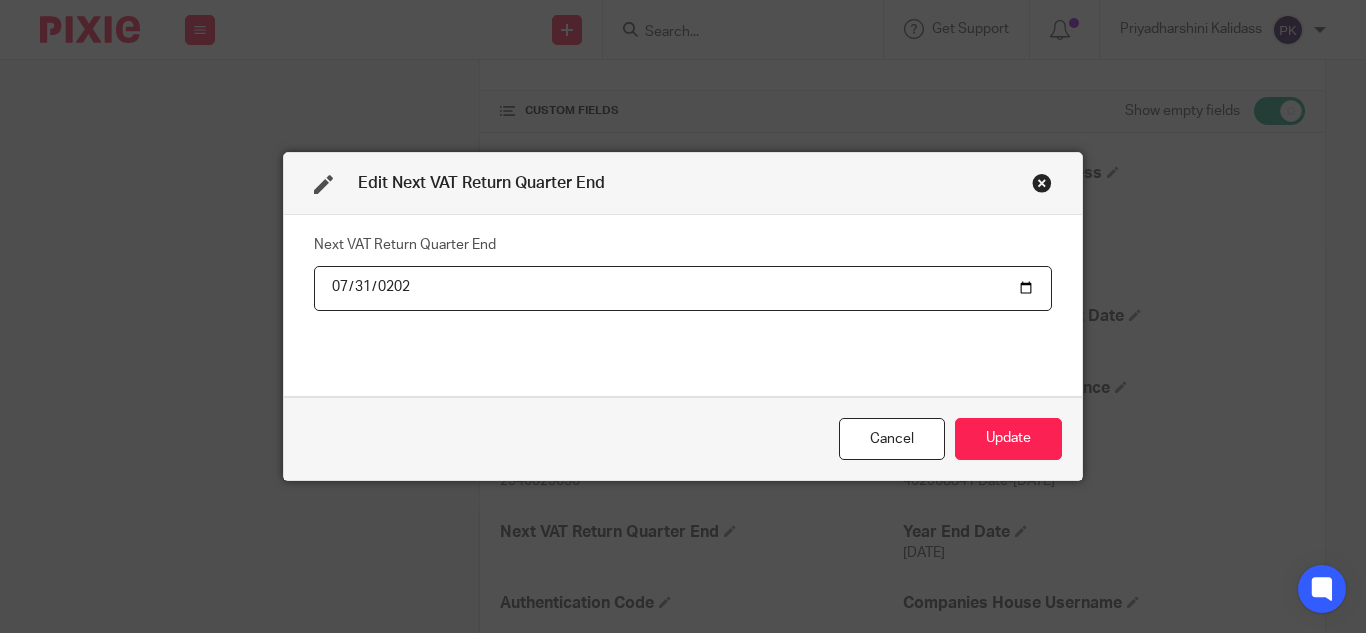 type on "2025-07-31" 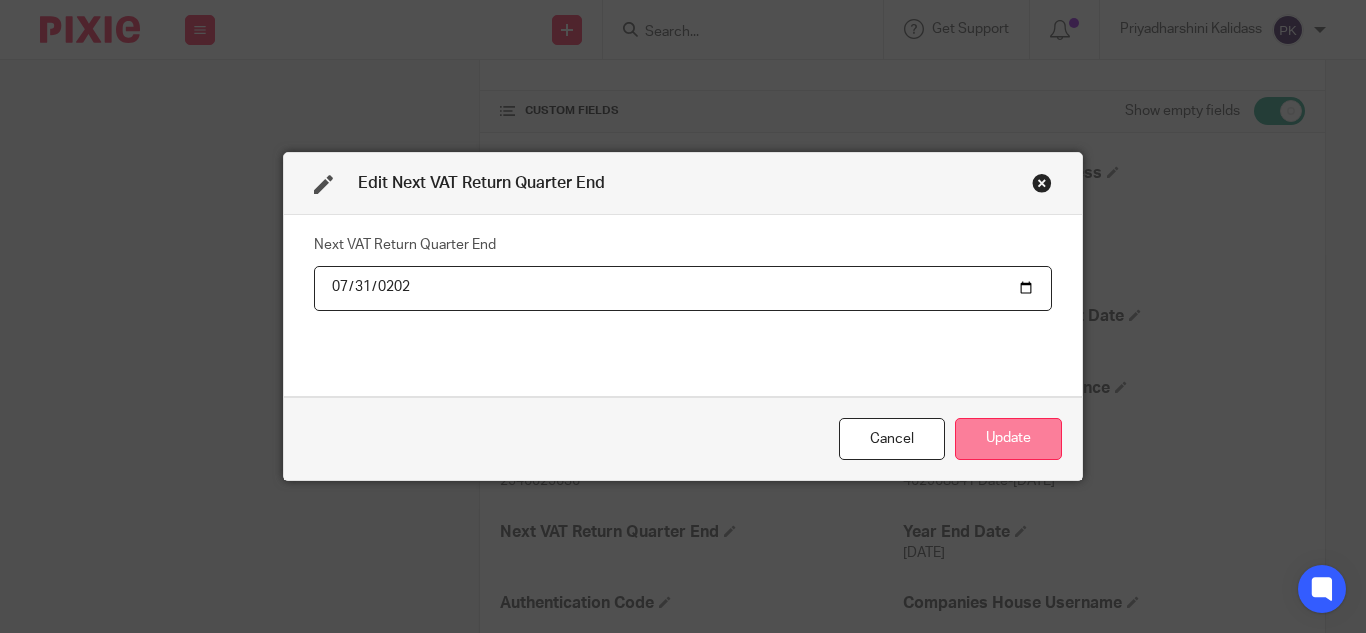 click on "Update" at bounding box center [1008, 439] 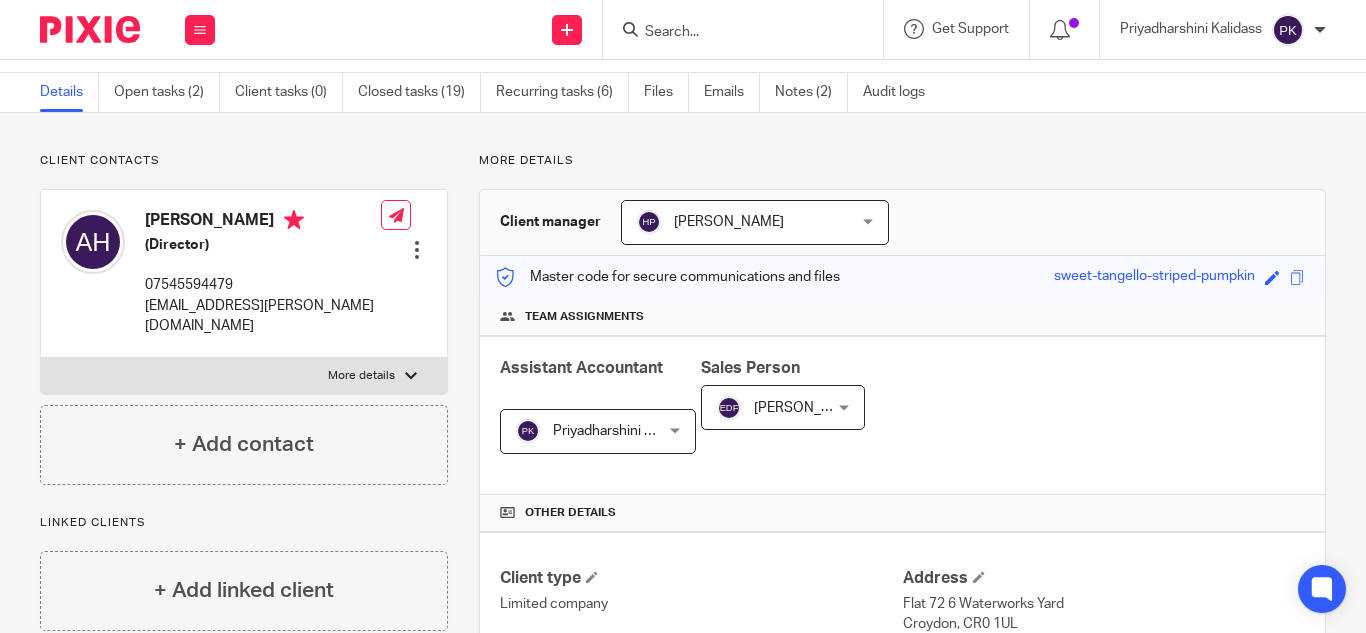scroll, scrollTop: 49, scrollLeft: 0, axis: vertical 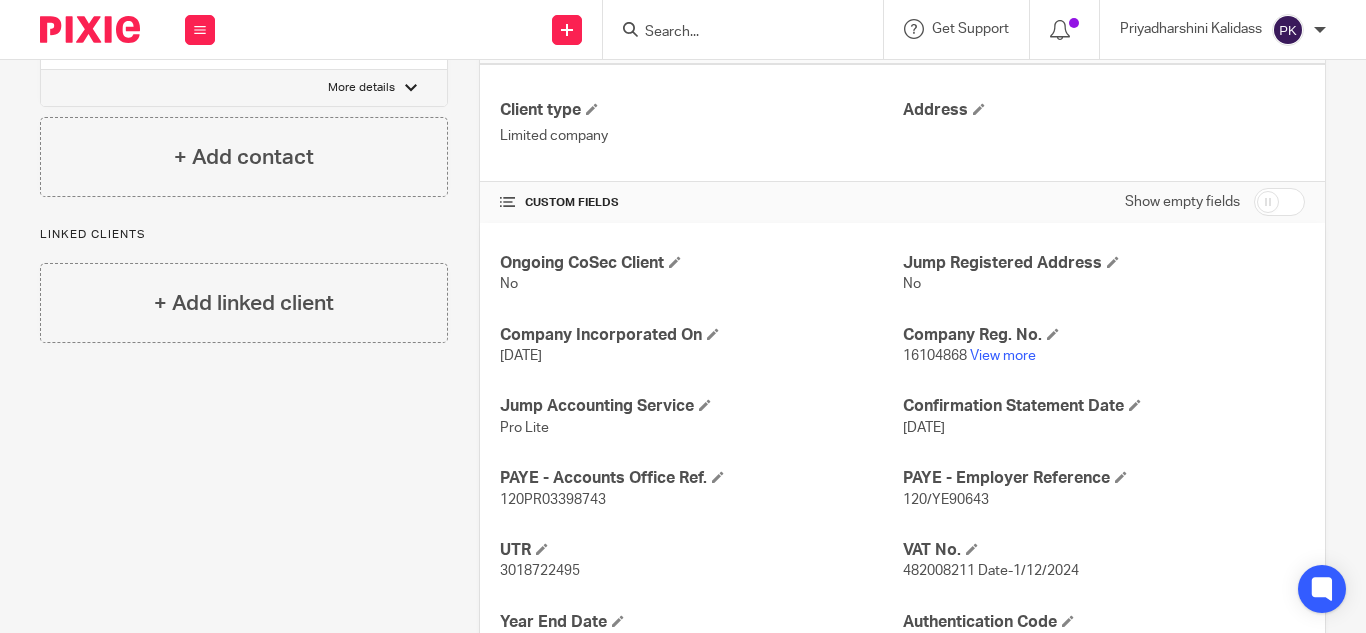 click at bounding box center (1279, 202) 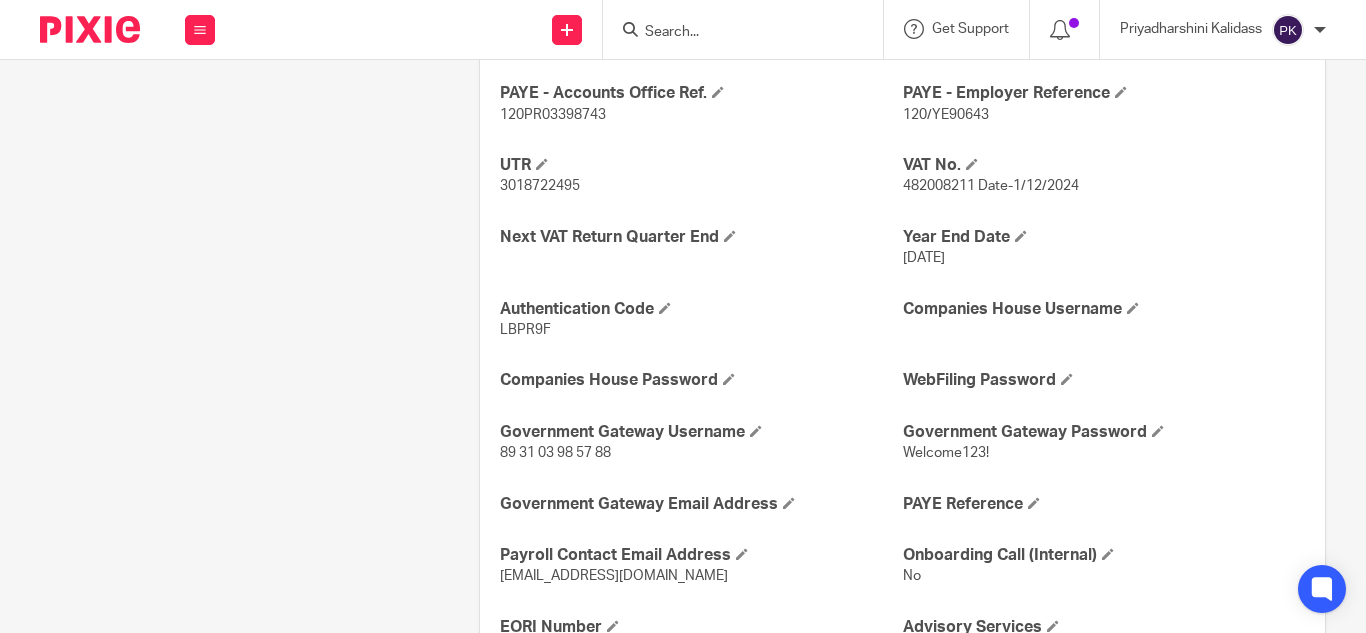 scroll, scrollTop: 914, scrollLeft: 0, axis: vertical 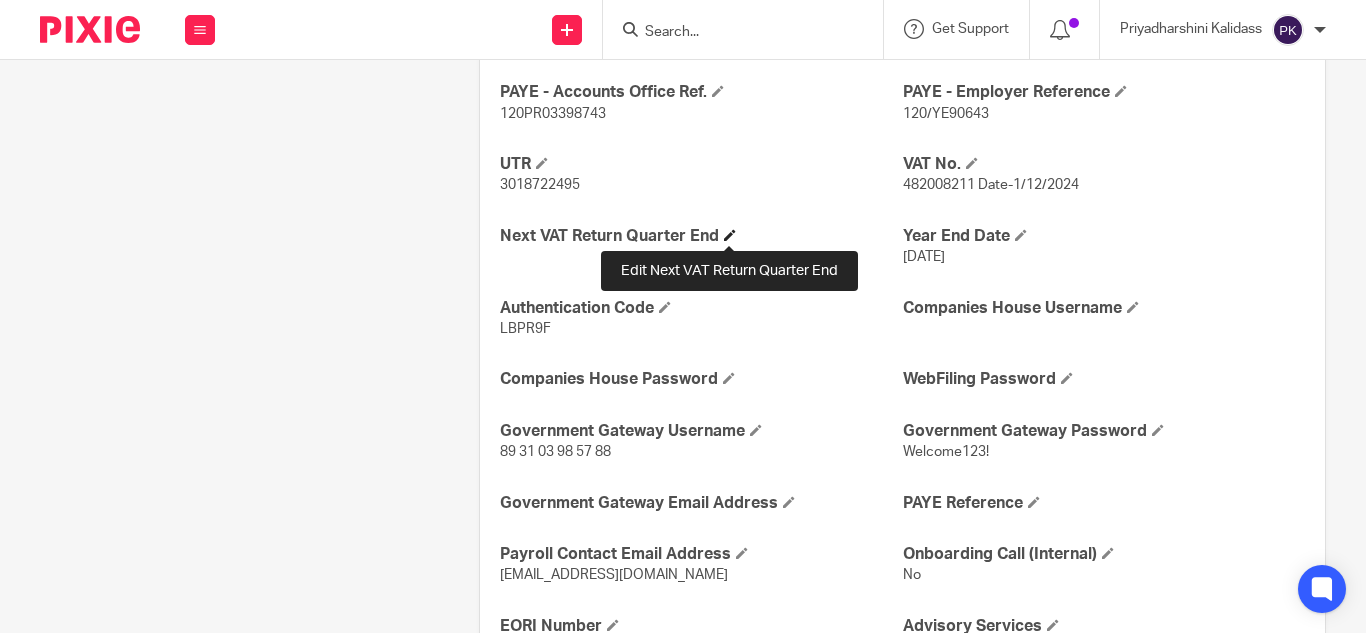 click at bounding box center (730, 235) 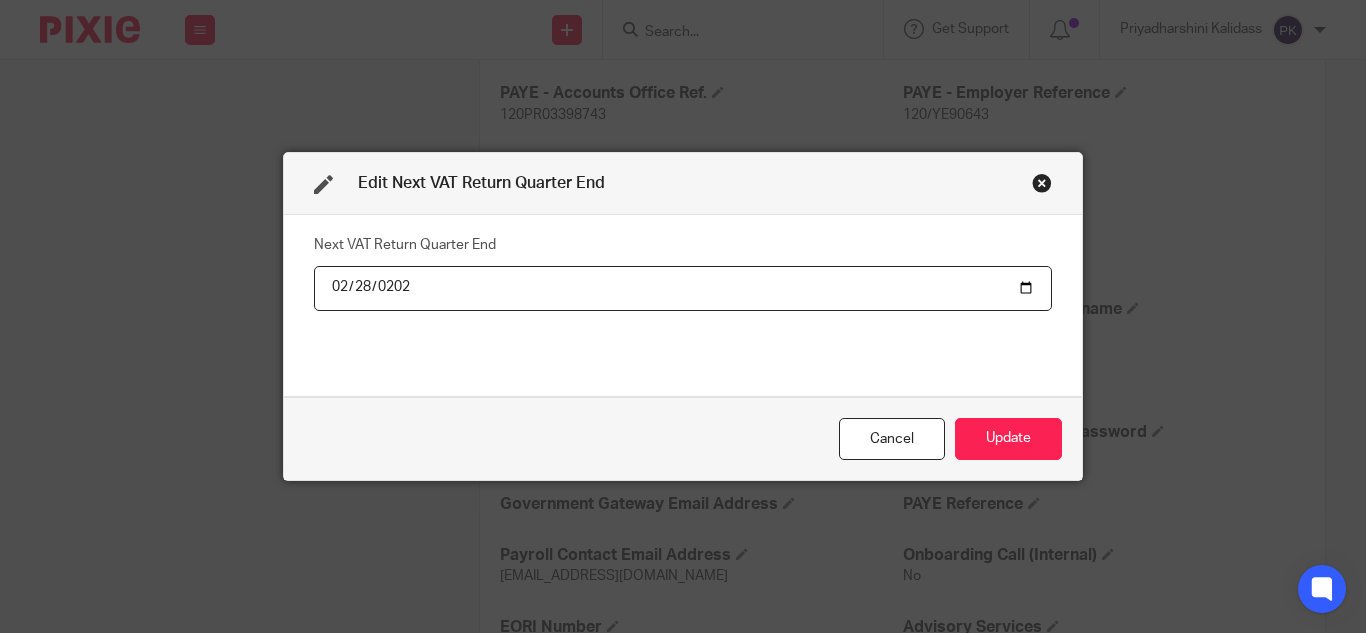 type on "2025-02-28" 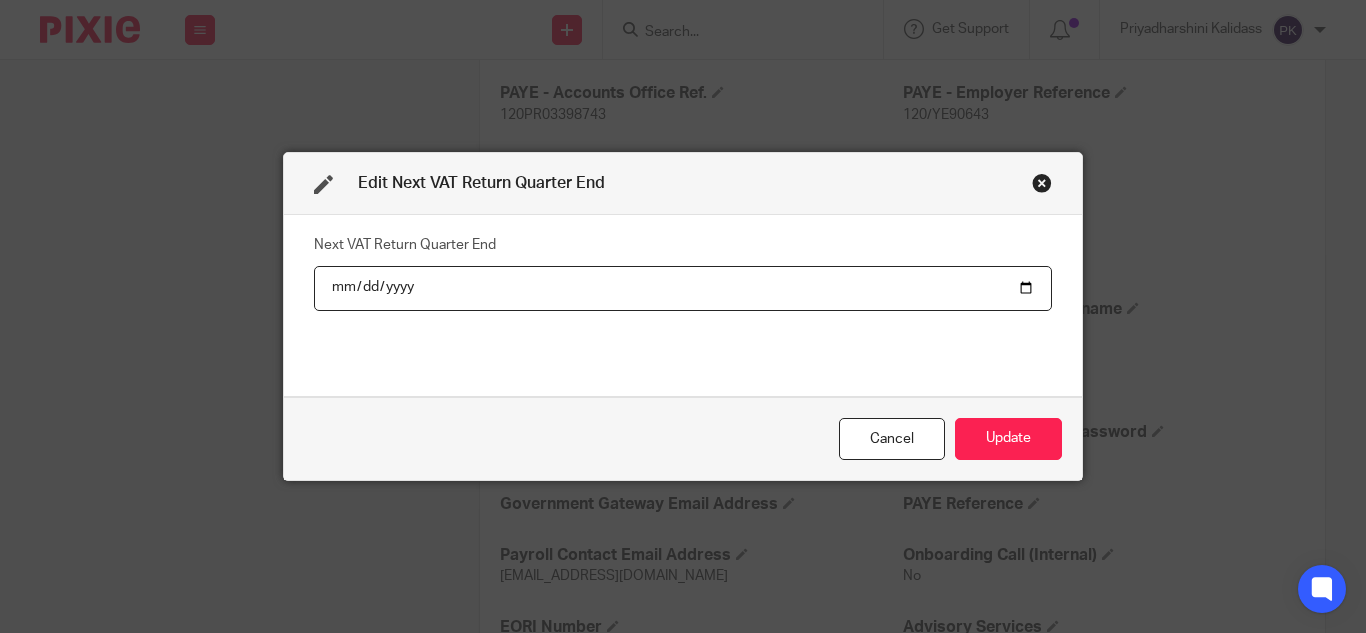 click at bounding box center (683, 288) 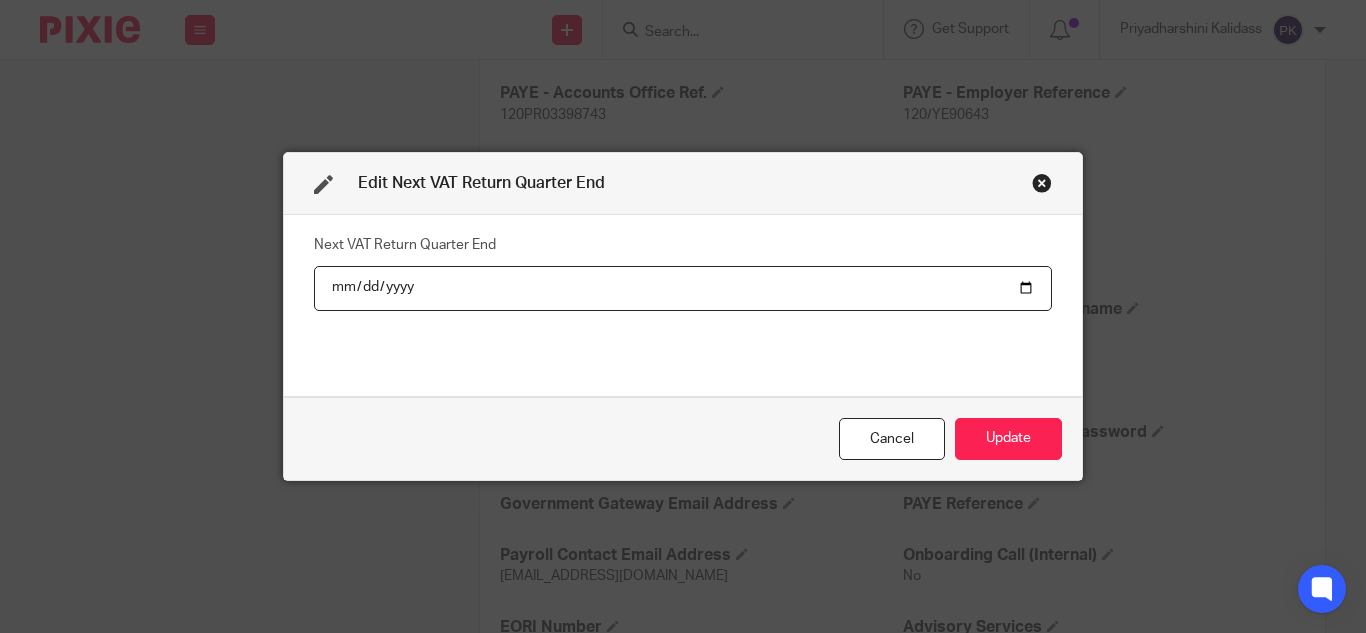 click at bounding box center (683, 288) 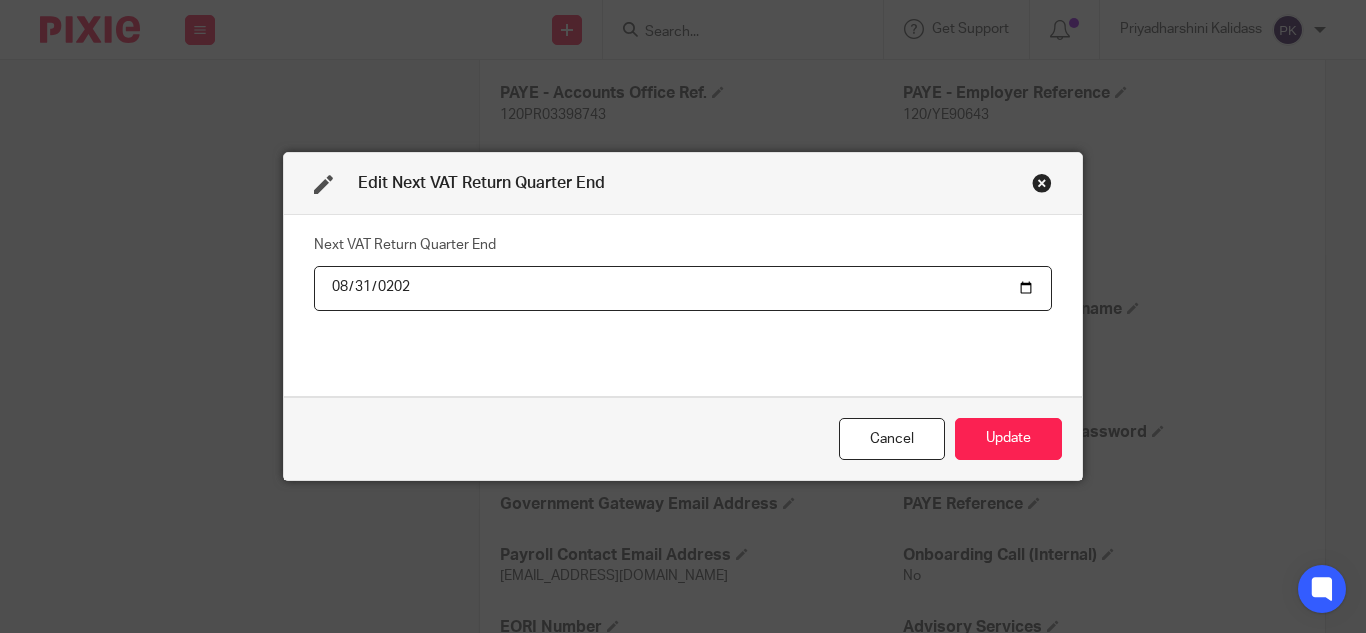 type on "2025-08-31" 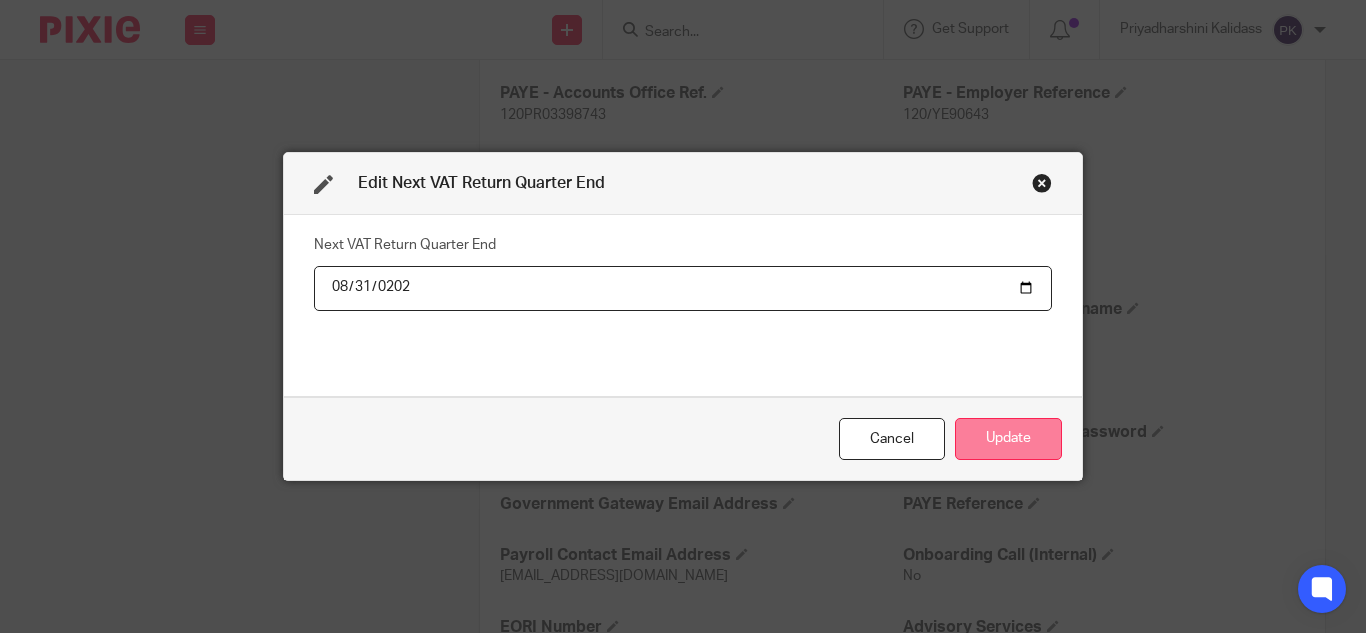 click on "Update" at bounding box center [1008, 439] 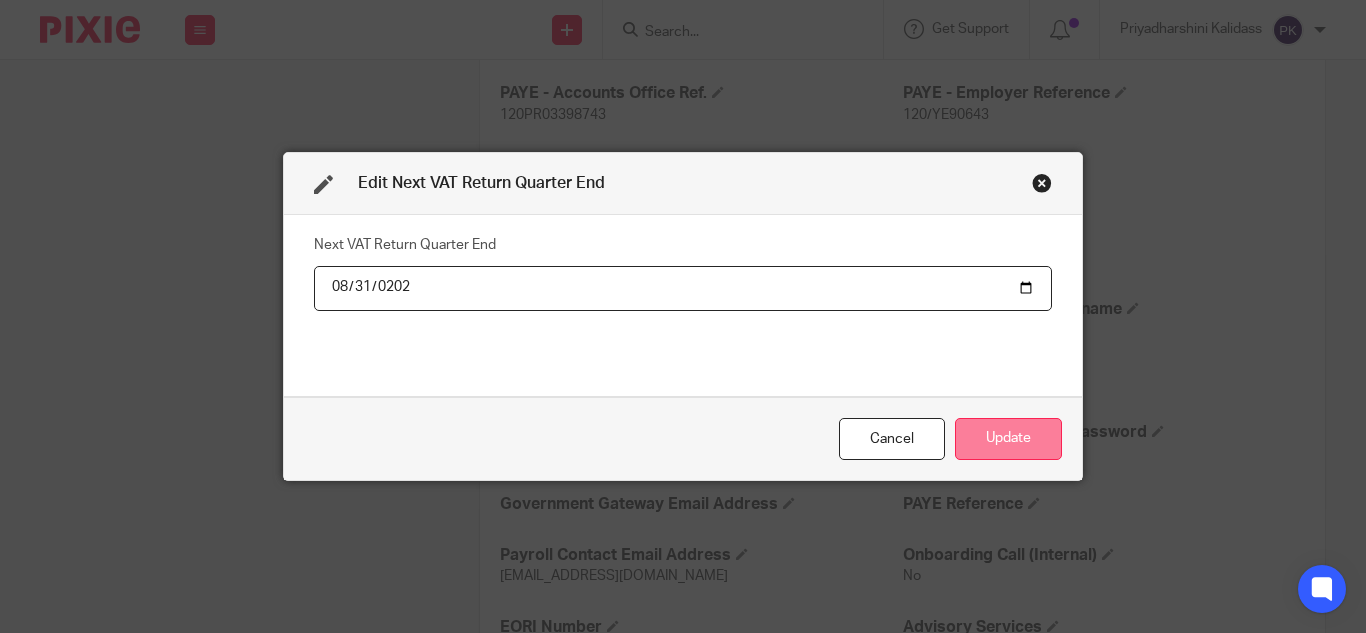 click on "Update" at bounding box center (1008, 439) 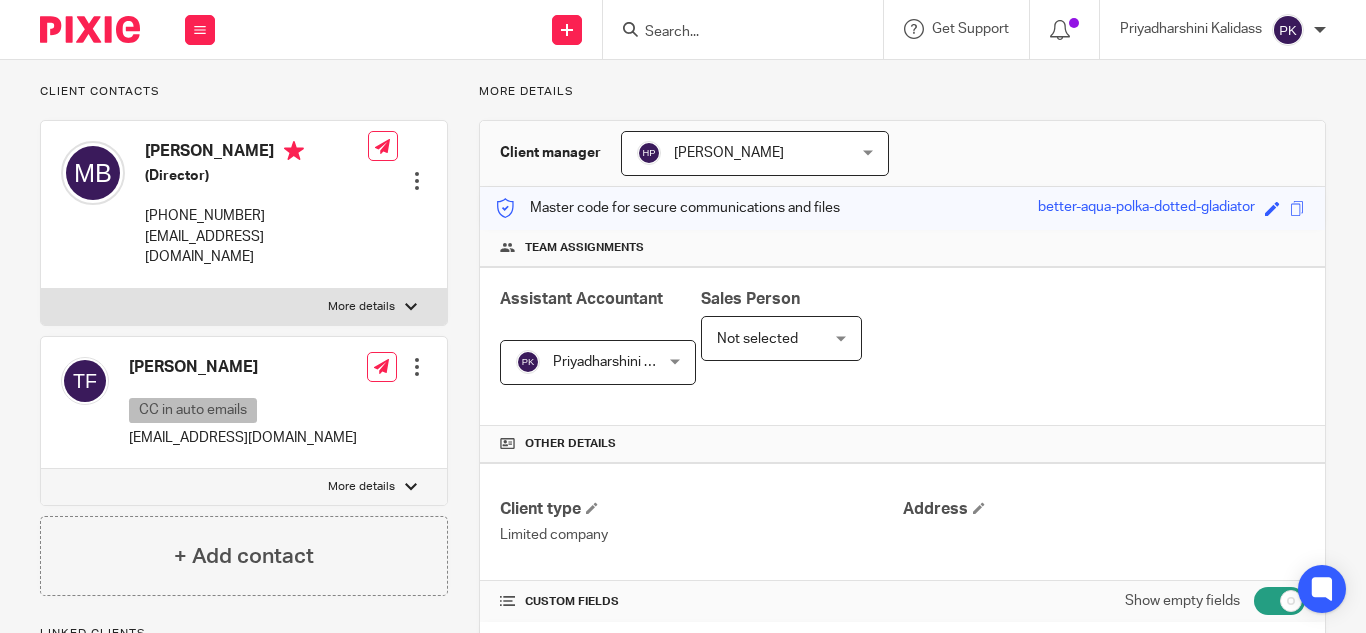 scroll, scrollTop: 22, scrollLeft: 0, axis: vertical 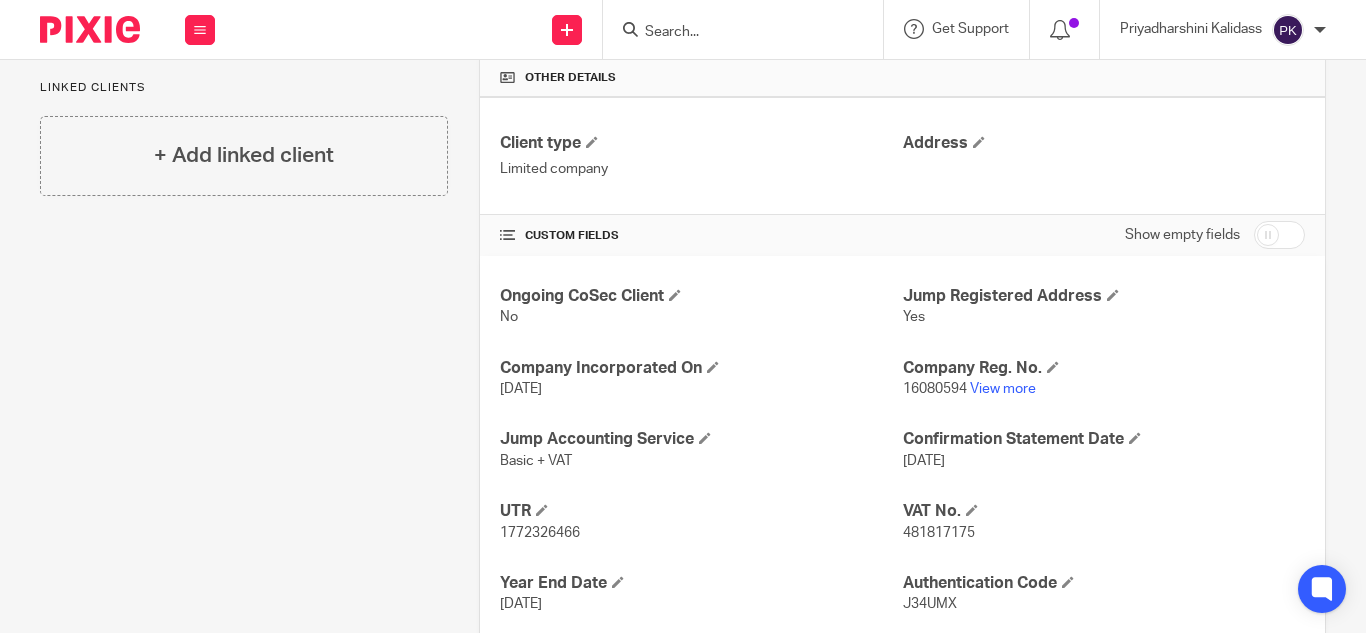 click at bounding box center [1279, 235] 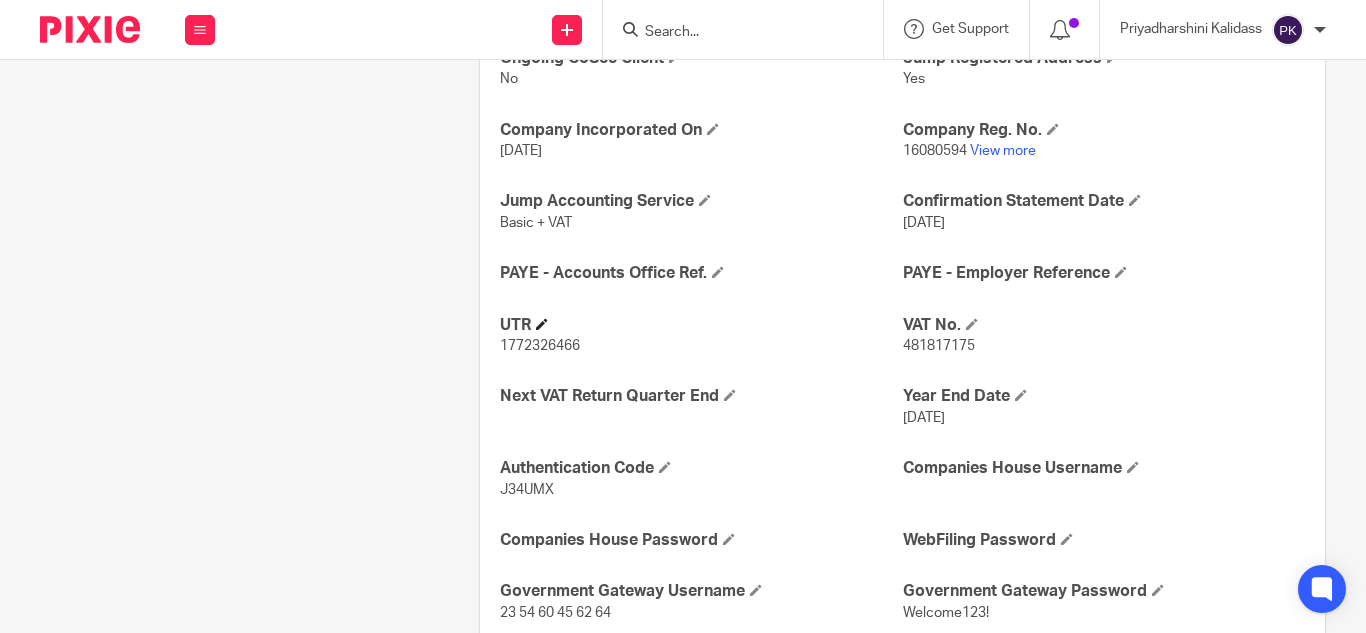 scroll, scrollTop: 732, scrollLeft: 0, axis: vertical 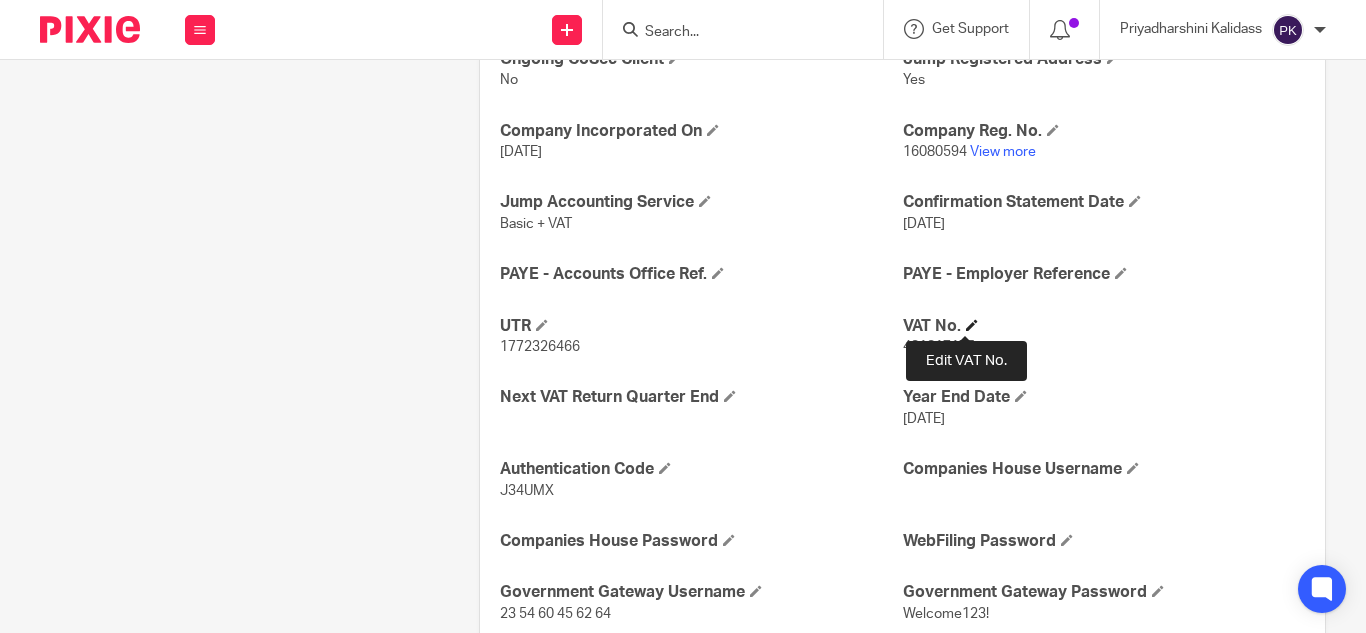 click at bounding box center (972, 325) 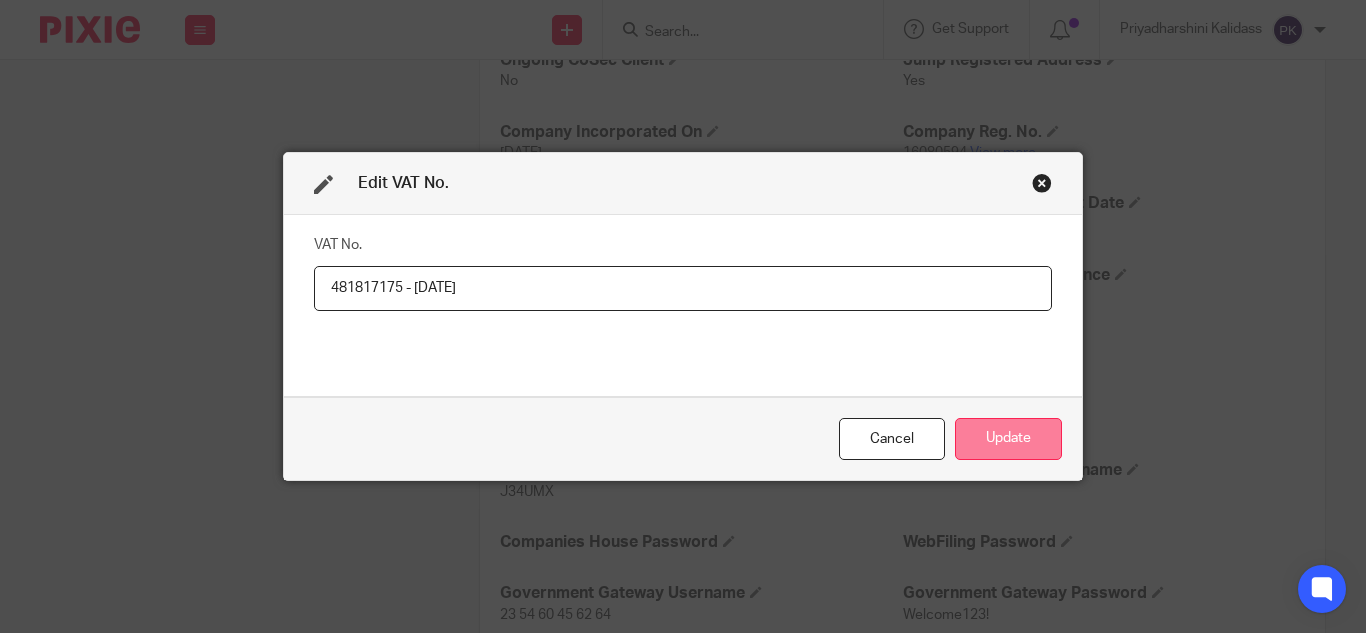 type on "481817175 - [DATE]" 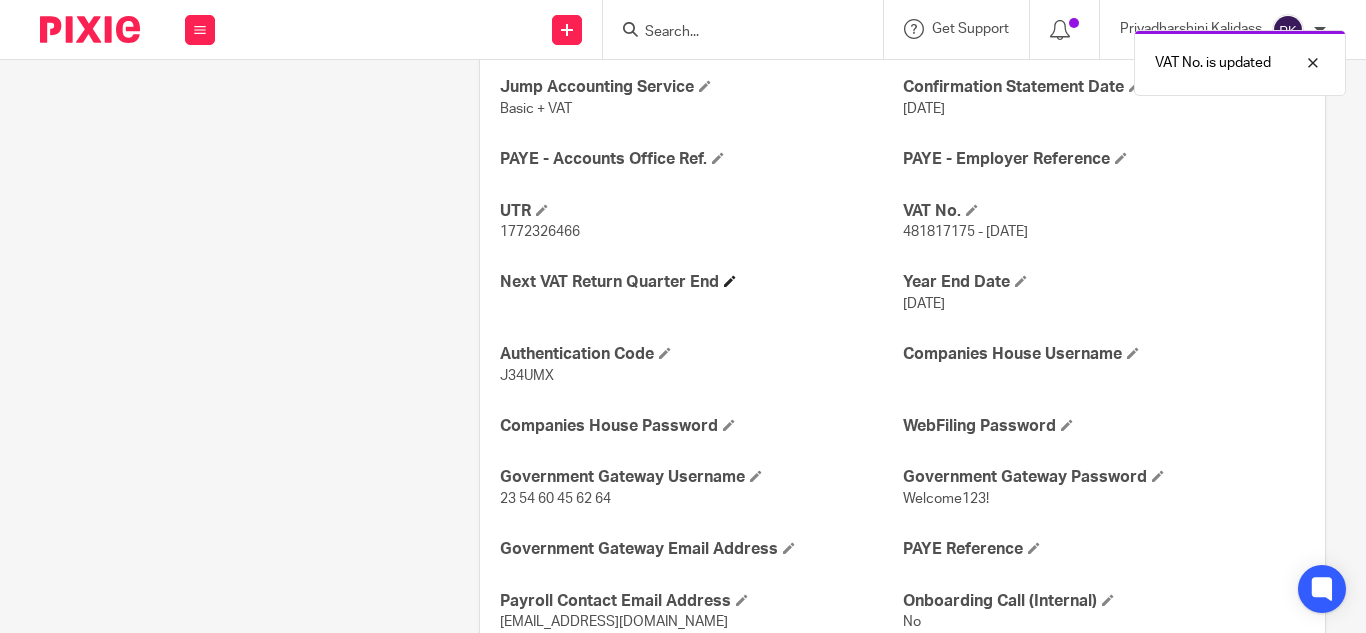 scroll, scrollTop: 850, scrollLeft: 0, axis: vertical 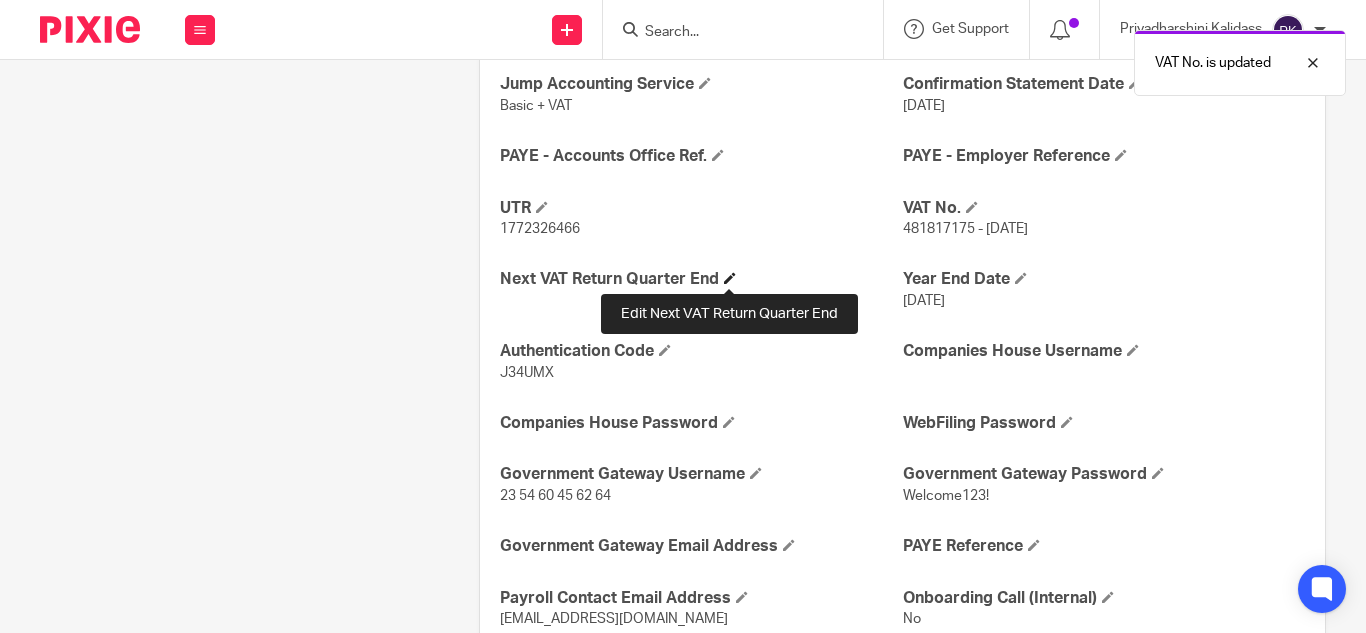 click at bounding box center (730, 278) 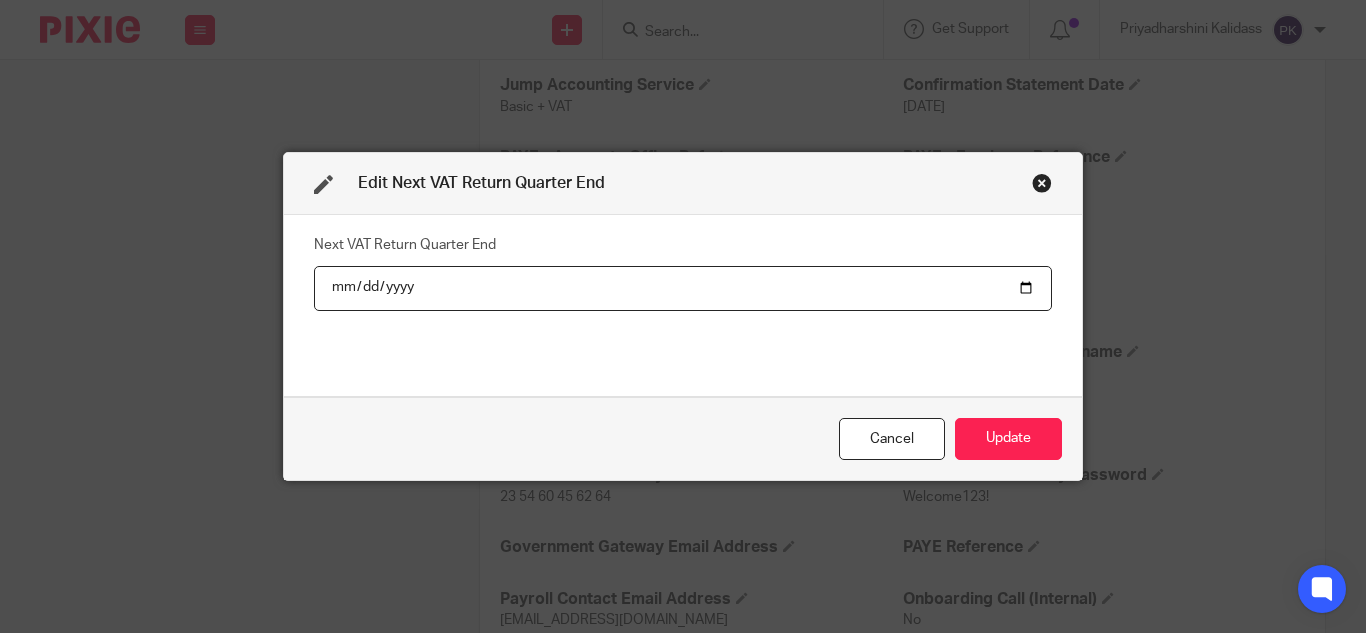 click at bounding box center [683, 288] 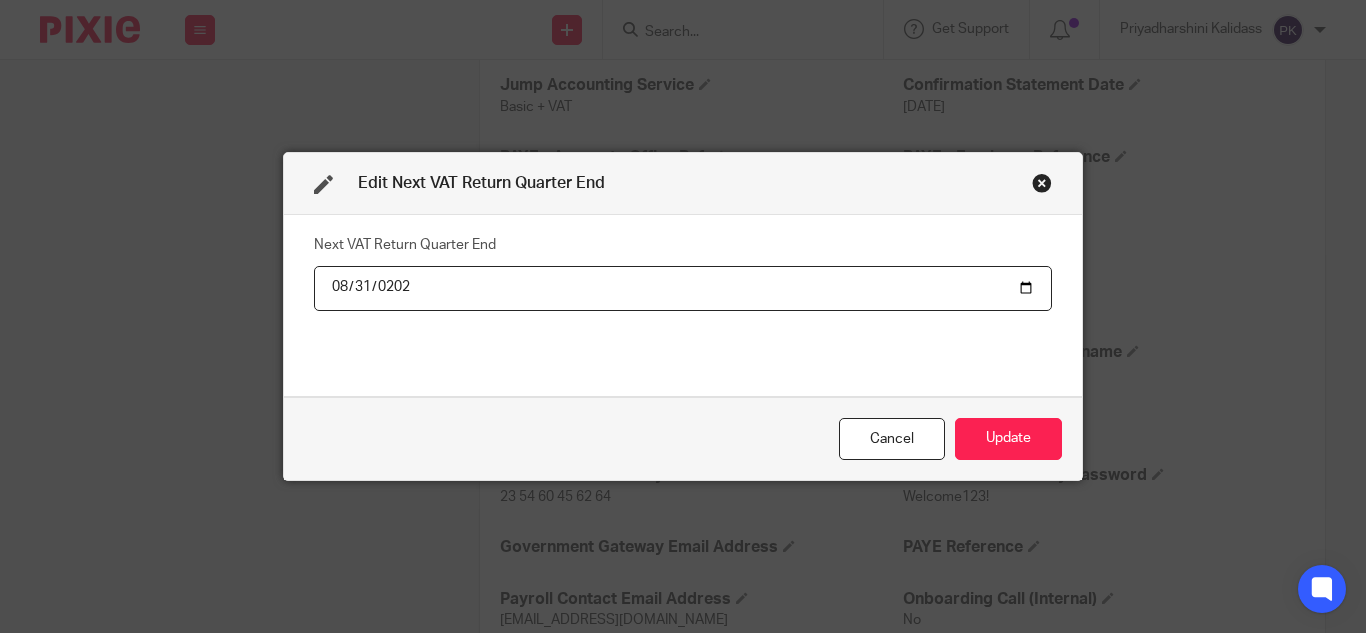 type on "2025-08-31" 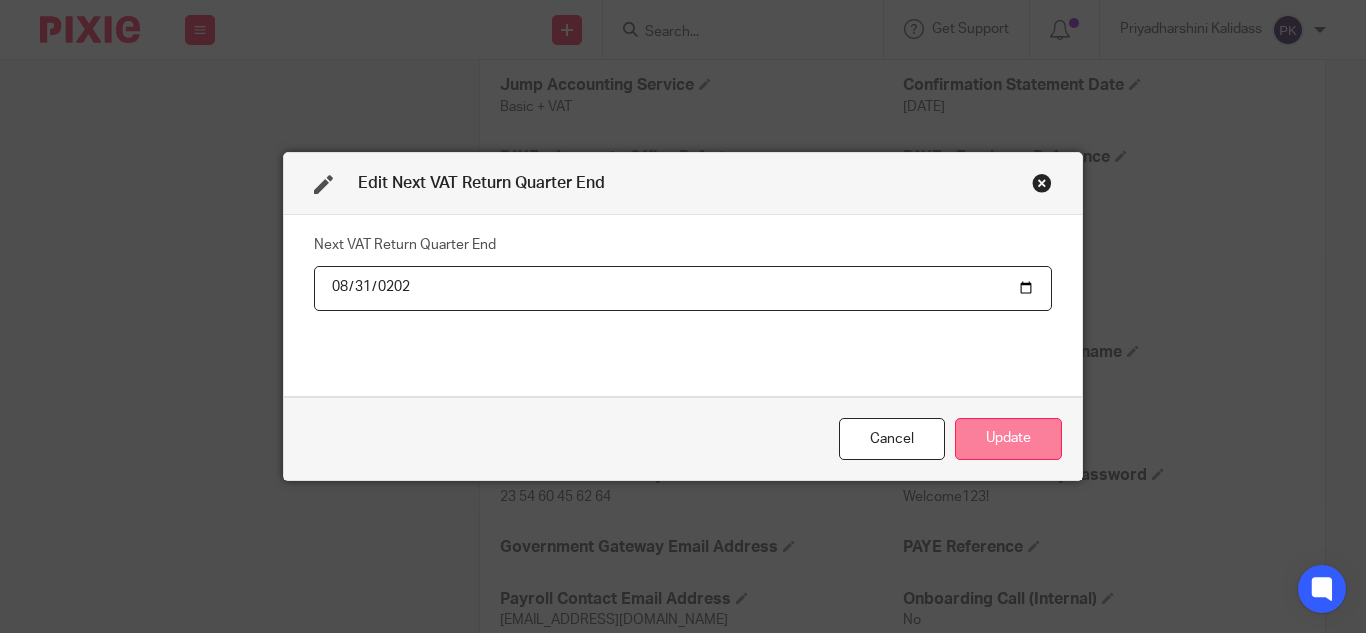 click on "Update" at bounding box center (1008, 439) 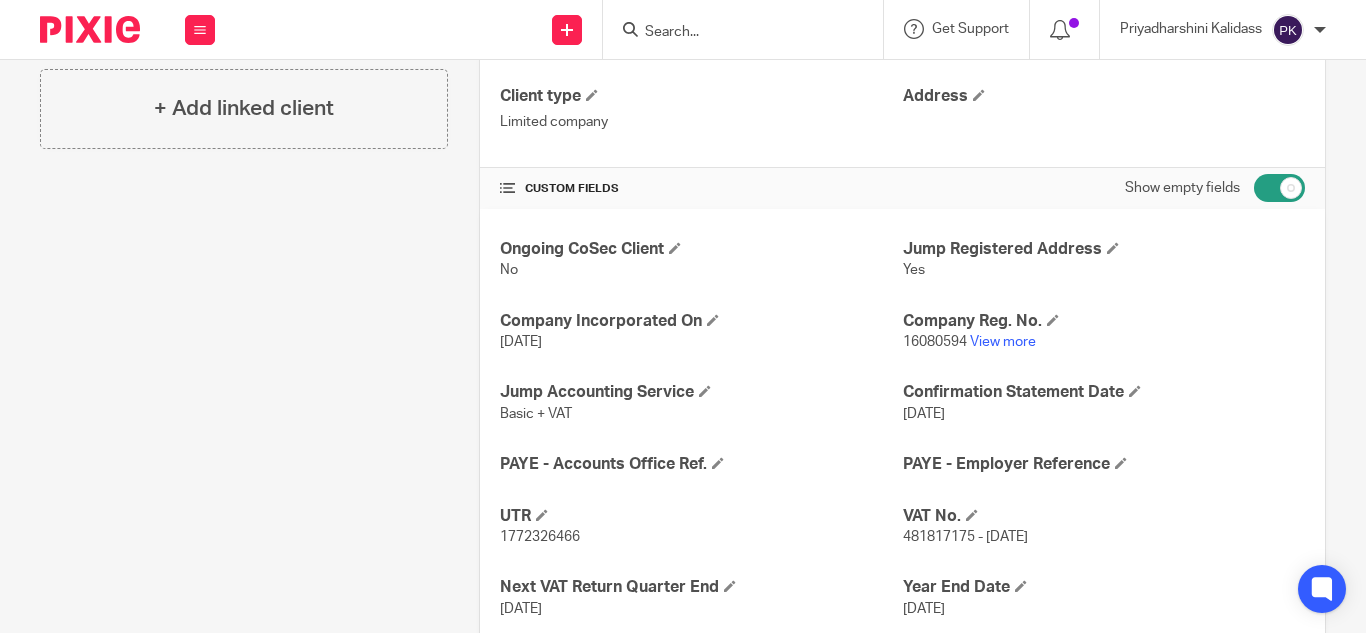 scroll, scrollTop: 544, scrollLeft: 0, axis: vertical 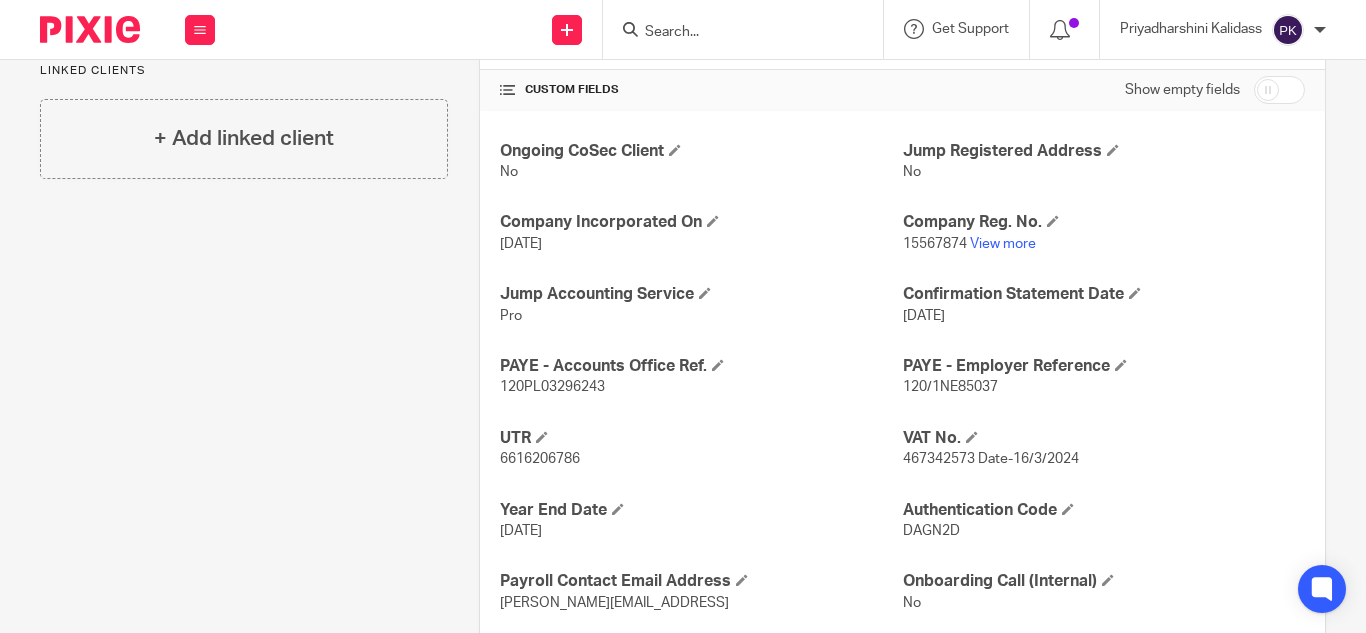 click at bounding box center (1279, 90) 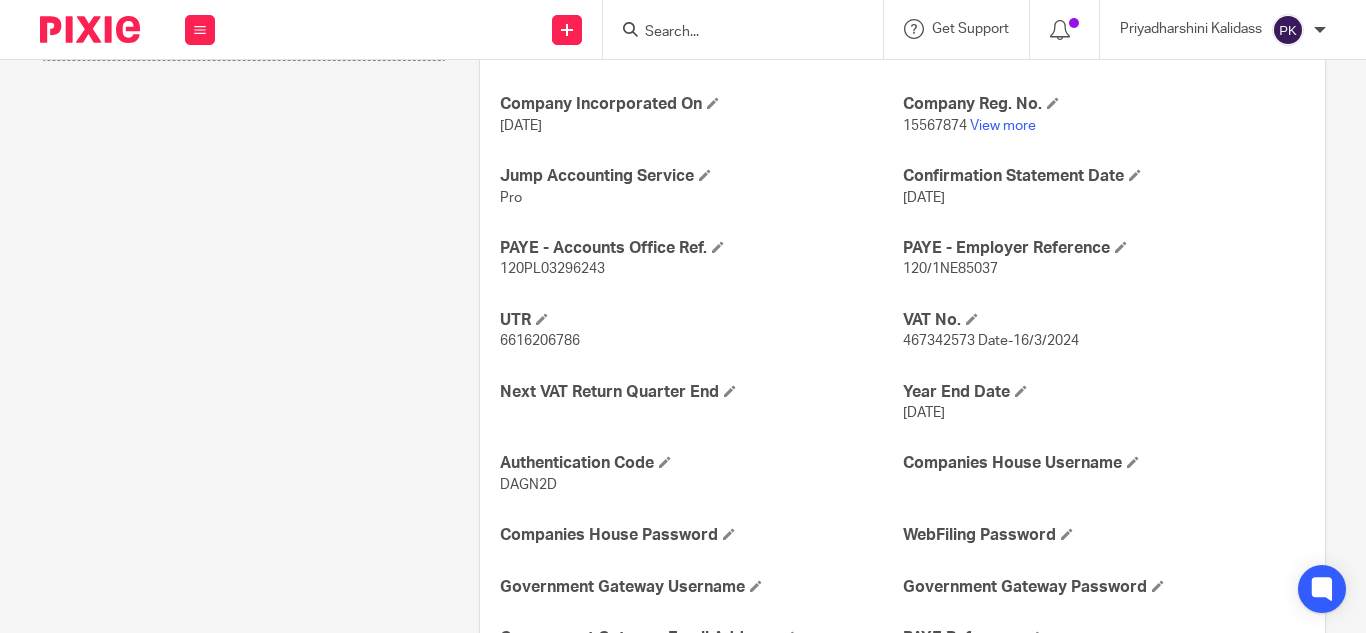 scroll, scrollTop: 796, scrollLeft: 0, axis: vertical 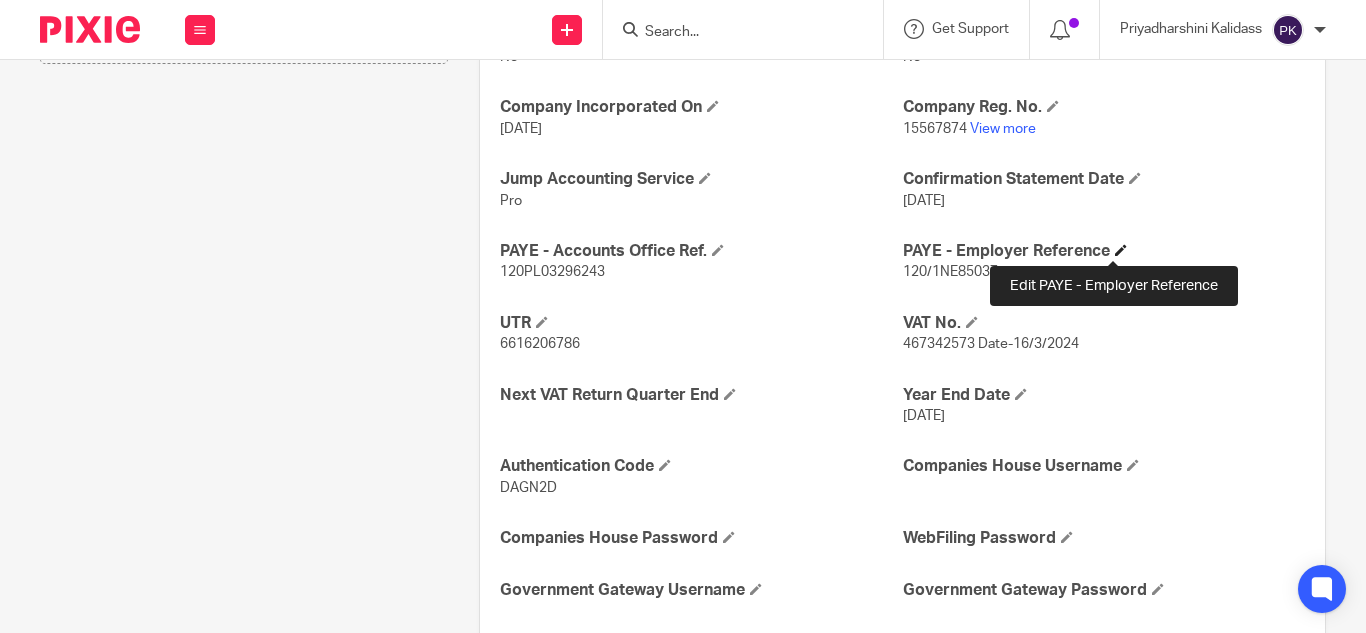 click at bounding box center [1121, 250] 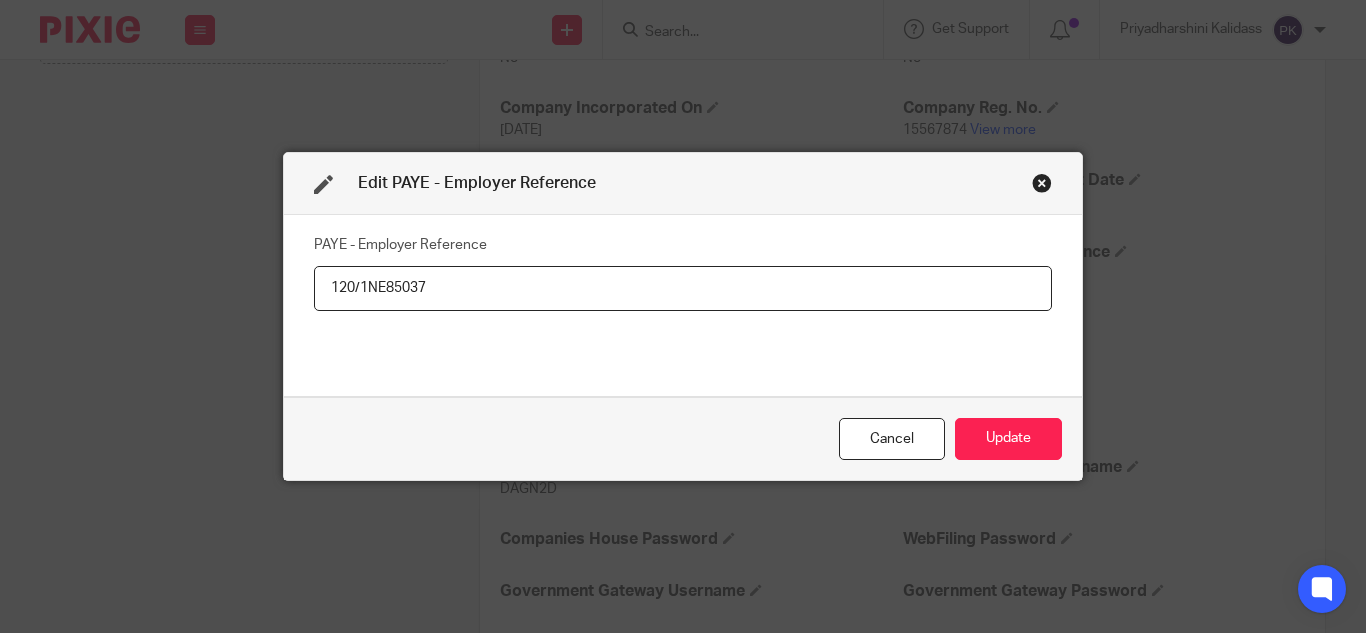 click on "120/1NE85037" at bounding box center (683, 288) 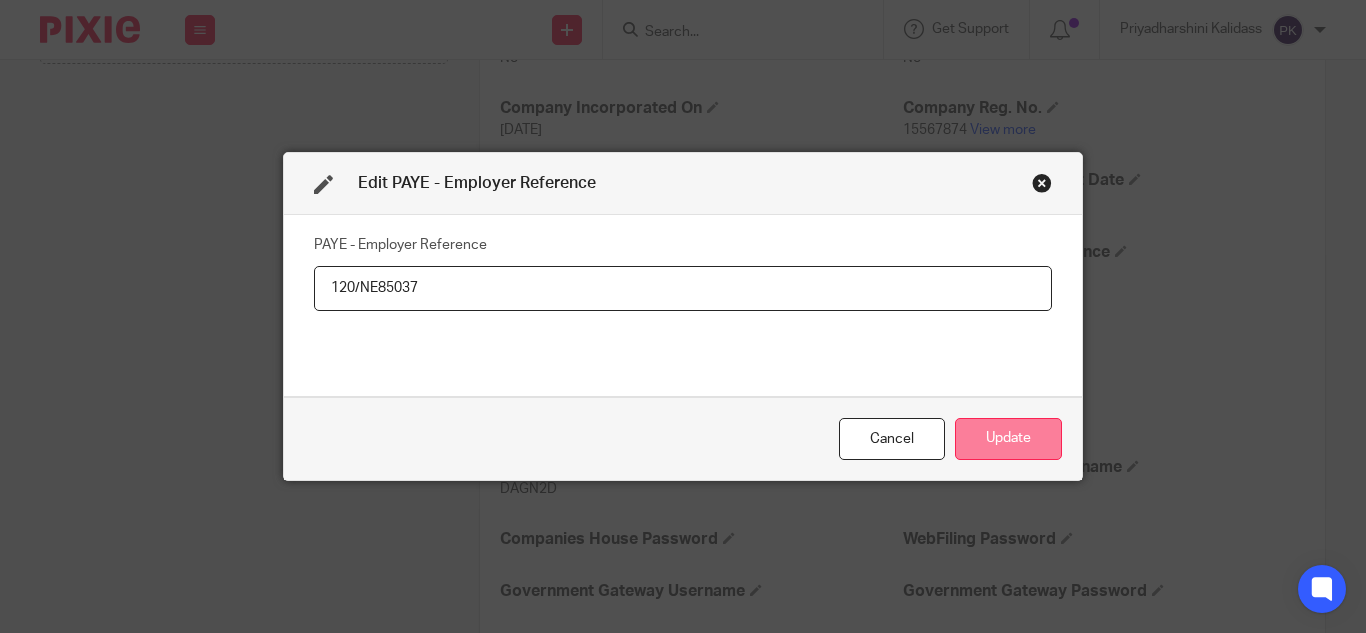 type on "120/NE85037" 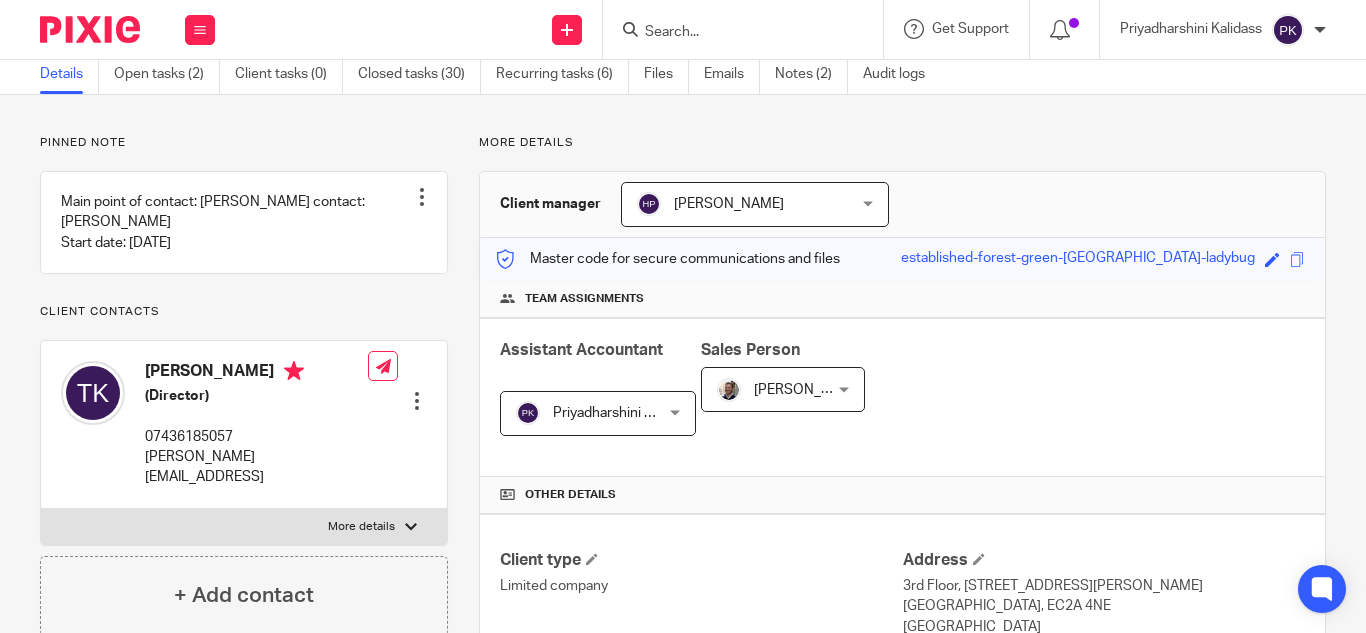 scroll, scrollTop: 0, scrollLeft: 0, axis: both 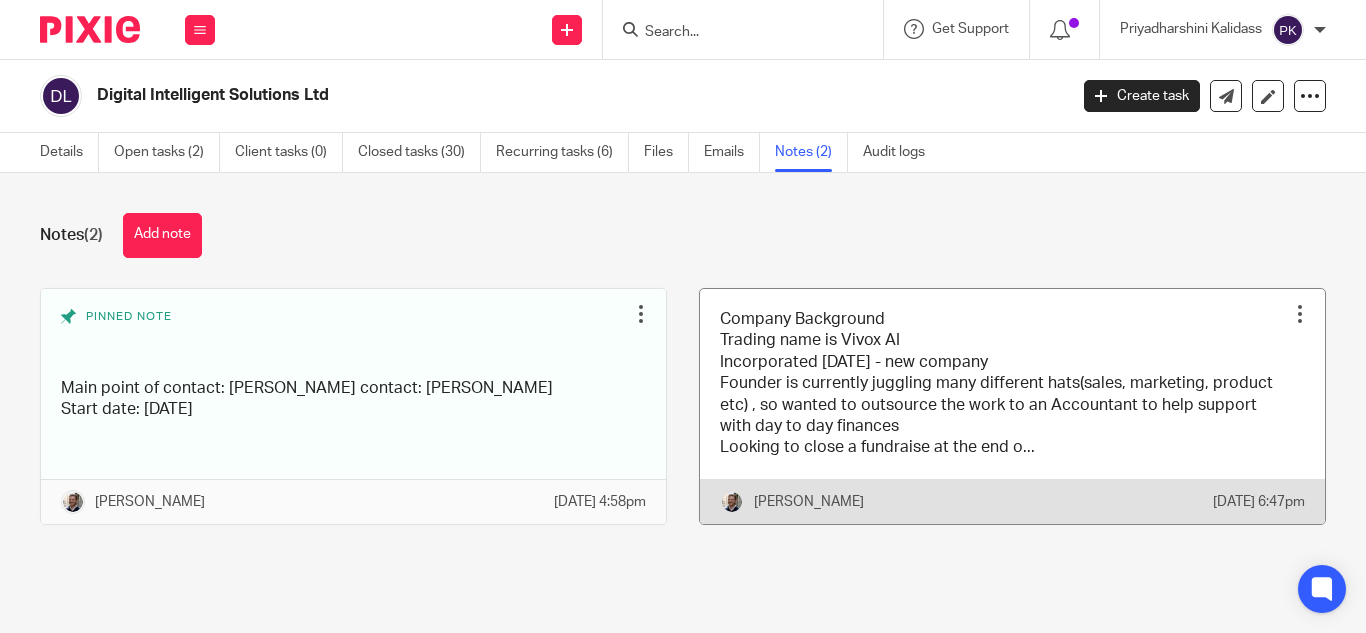 click at bounding box center (1012, 406) 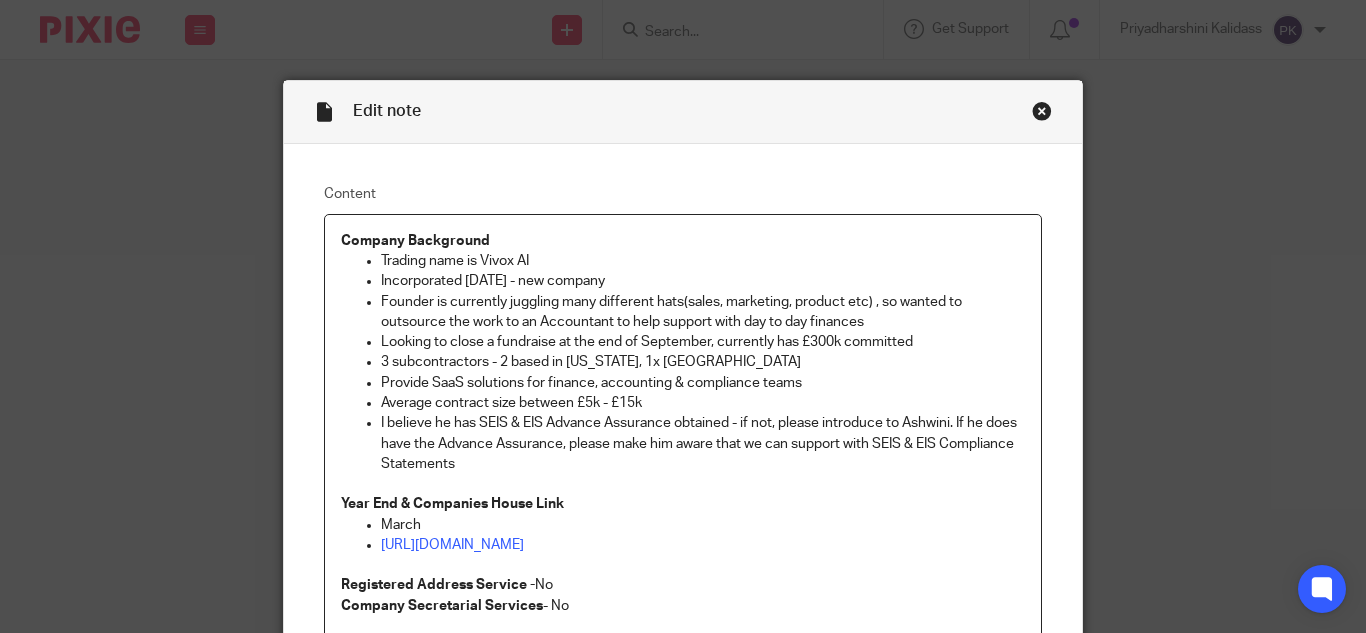 scroll, scrollTop: 0, scrollLeft: 0, axis: both 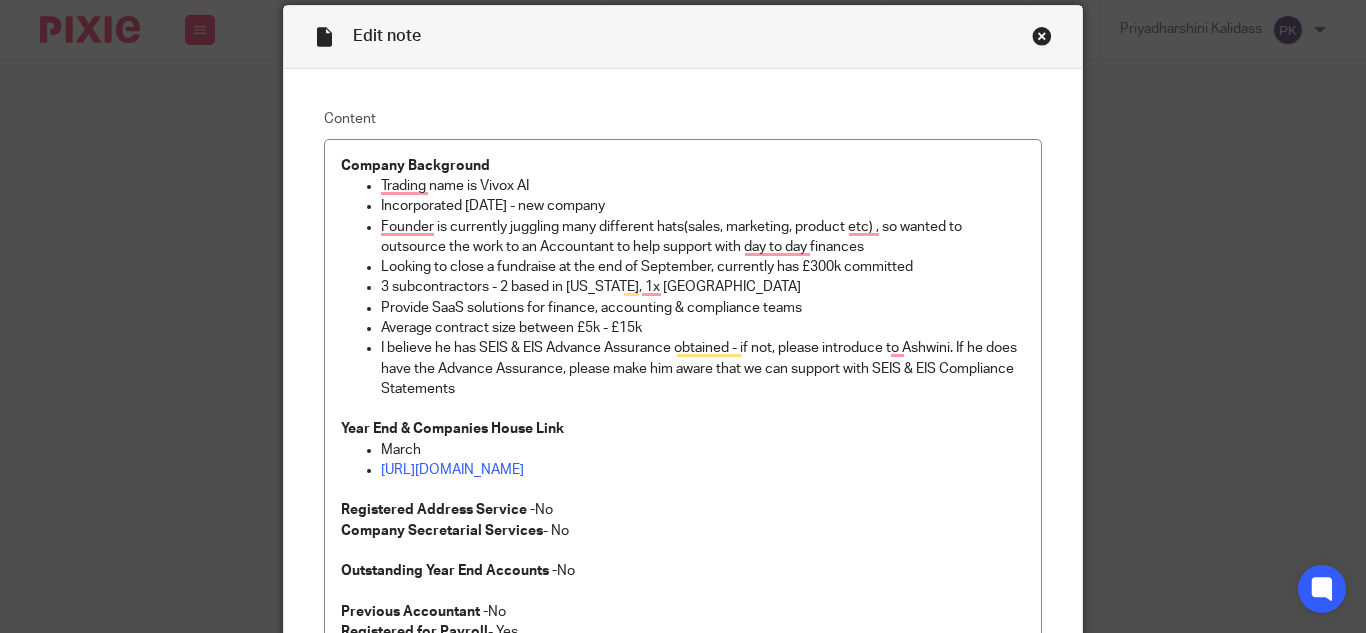 click at bounding box center (1042, 36) 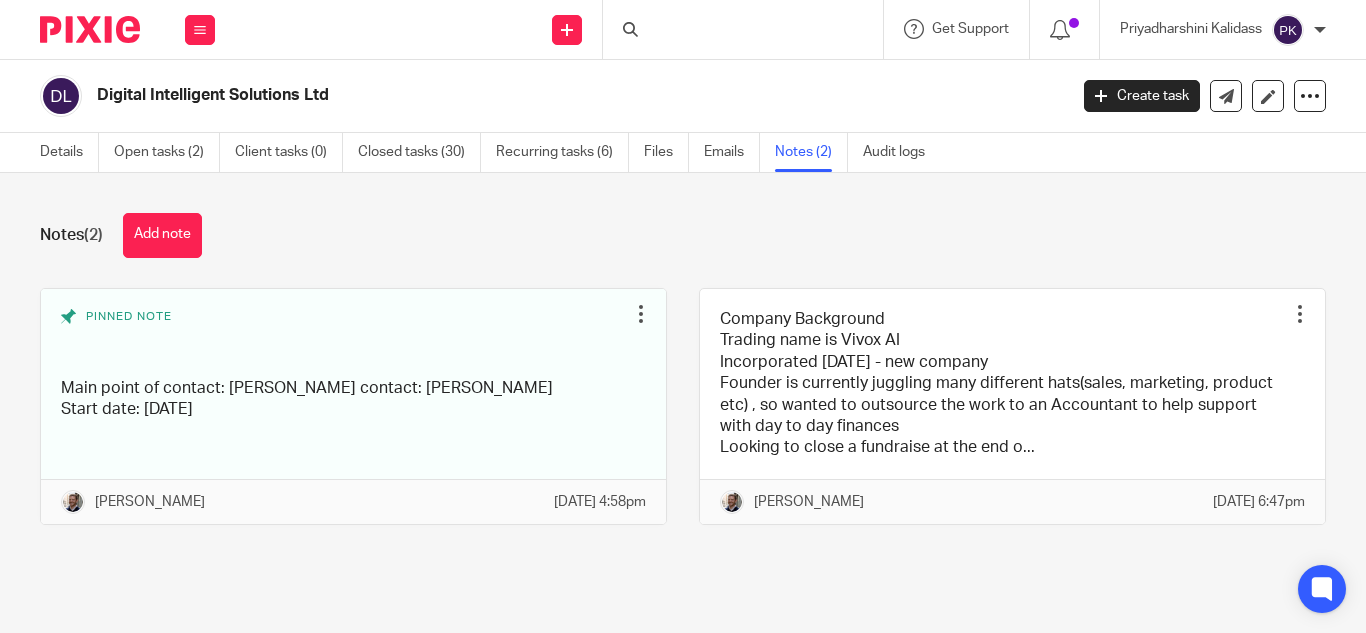 scroll, scrollTop: 0, scrollLeft: 0, axis: both 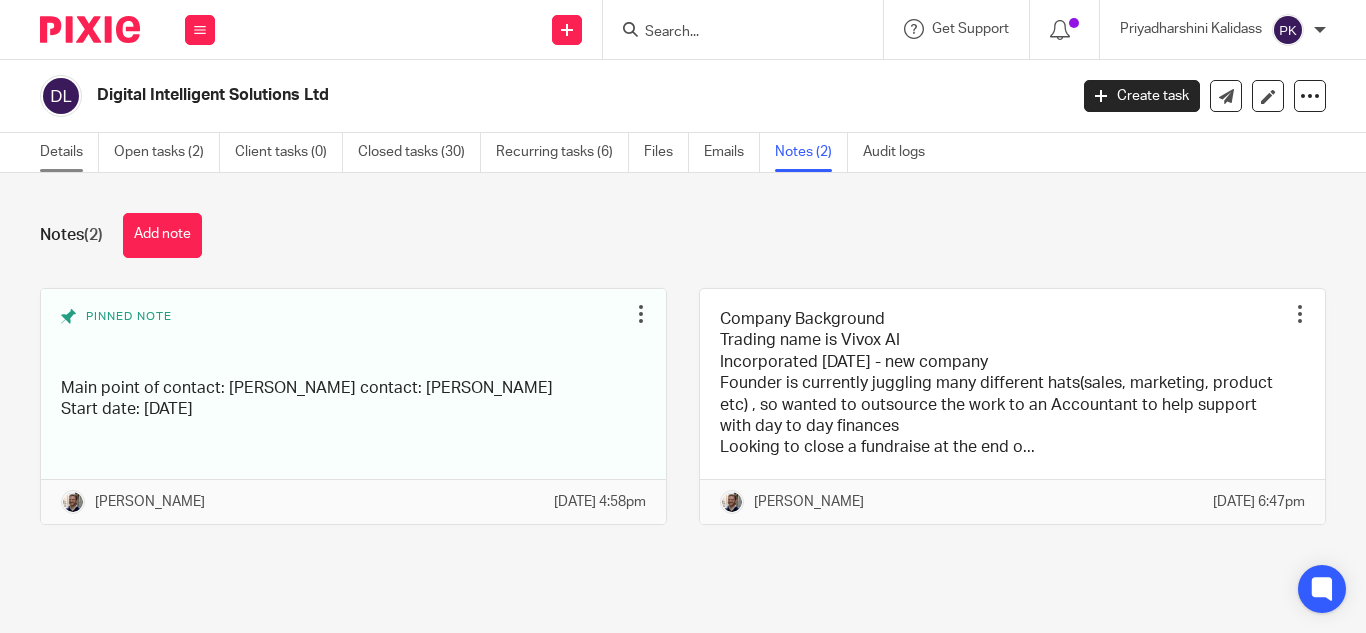 click on "Details" at bounding box center (69, 152) 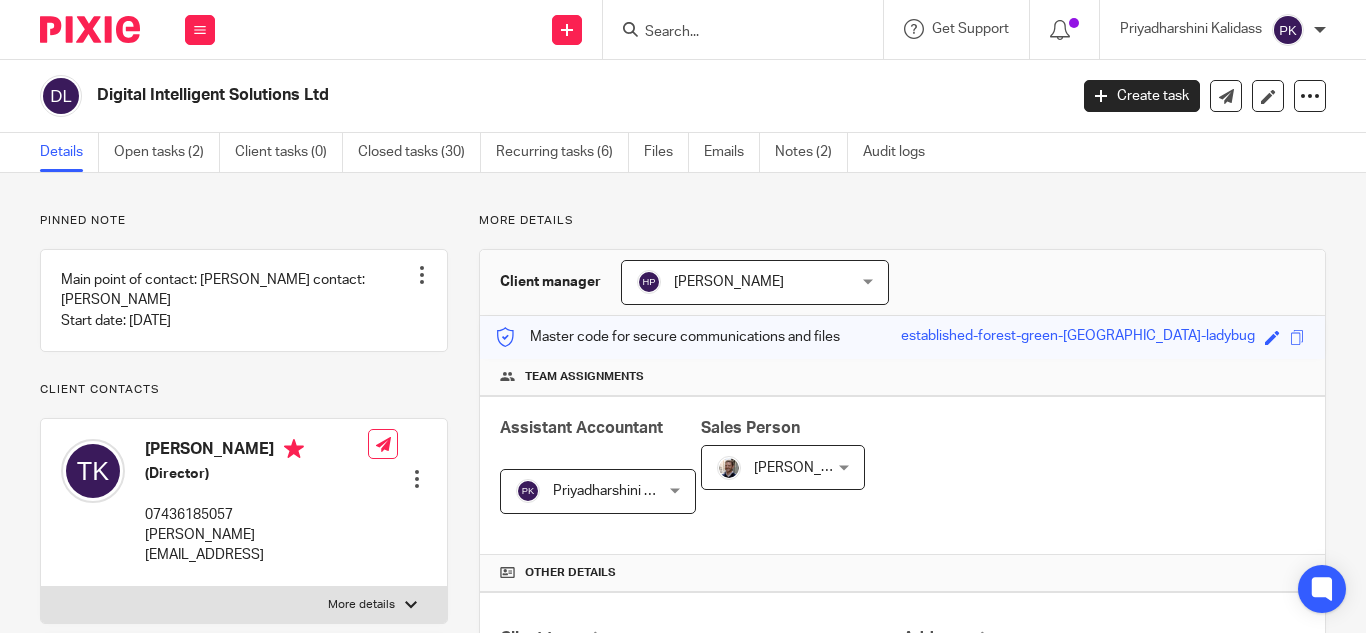 scroll, scrollTop: 0, scrollLeft: 0, axis: both 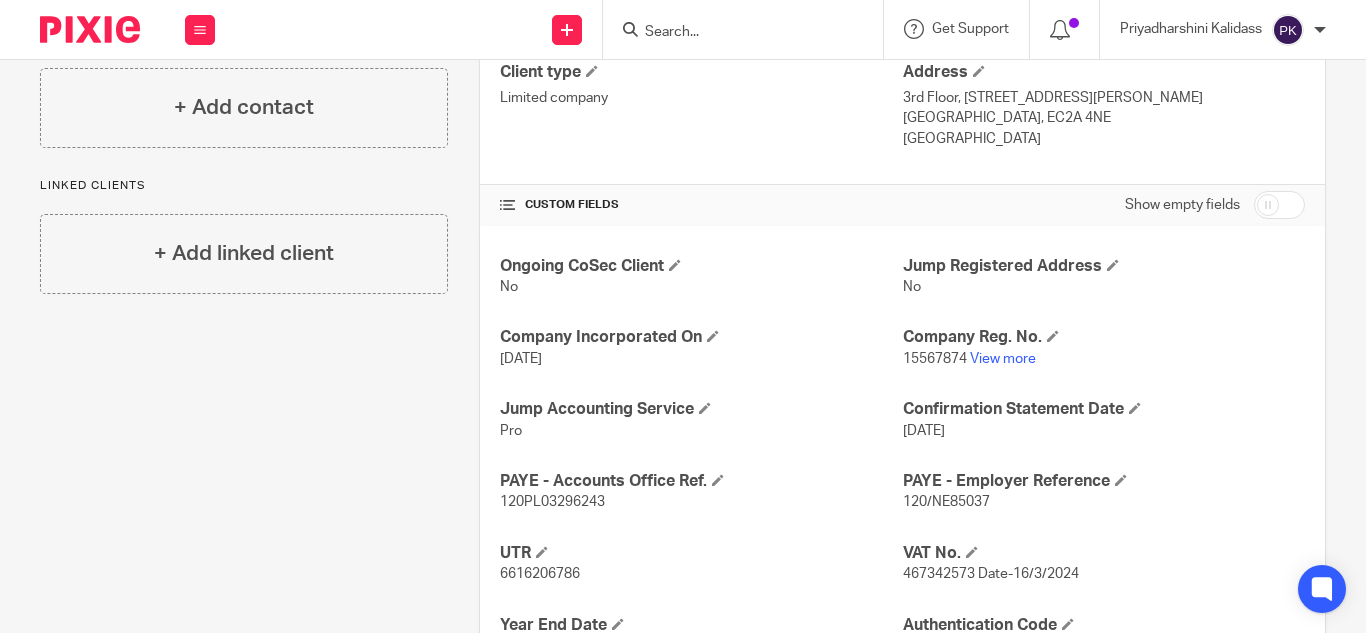 click at bounding box center [1279, 205] 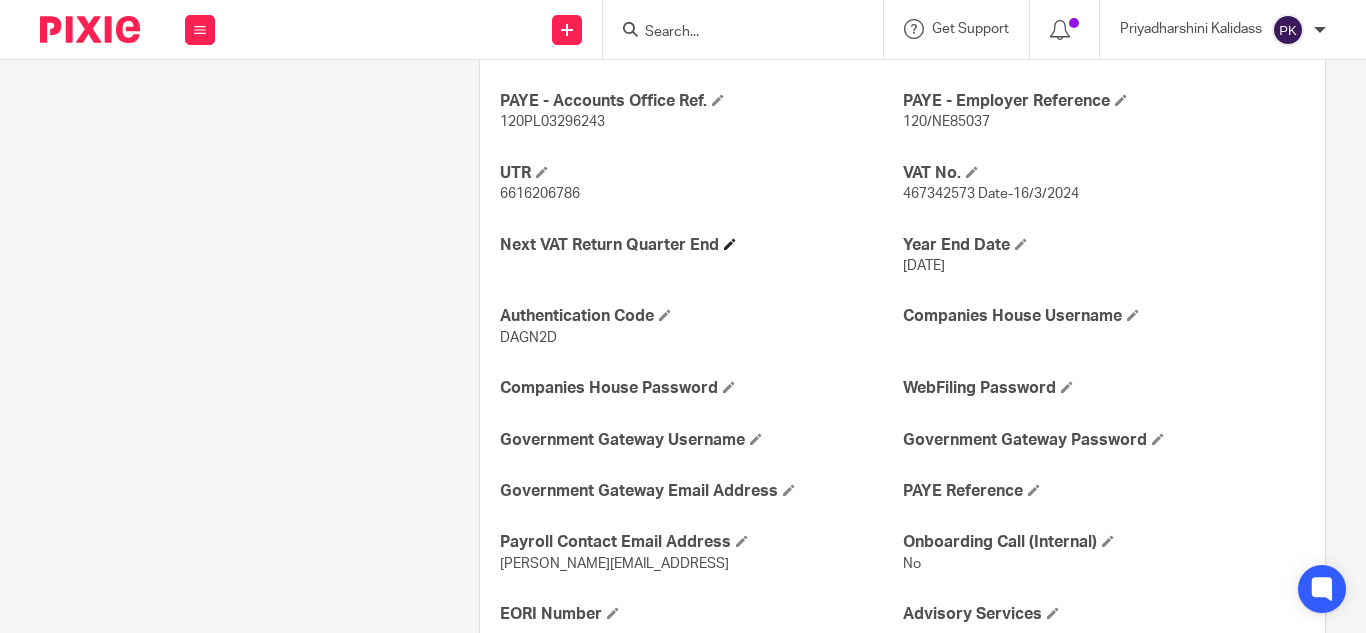 scroll, scrollTop: 934, scrollLeft: 0, axis: vertical 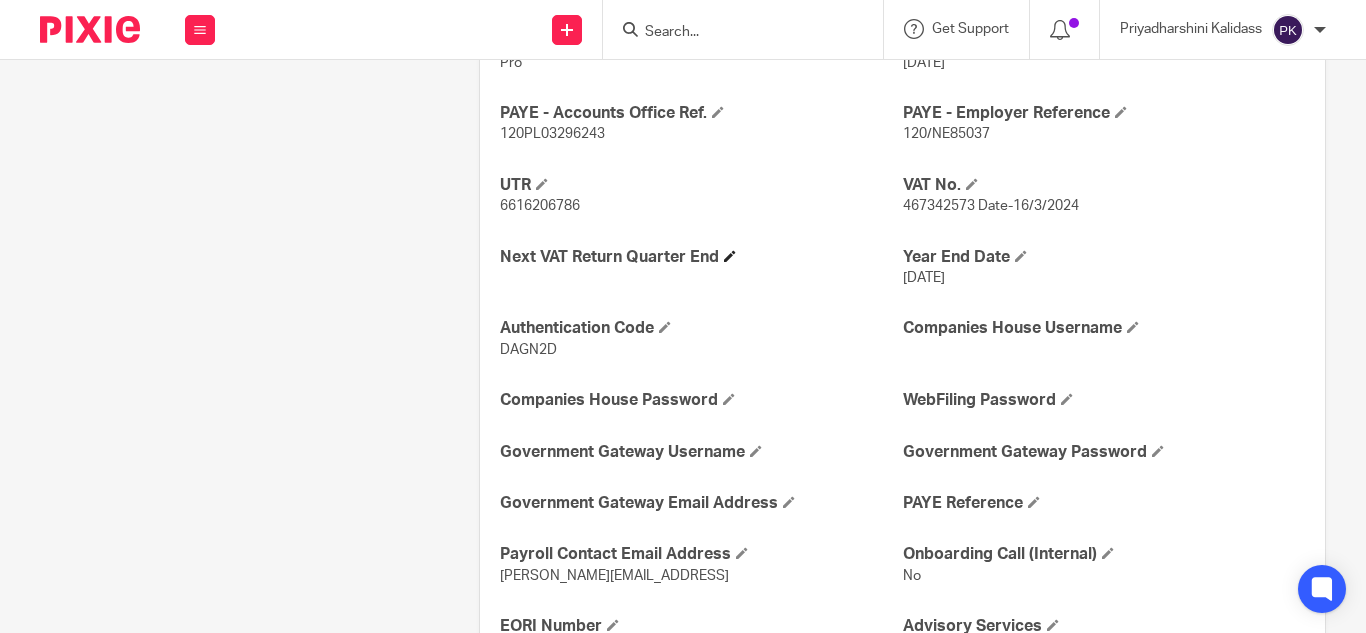 click on "Next VAT Return Quarter End" at bounding box center [701, 257] 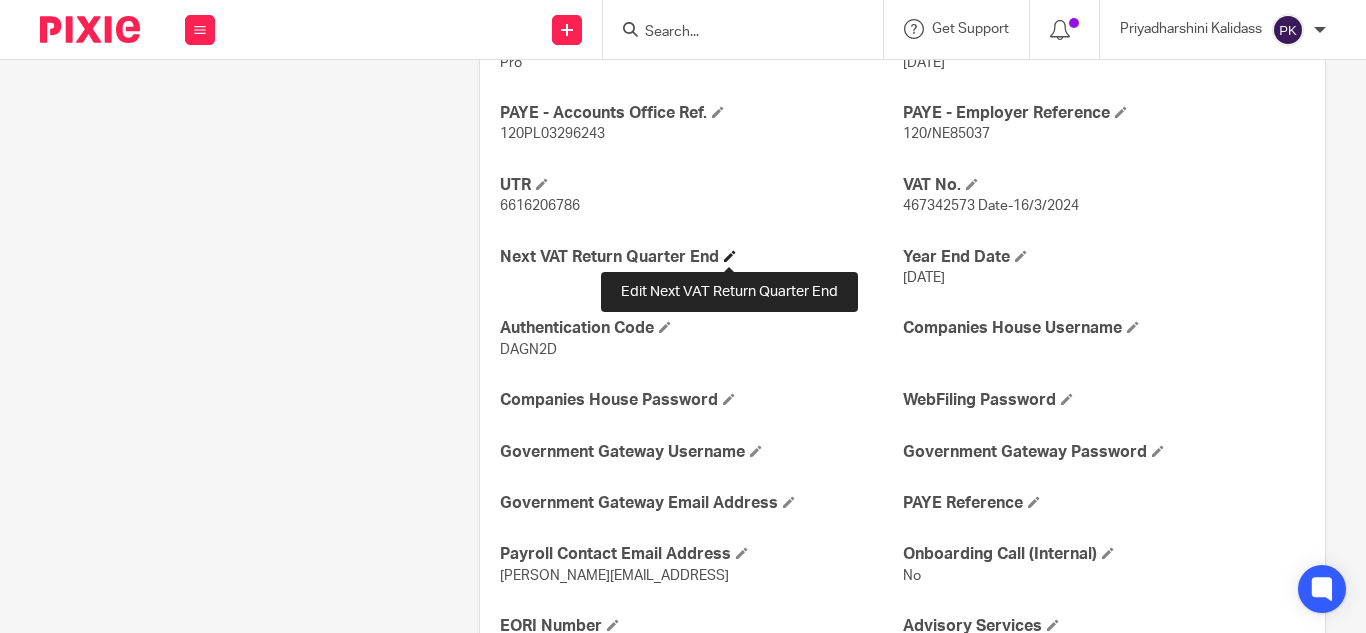 click at bounding box center (730, 256) 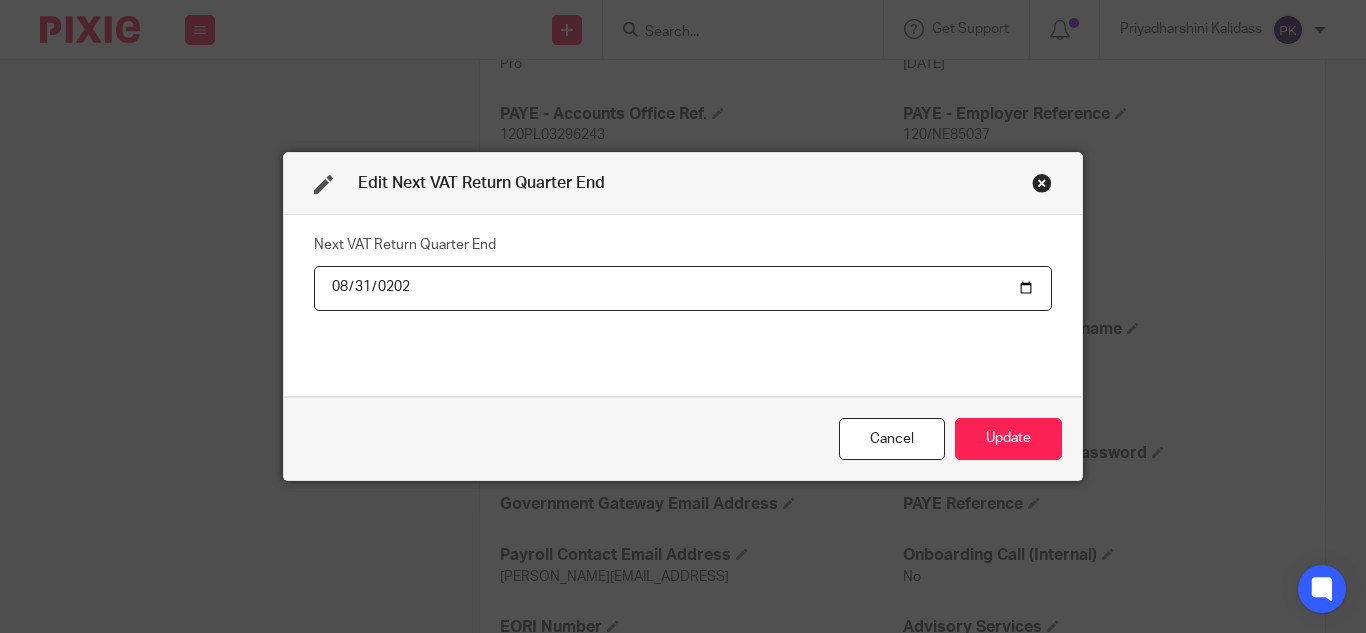 type on "2025-08-31" 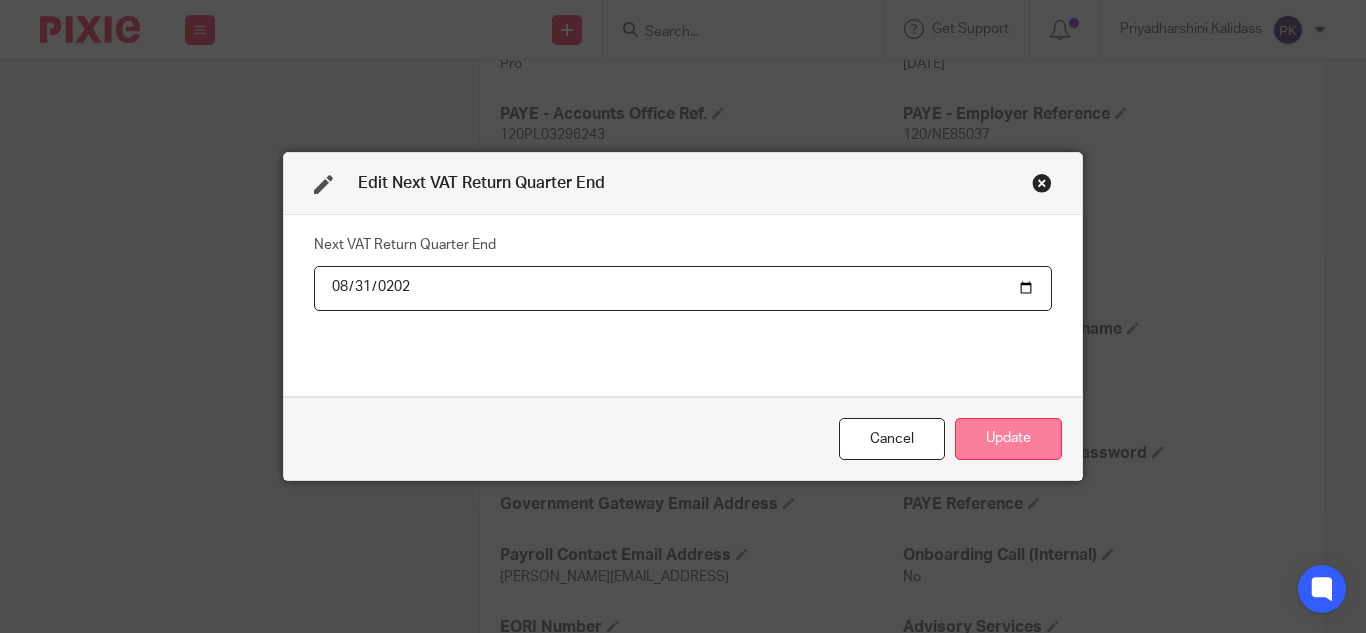 drag, startPoint x: 982, startPoint y: 457, endPoint x: 986, endPoint y: 427, distance: 30.265491 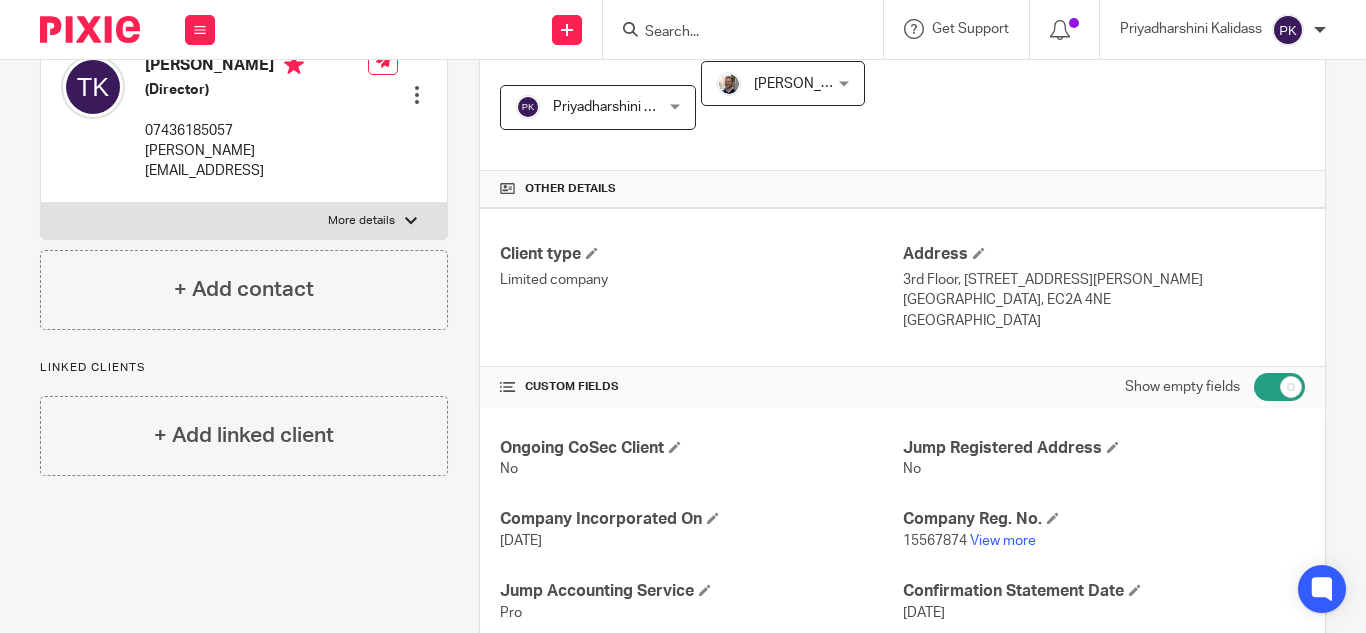 scroll, scrollTop: 287, scrollLeft: 0, axis: vertical 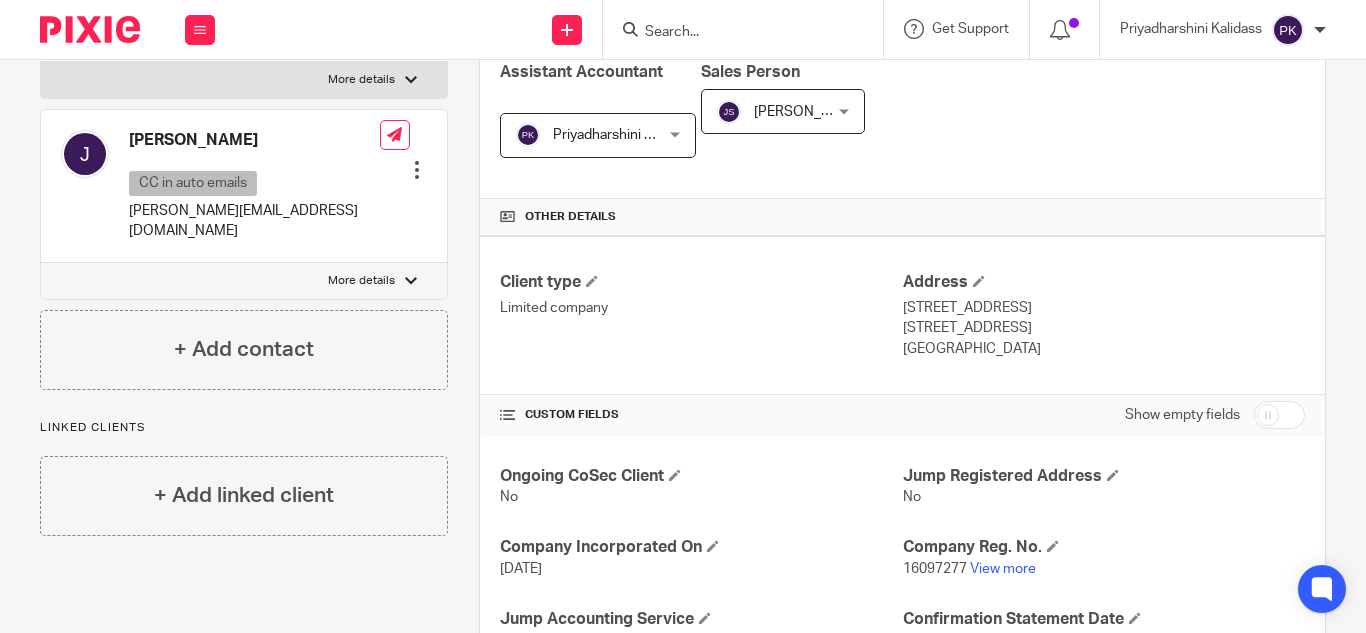click at bounding box center [1279, 415] 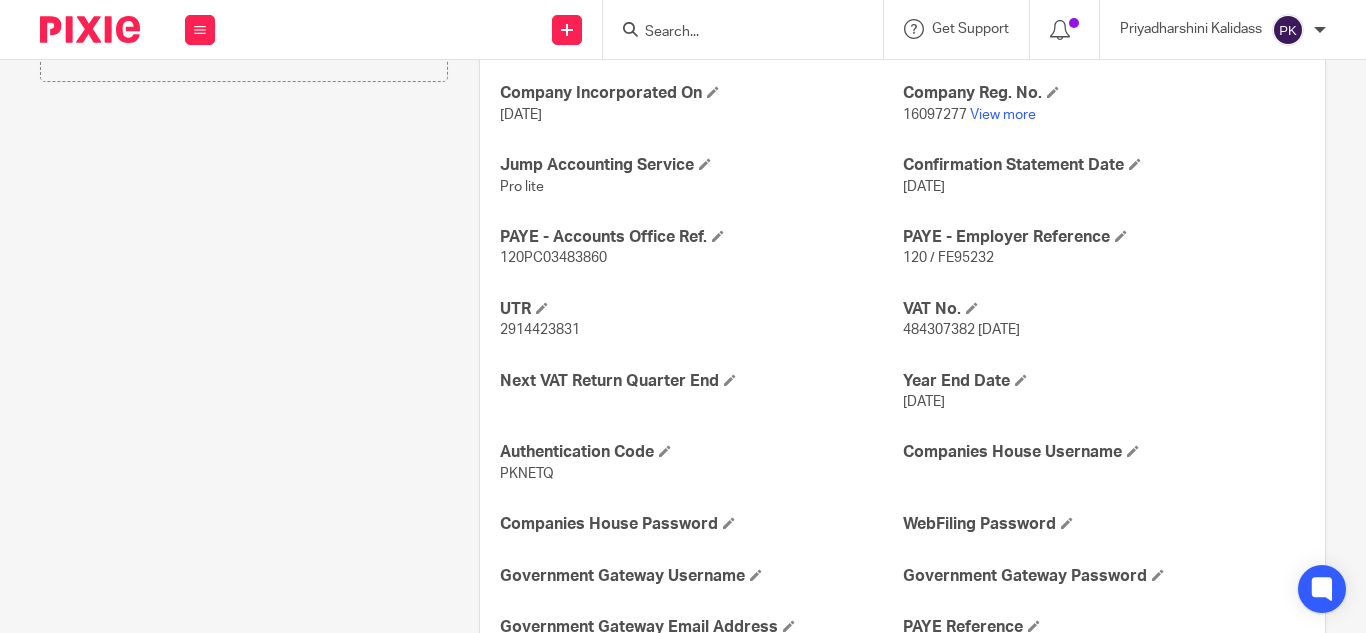 scroll, scrollTop: 780, scrollLeft: 0, axis: vertical 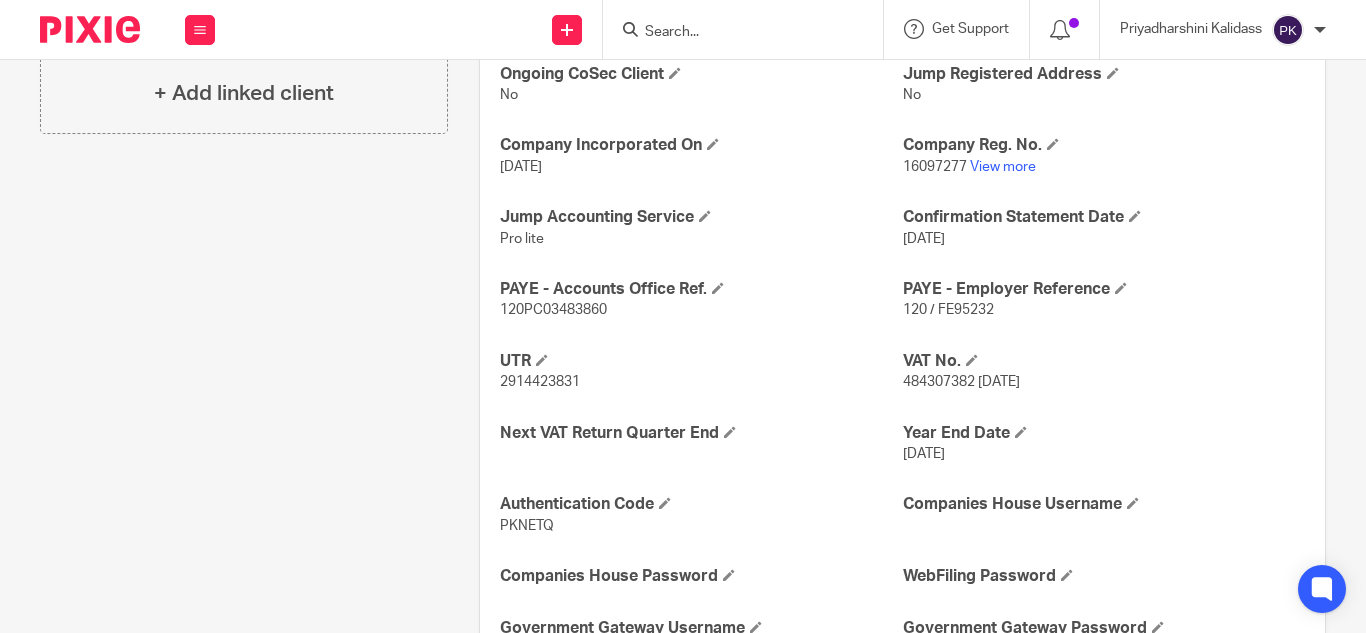 click on "Next VAT Return Quarter End" at bounding box center (701, 433) 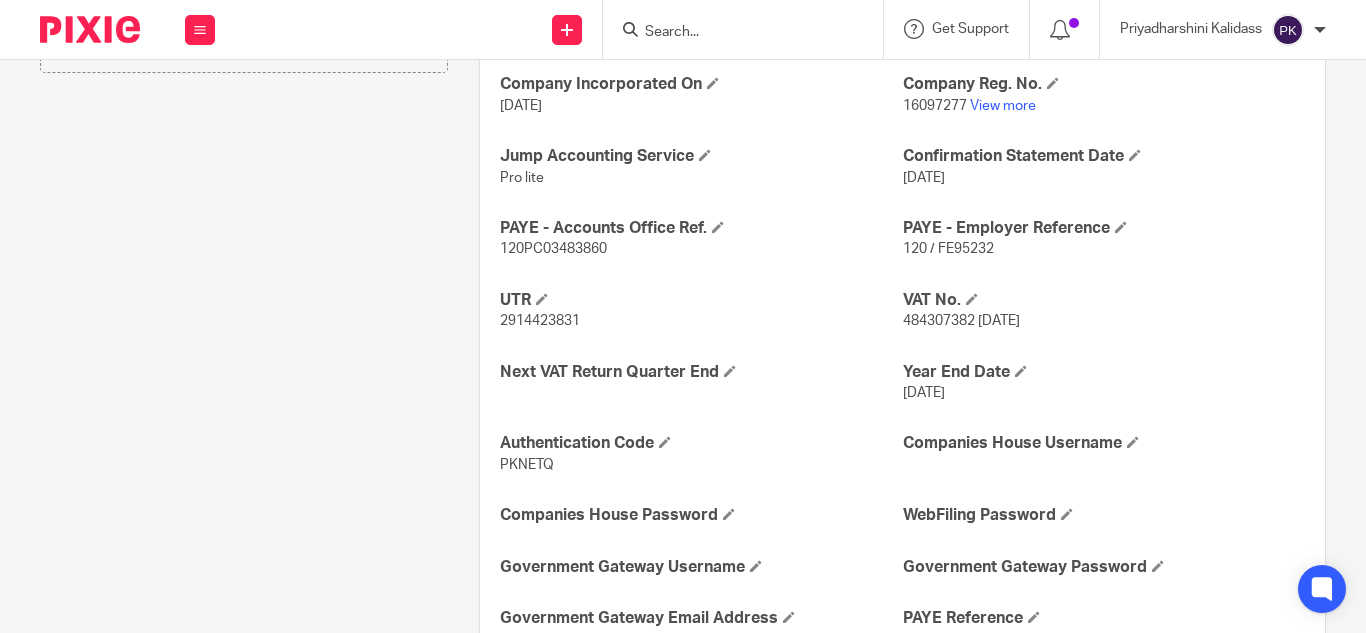 scroll, scrollTop: 820, scrollLeft: 0, axis: vertical 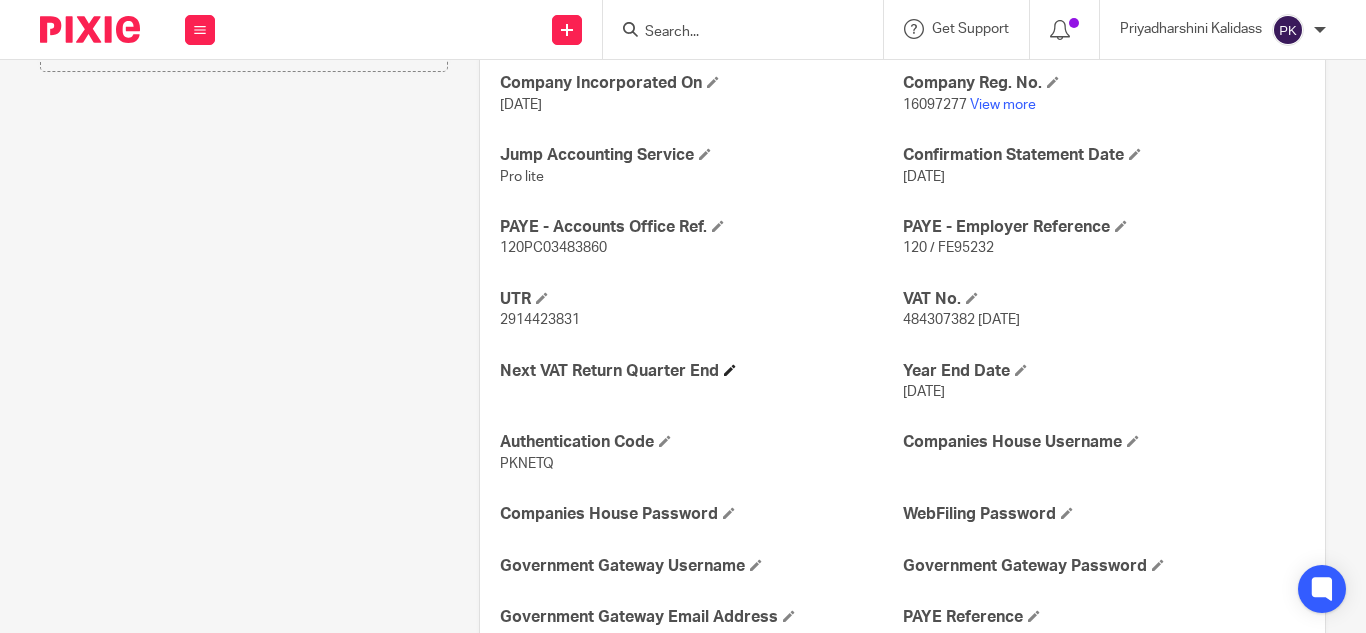 click on "Next VAT Return Quarter End" at bounding box center [701, 371] 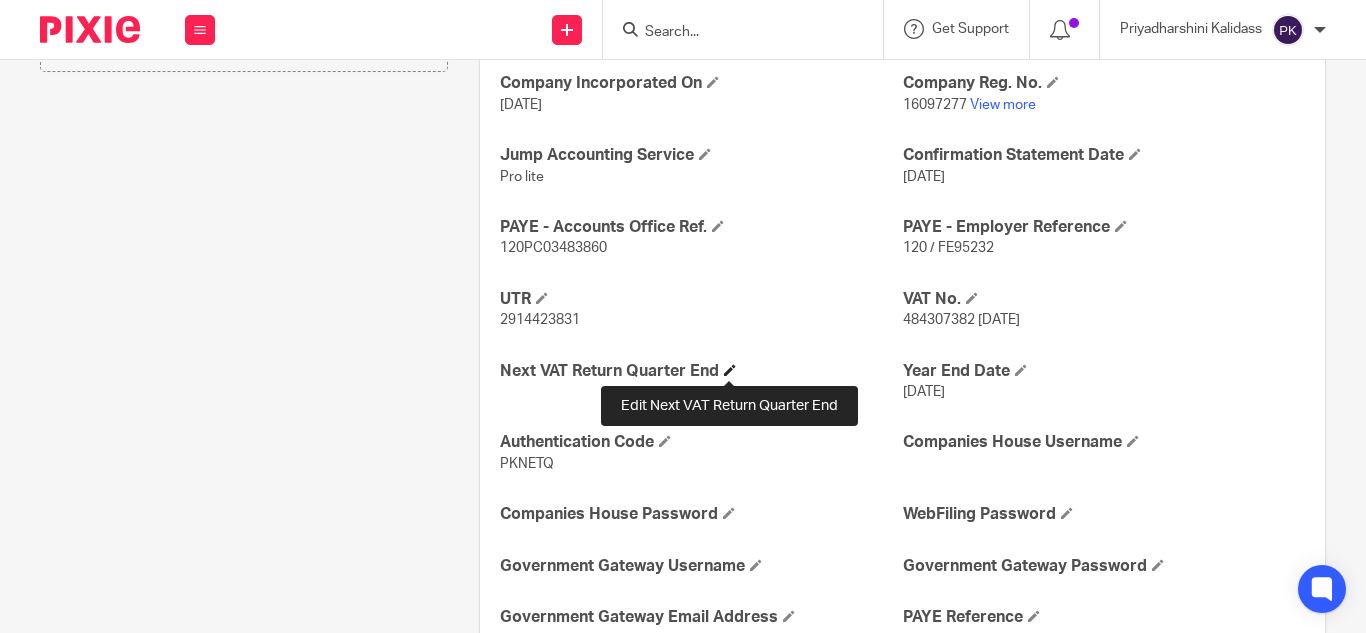 click at bounding box center [730, 370] 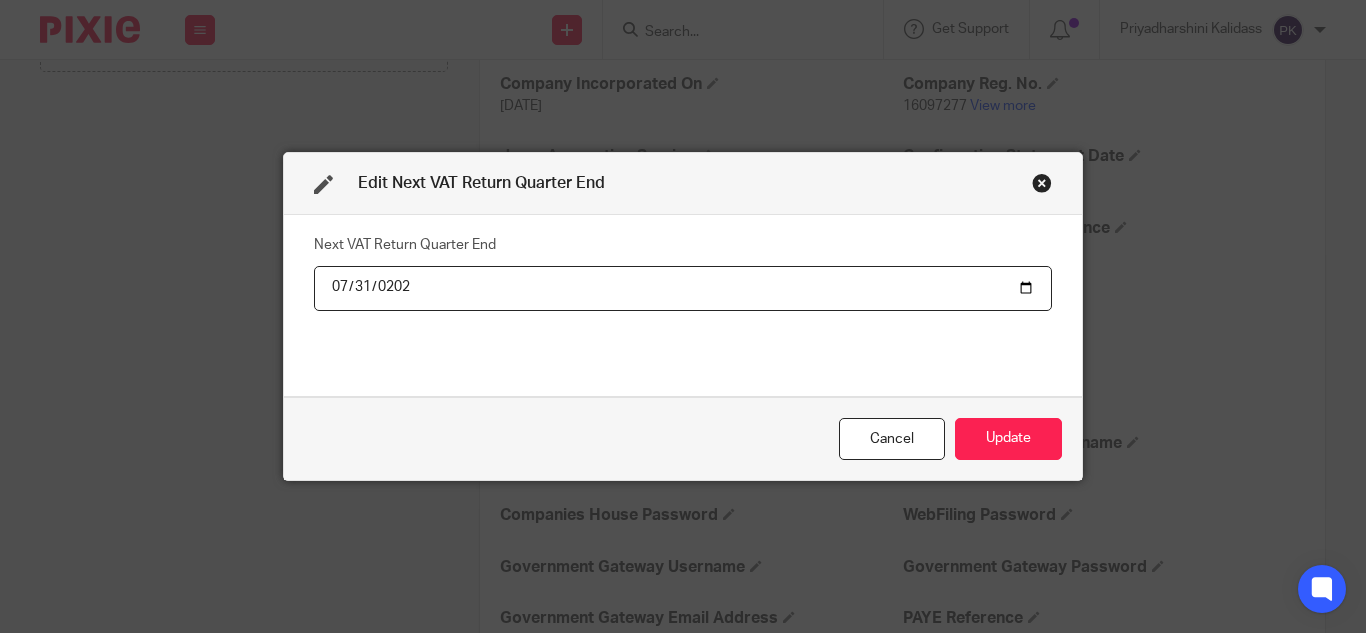 type on "[DATE]" 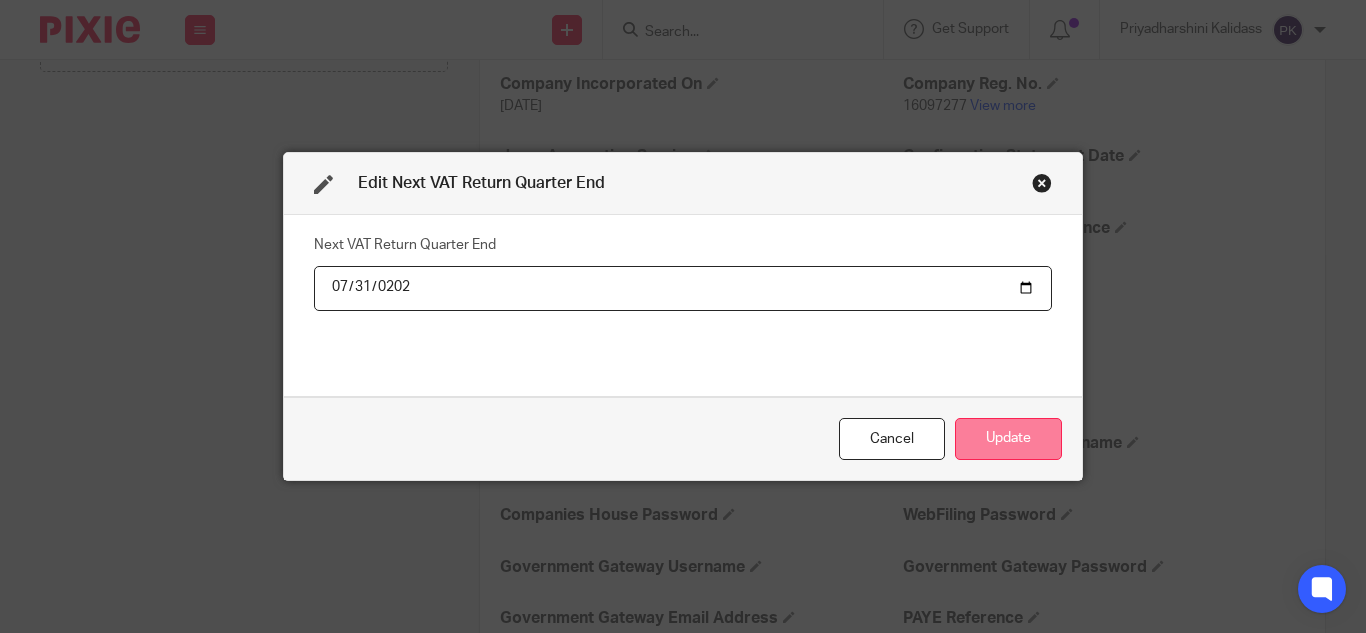 click on "Update" at bounding box center [1008, 439] 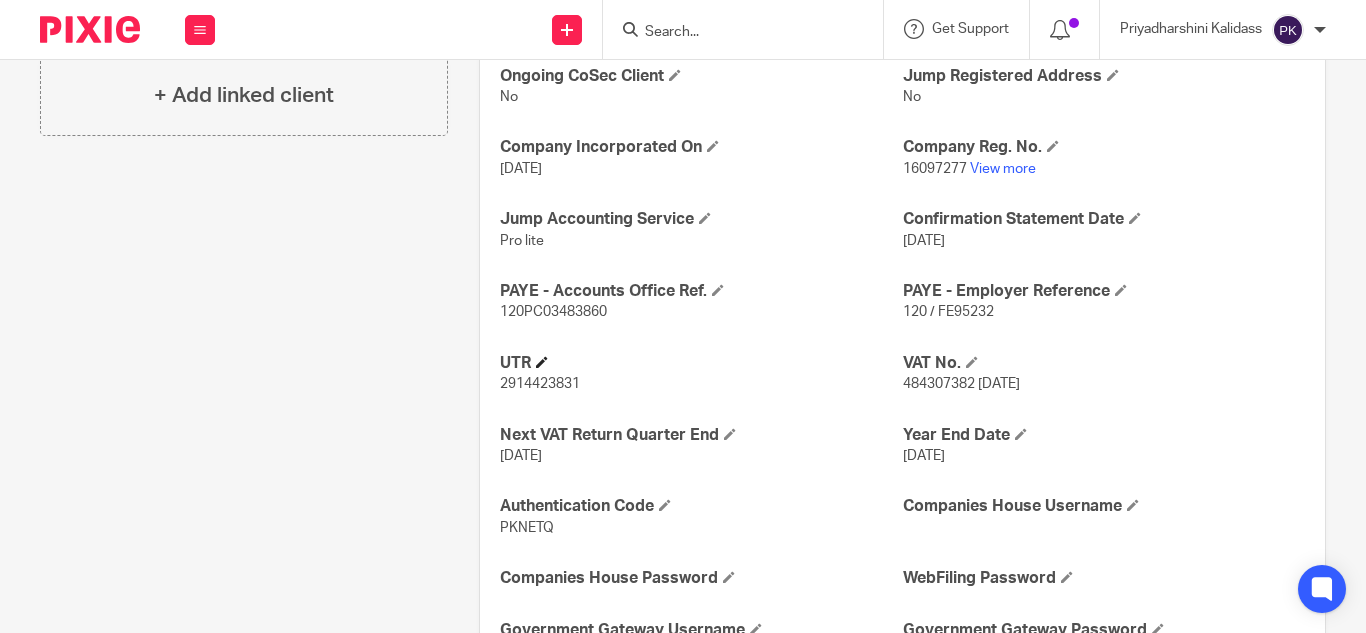 scroll, scrollTop: 747, scrollLeft: 0, axis: vertical 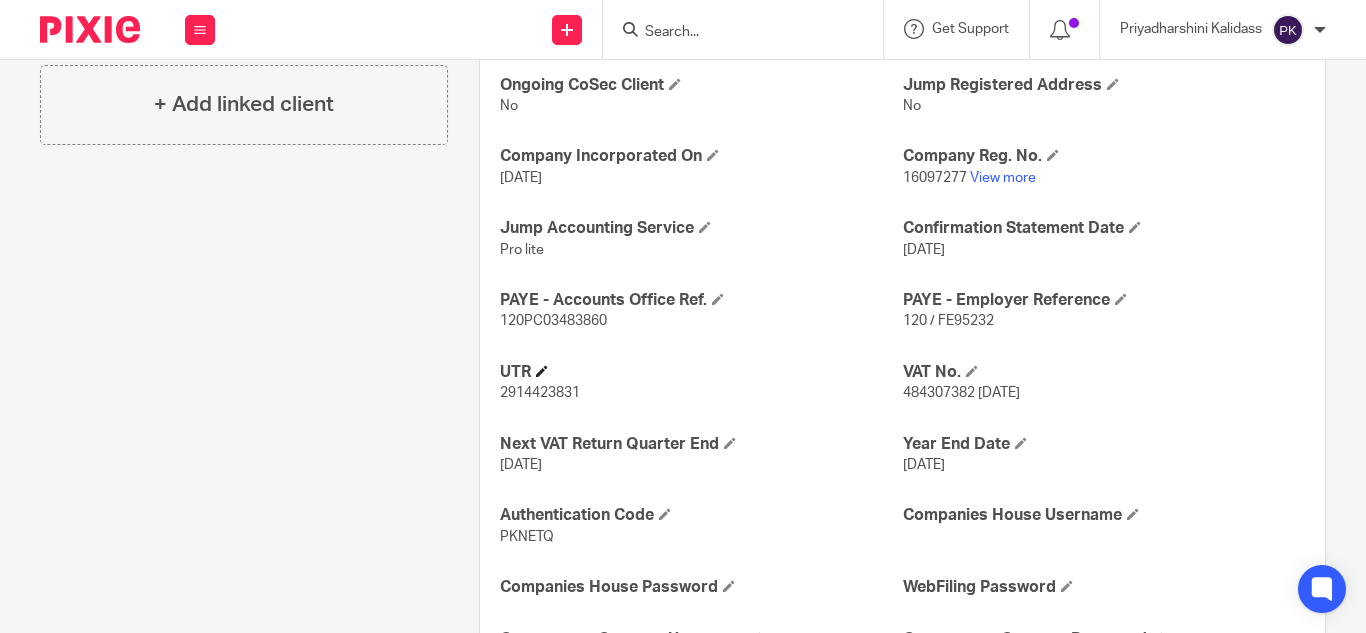 drag, startPoint x: 823, startPoint y: 346, endPoint x: 708, endPoint y: 369, distance: 117.27745 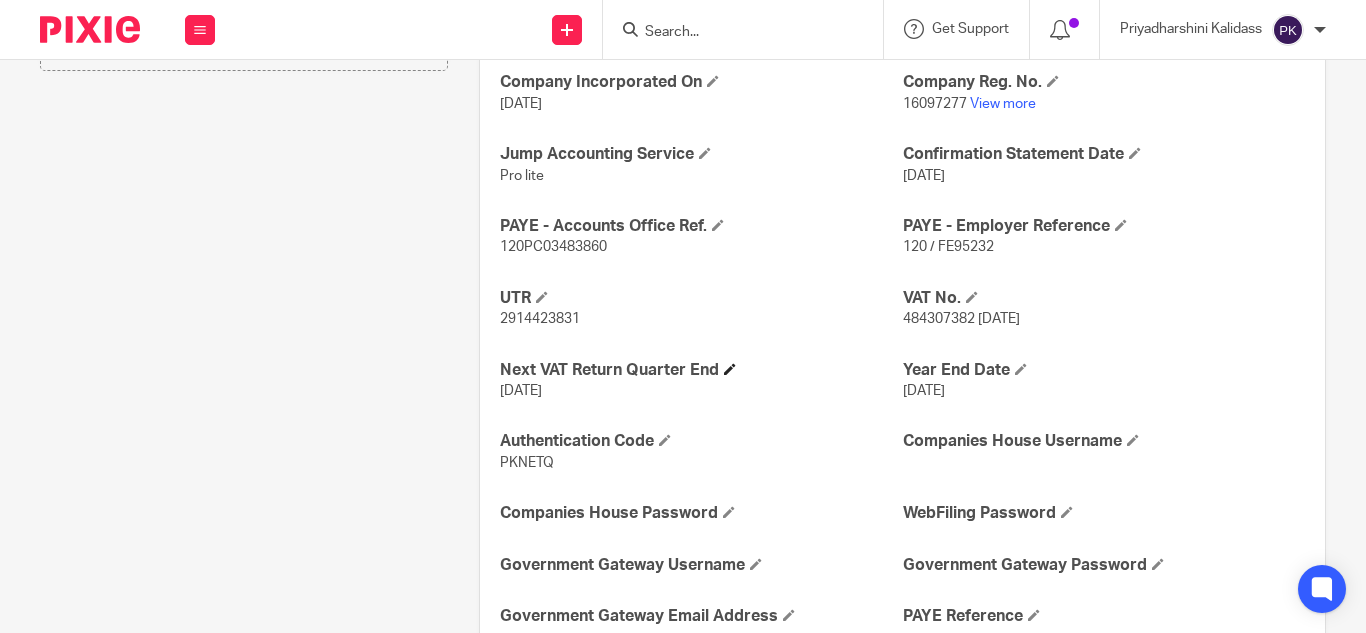 scroll, scrollTop: 824, scrollLeft: 0, axis: vertical 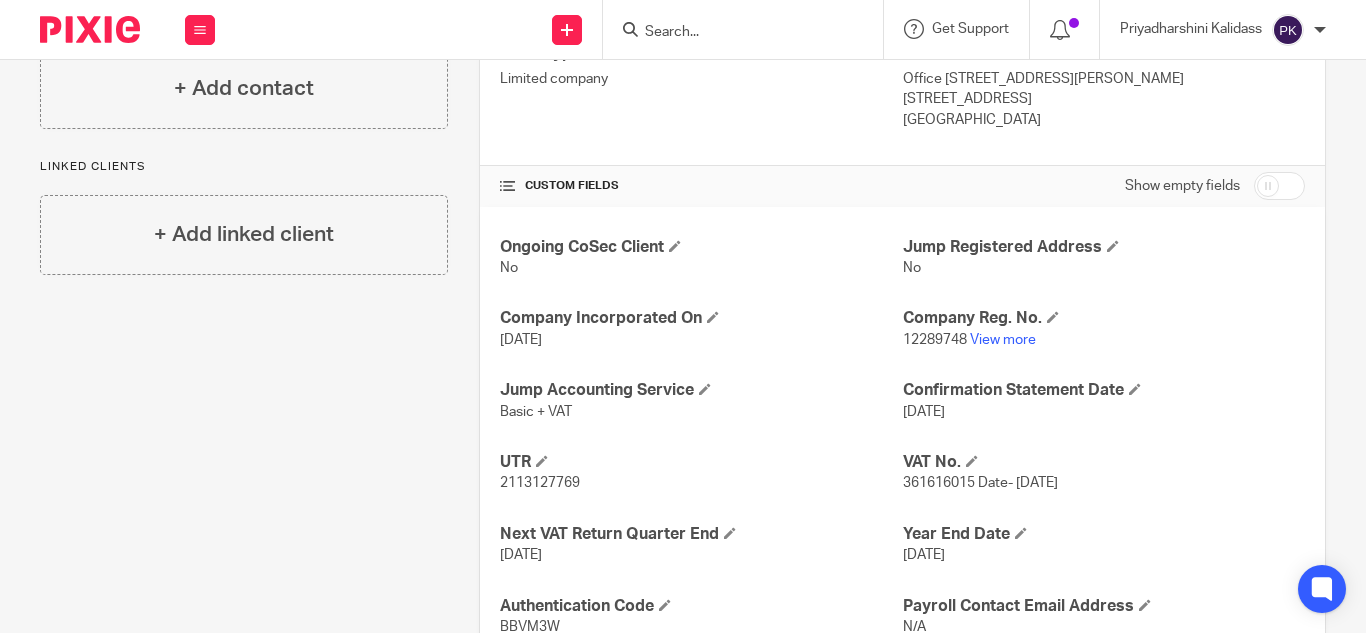 click at bounding box center (1279, 186) 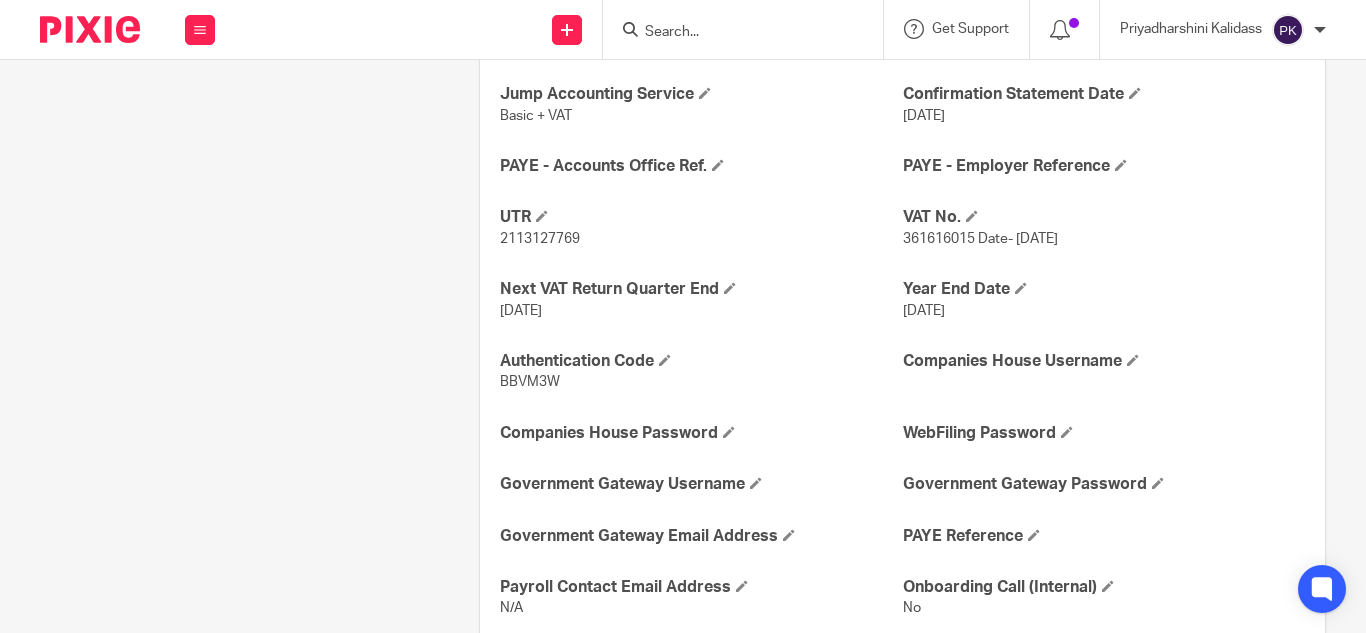 scroll, scrollTop: 882, scrollLeft: 0, axis: vertical 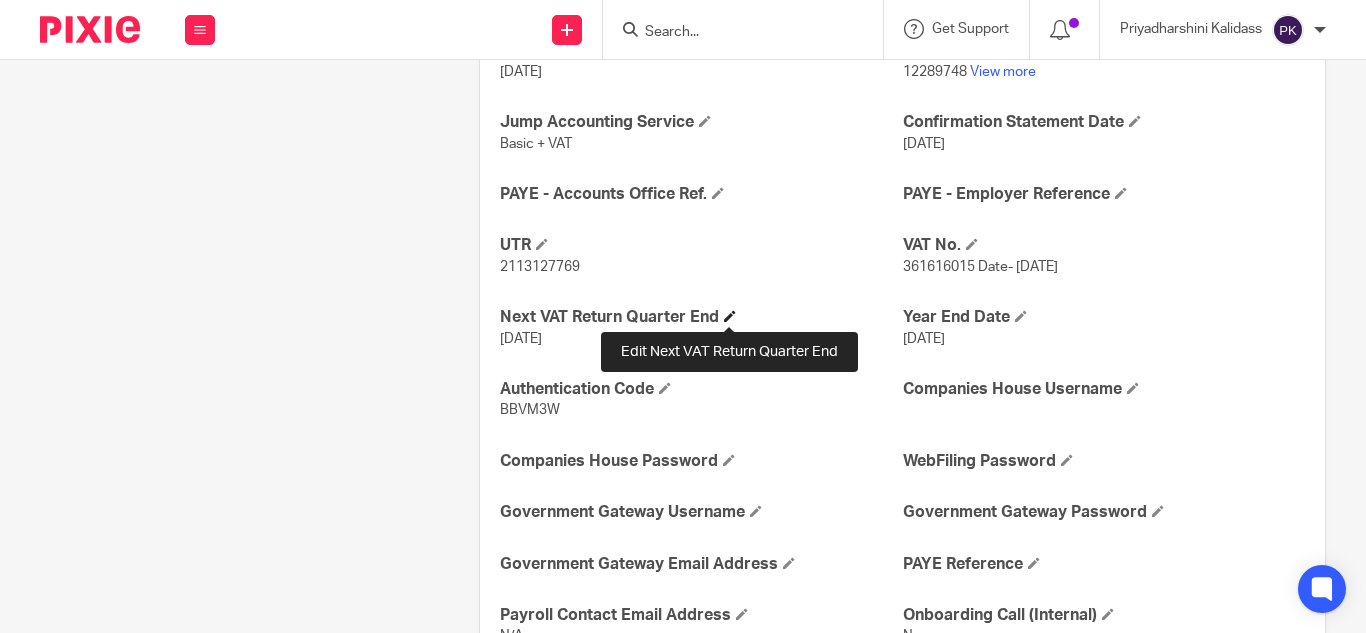 click at bounding box center [730, 316] 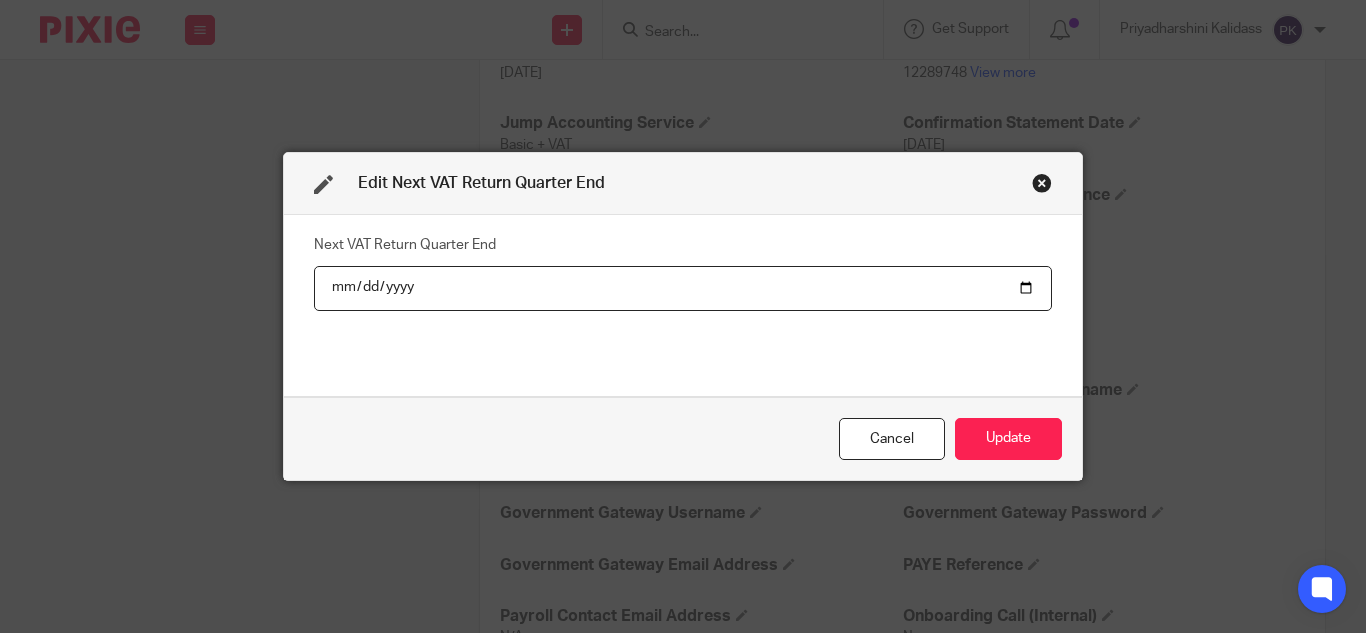 drag, startPoint x: 568, startPoint y: 260, endPoint x: 563, endPoint y: 271, distance: 12.083046 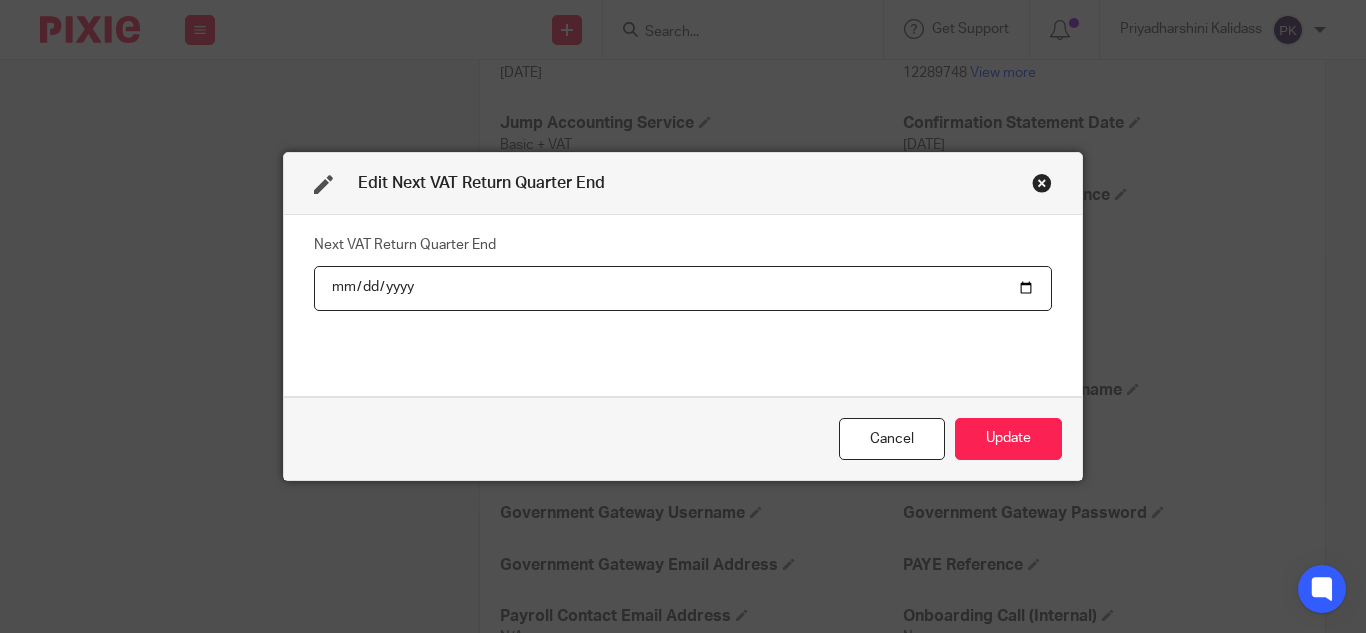 click on "2023-04-30" at bounding box center (683, 288) 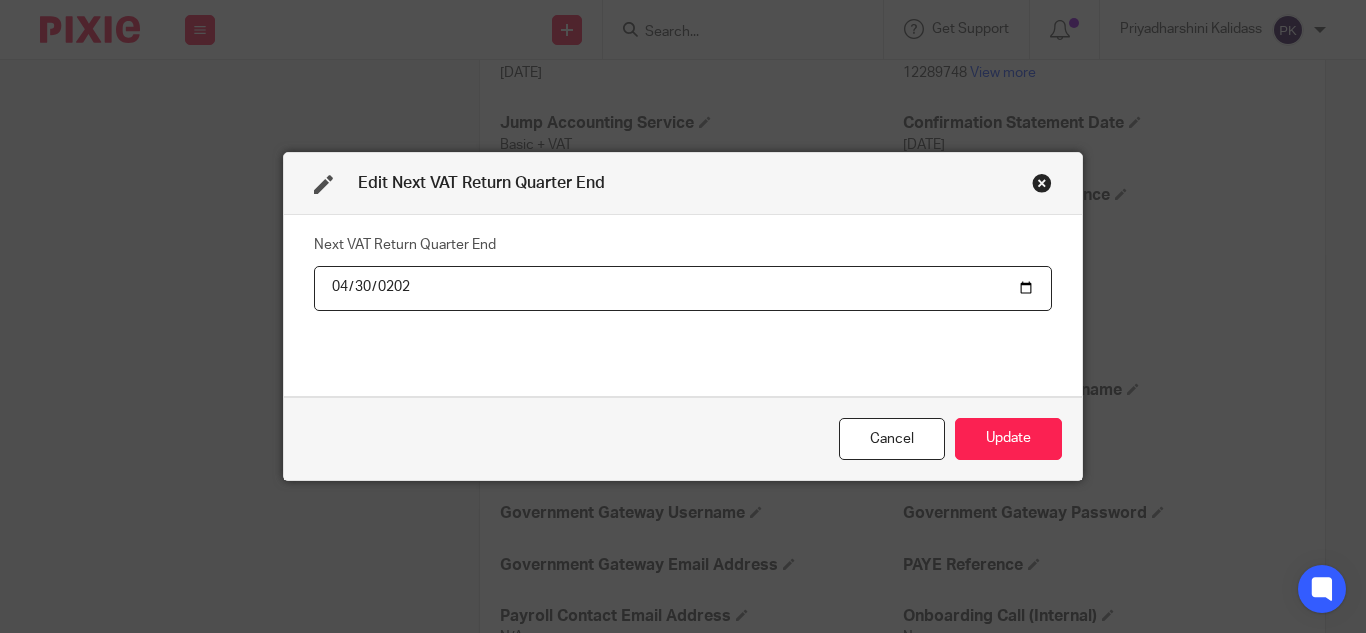 type on "2025-04-30" 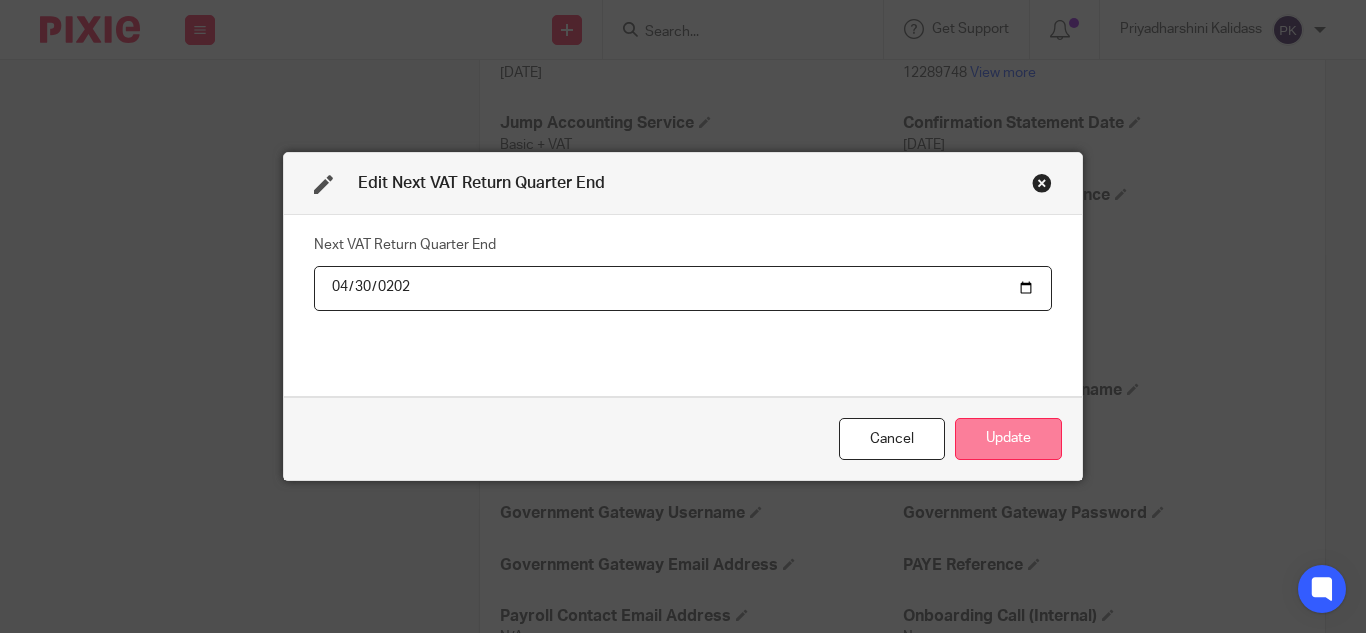 click on "Update" at bounding box center [1008, 439] 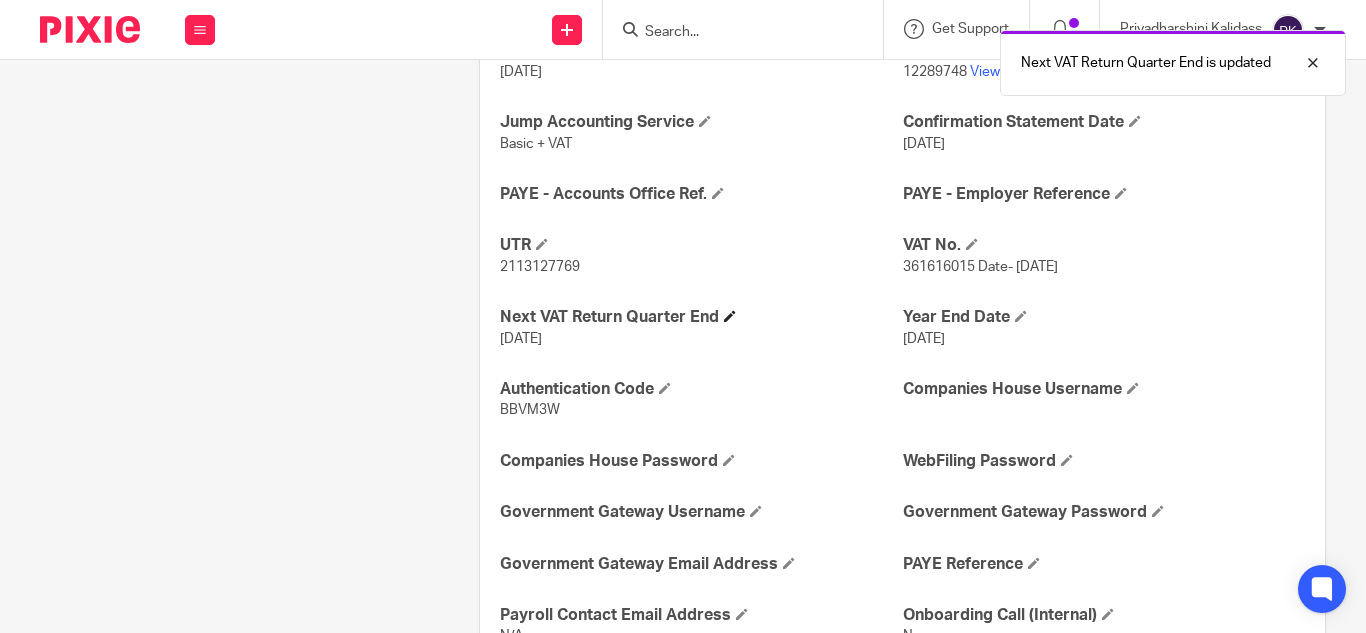 click on "Next VAT Return Quarter End" at bounding box center [701, 317] 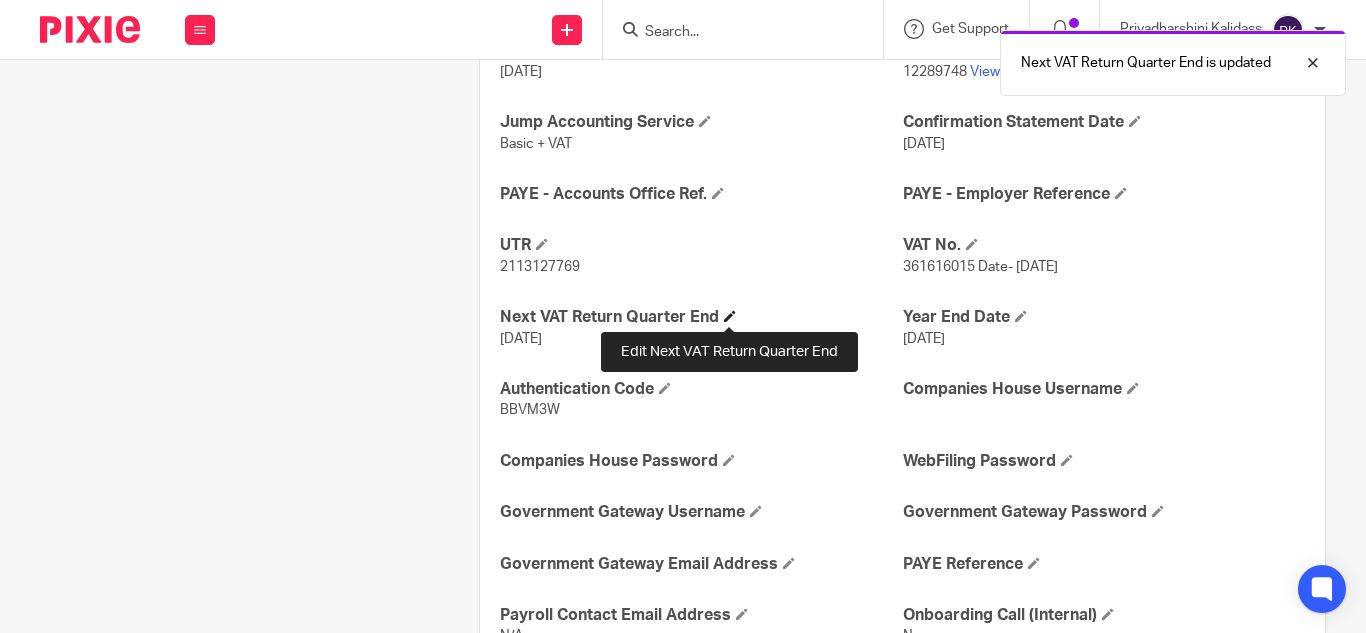 click at bounding box center [730, 316] 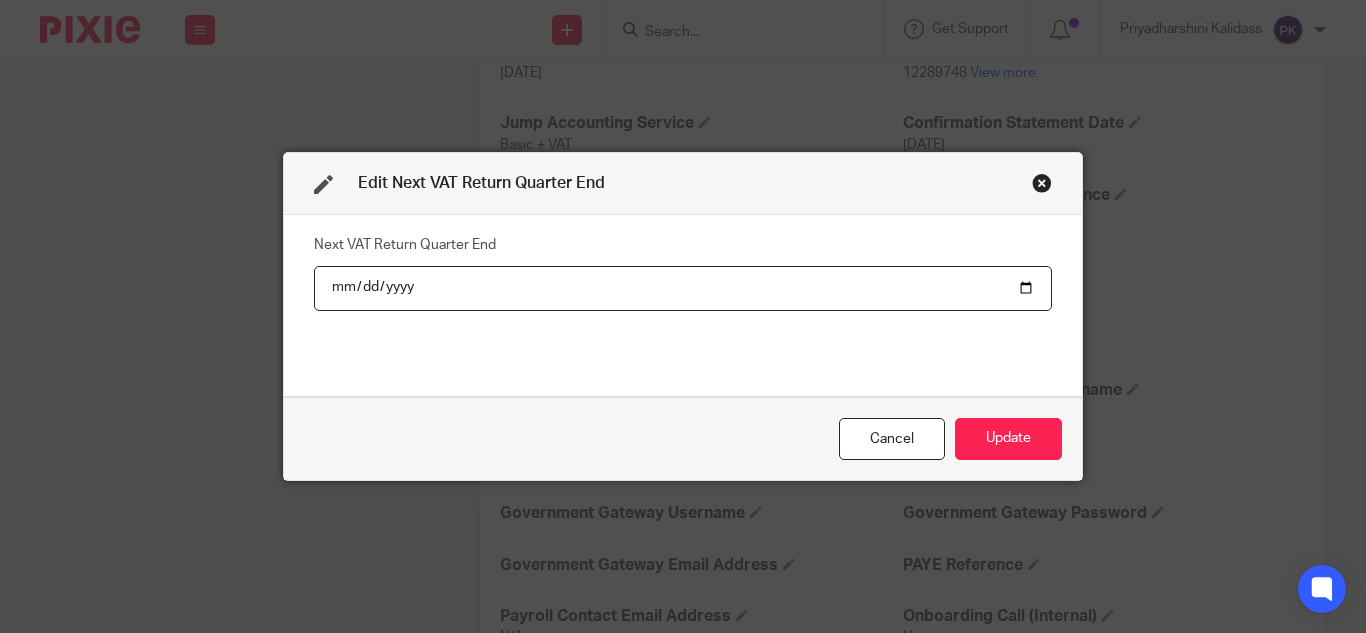 type on "2025-04-03" 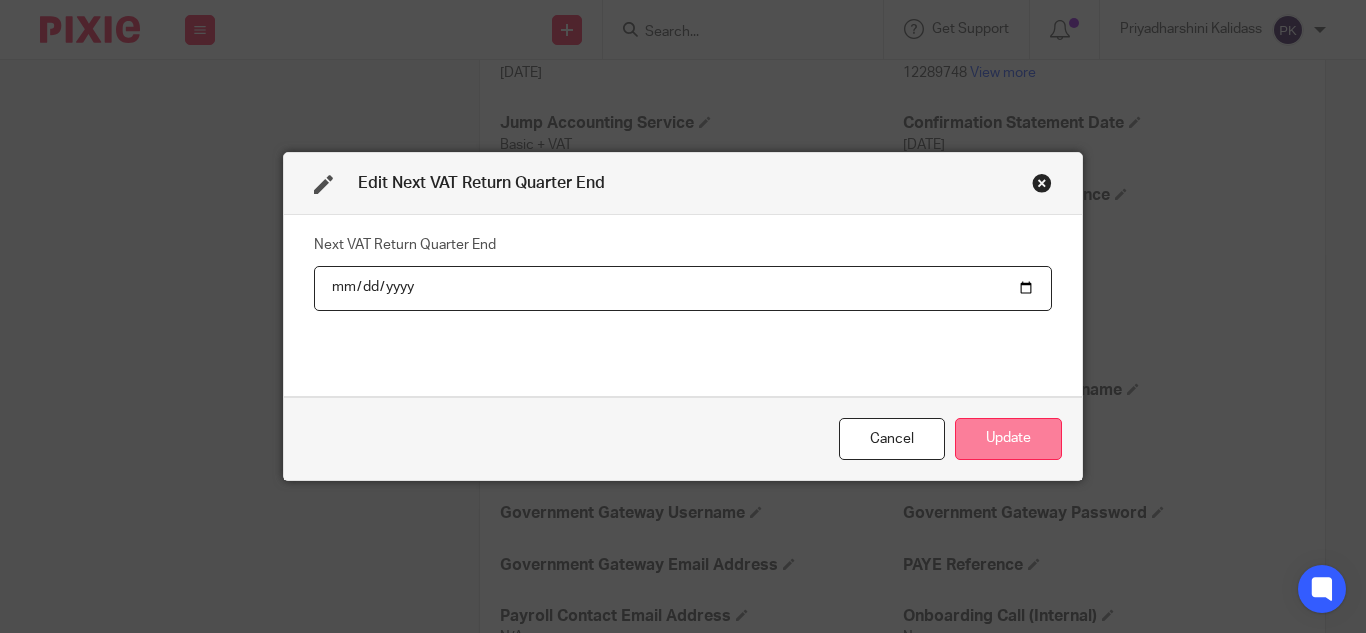 click on "Update" at bounding box center (1008, 439) 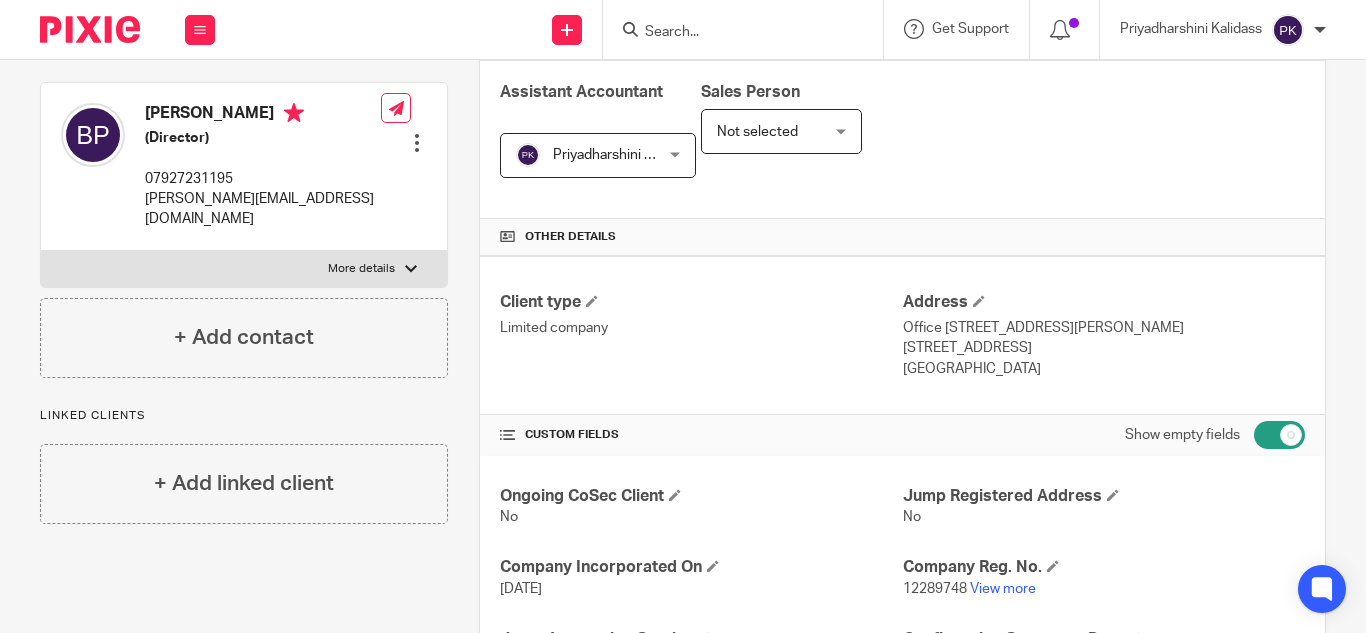 scroll, scrollTop: 320, scrollLeft: 0, axis: vertical 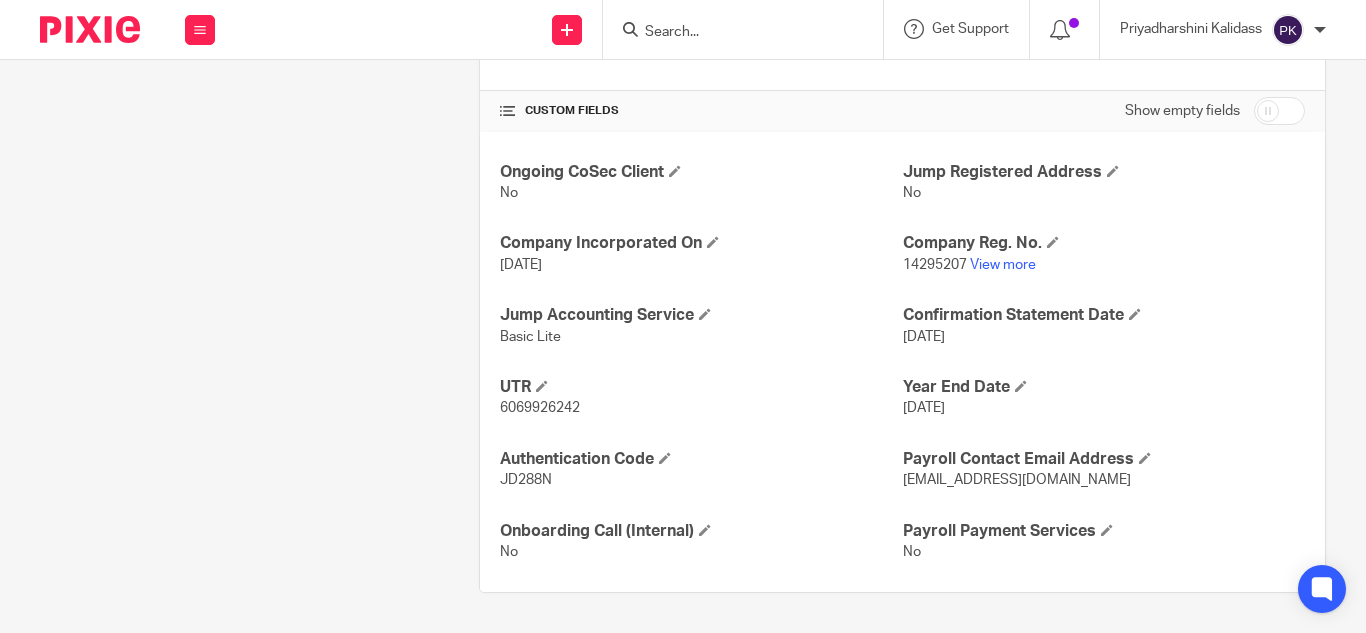 click at bounding box center (1279, 111) 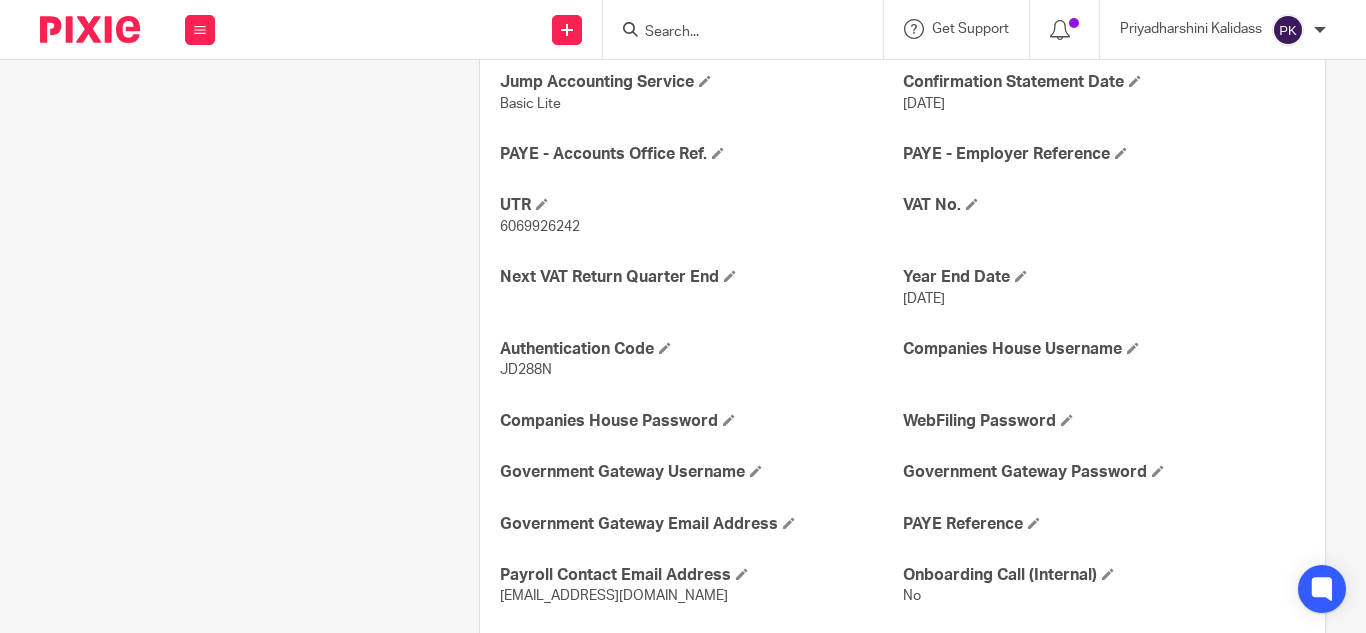scroll, scrollTop: 810, scrollLeft: 0, axis: vertical 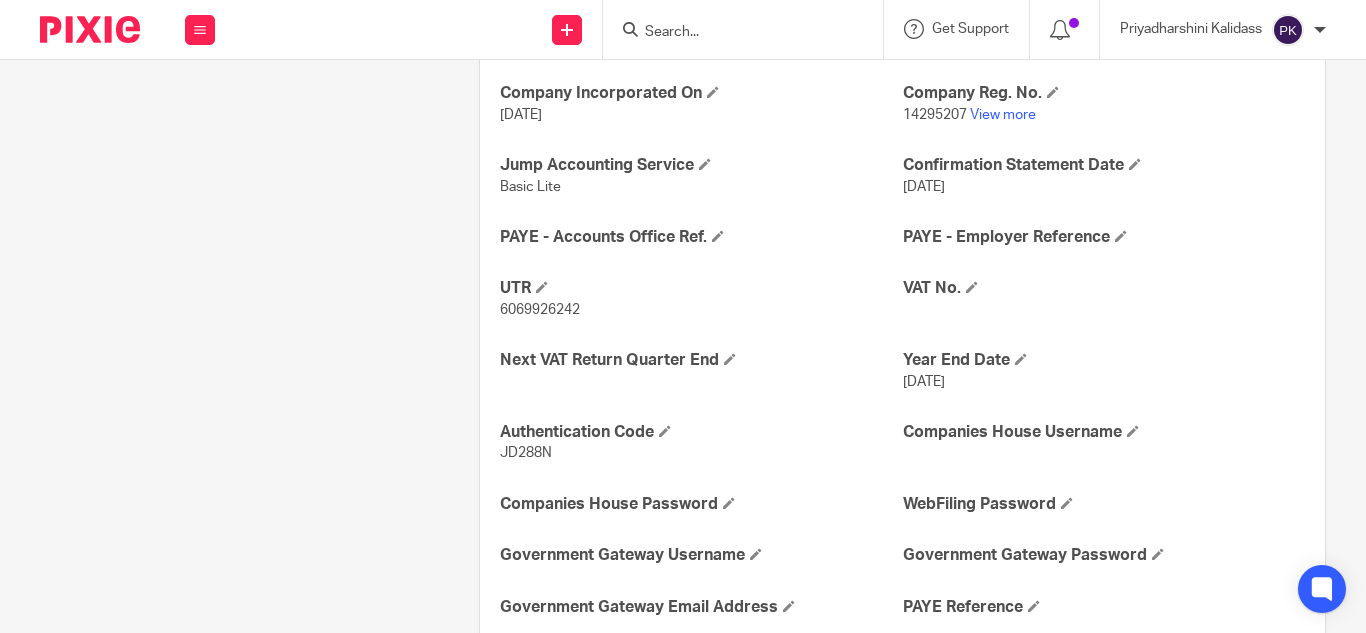 click on "Client contacts
Karol Podufalski
(Software Engineer)
karolpodufalski@gmail.com
Edit contact
Create client from contact
Export data
Delete contact
More details
Xama 01) Queue For Onboarding No No No" at bounding box center [228, 175] 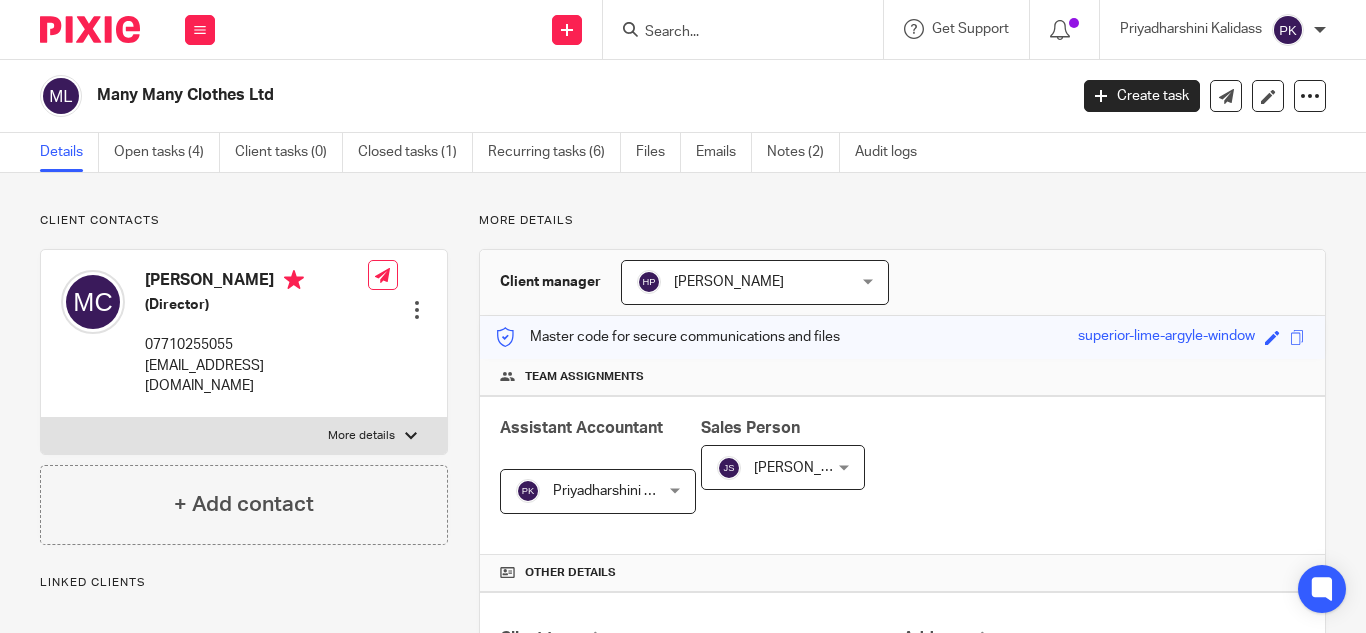 scroll, scrollTop: 0, scrollLeft: 0, axis: both 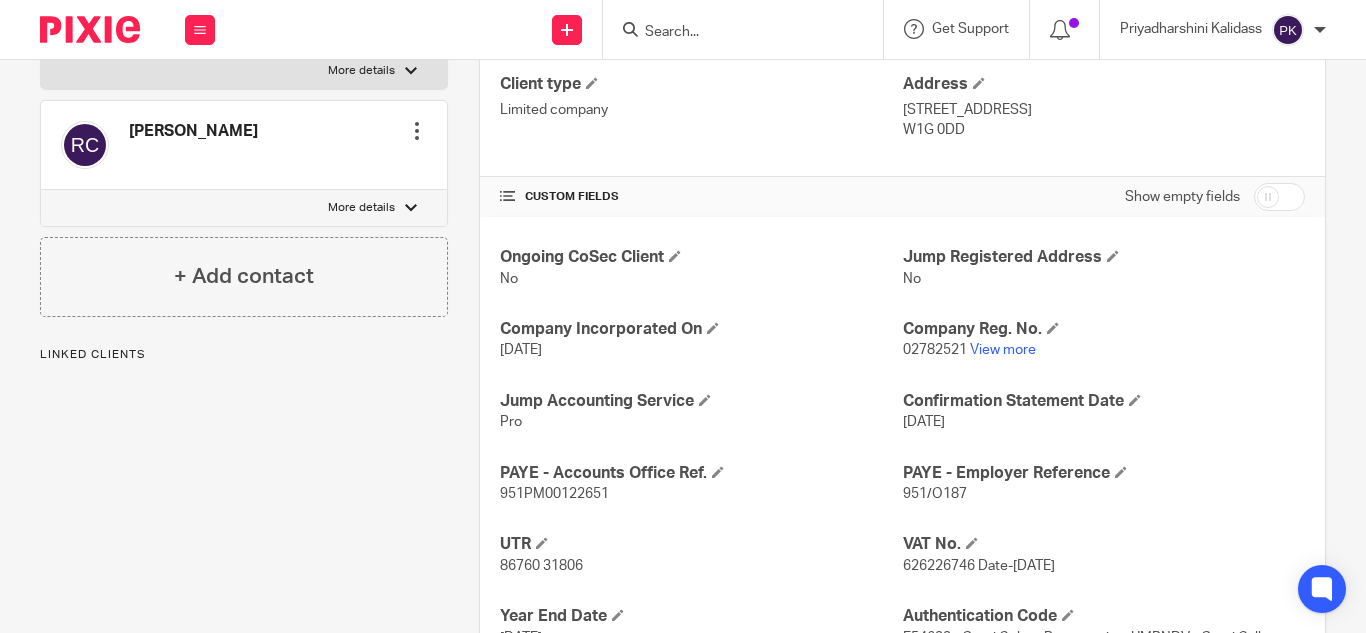 click at bounding box center (1279, 197) 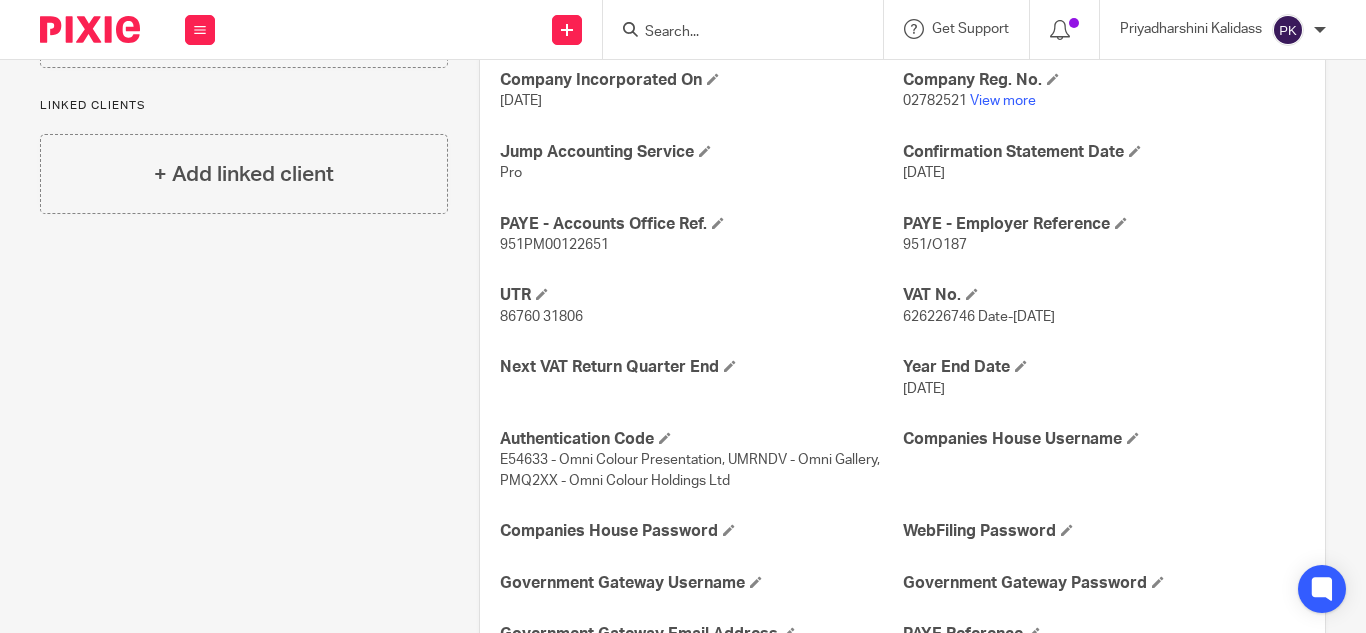 scroll, scrollTop: 804, scrollLeft: 0, axis: vertical 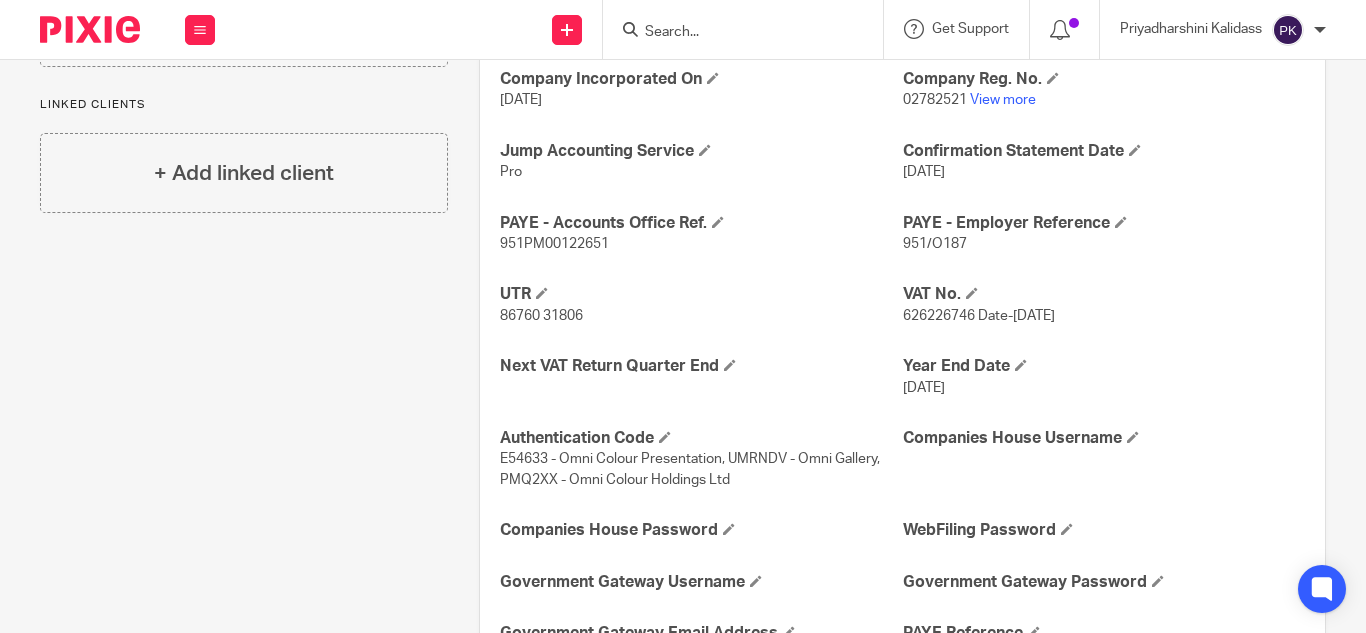 click on "Year End Date" at bounding box center [1104, 366] 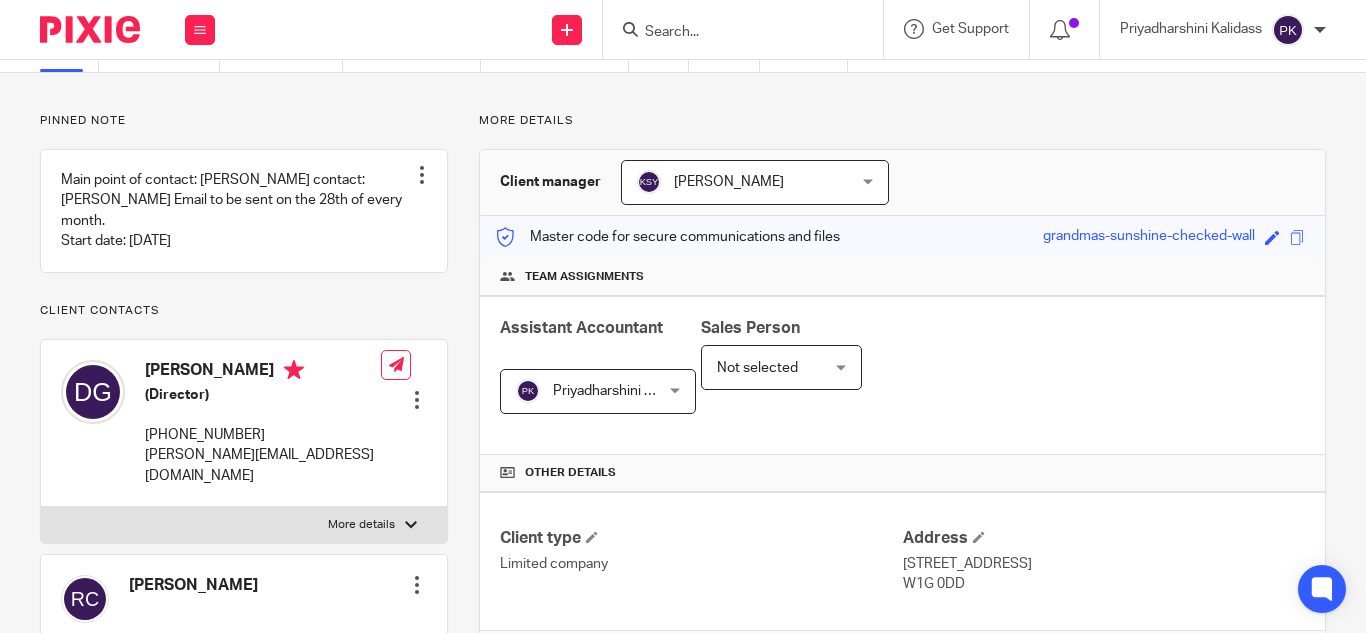 scroll, scrollTop: 0, scrollLeft: 0, axis: both 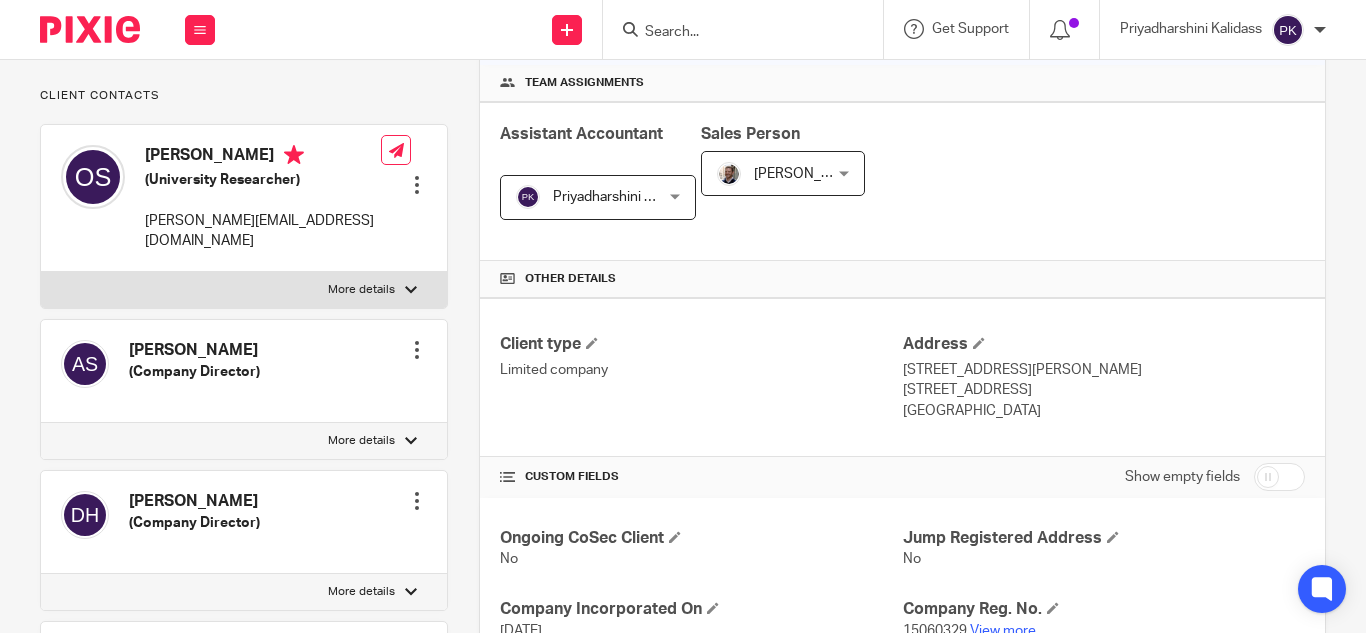 click at bounding box center [1279, 477] 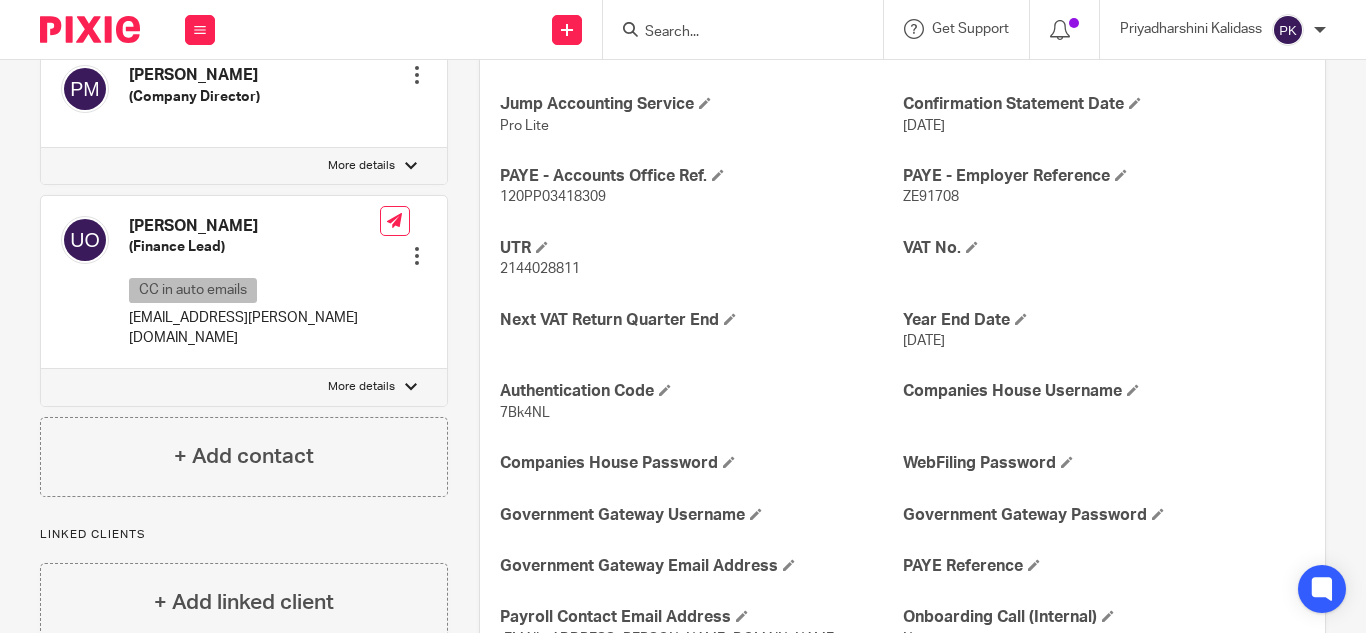 scroll, scrollTop: 870, scrollLeft: 0, axis: vertical 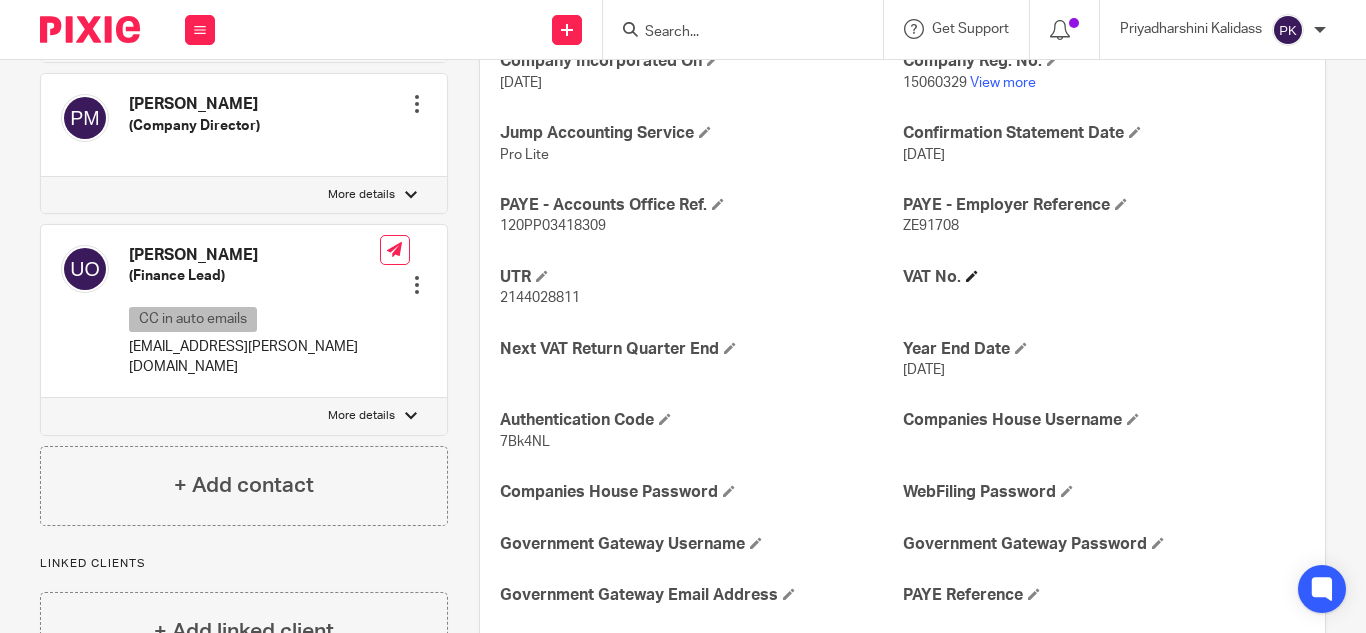 click on "VAT No." at bounding box center (1104, 277) 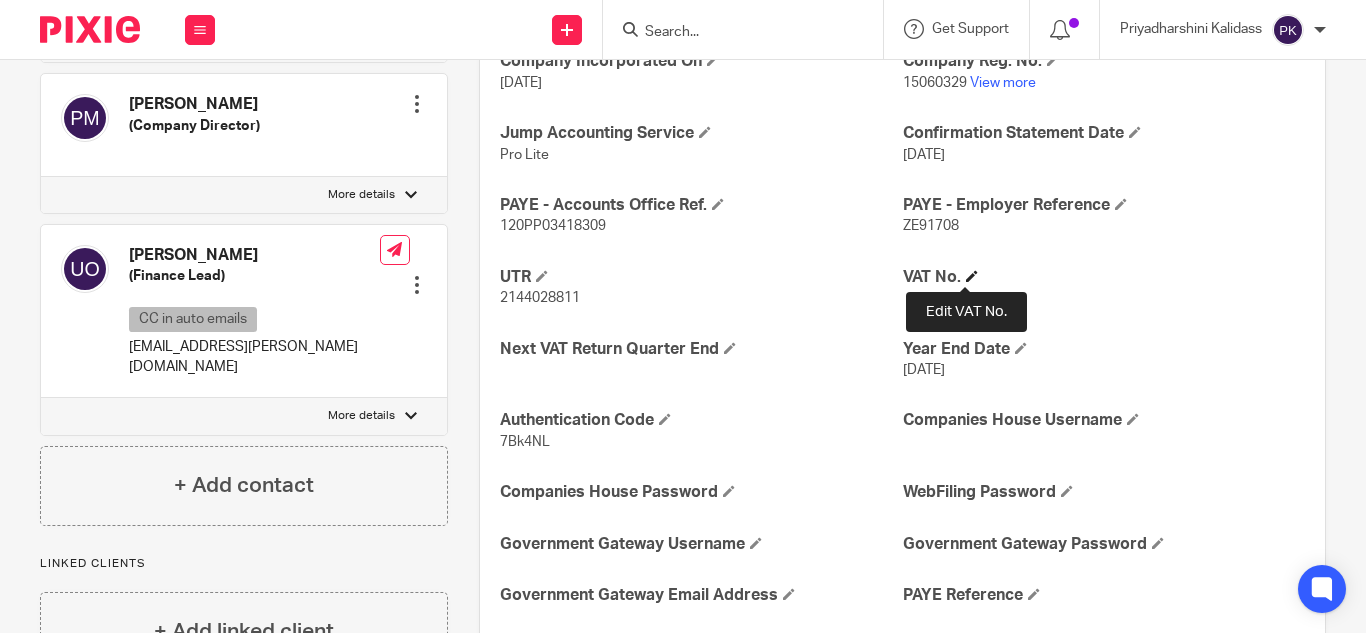 click at bounding box center [972, 276] 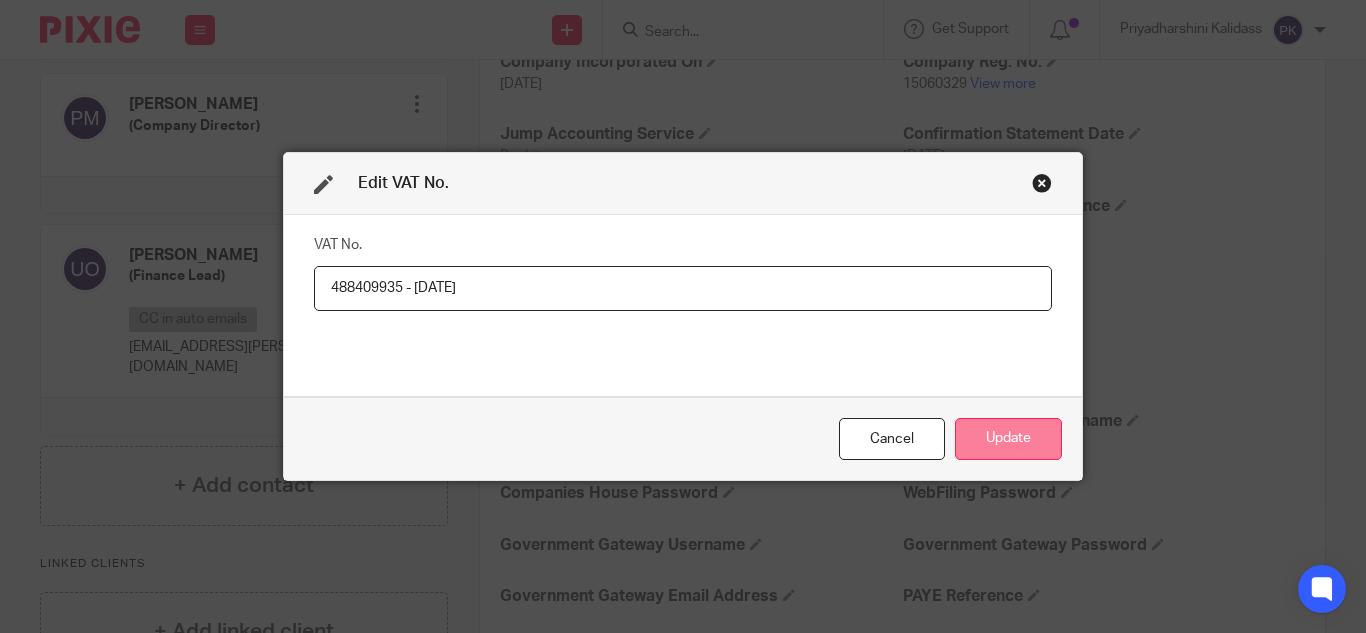 type on "488409935 - 1-02-2025" 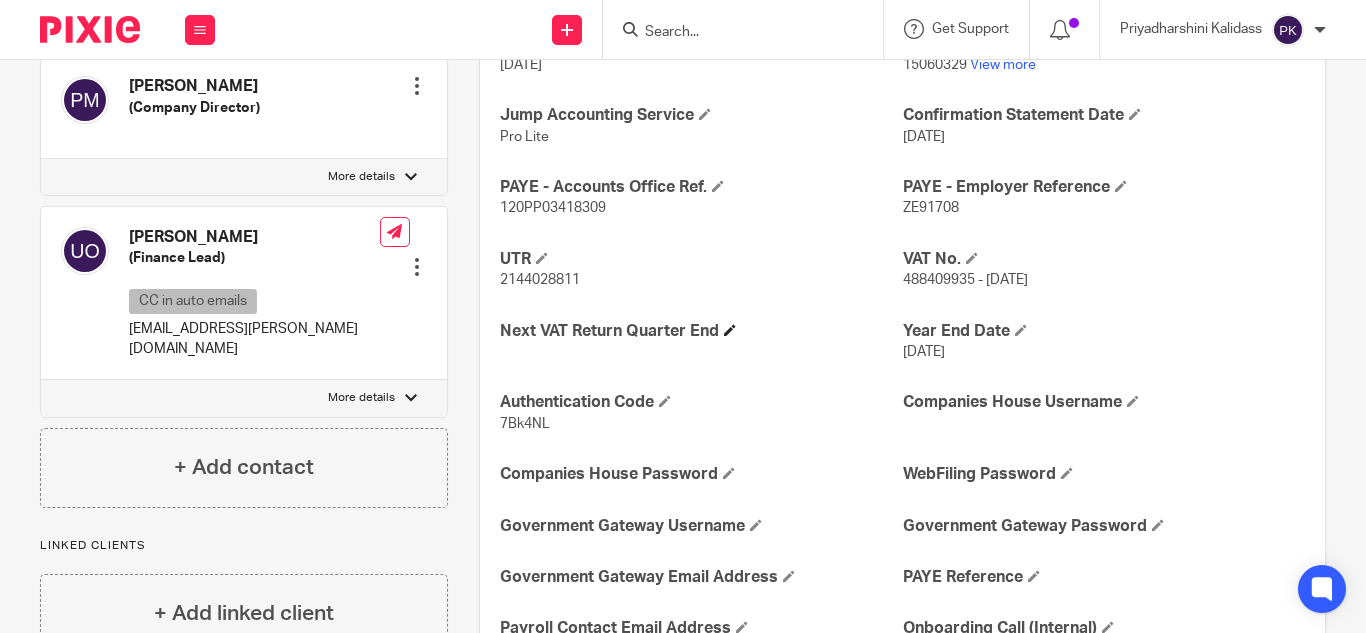 scroll, scrollTop: 826, scrollLeft: 0, axis: vertical 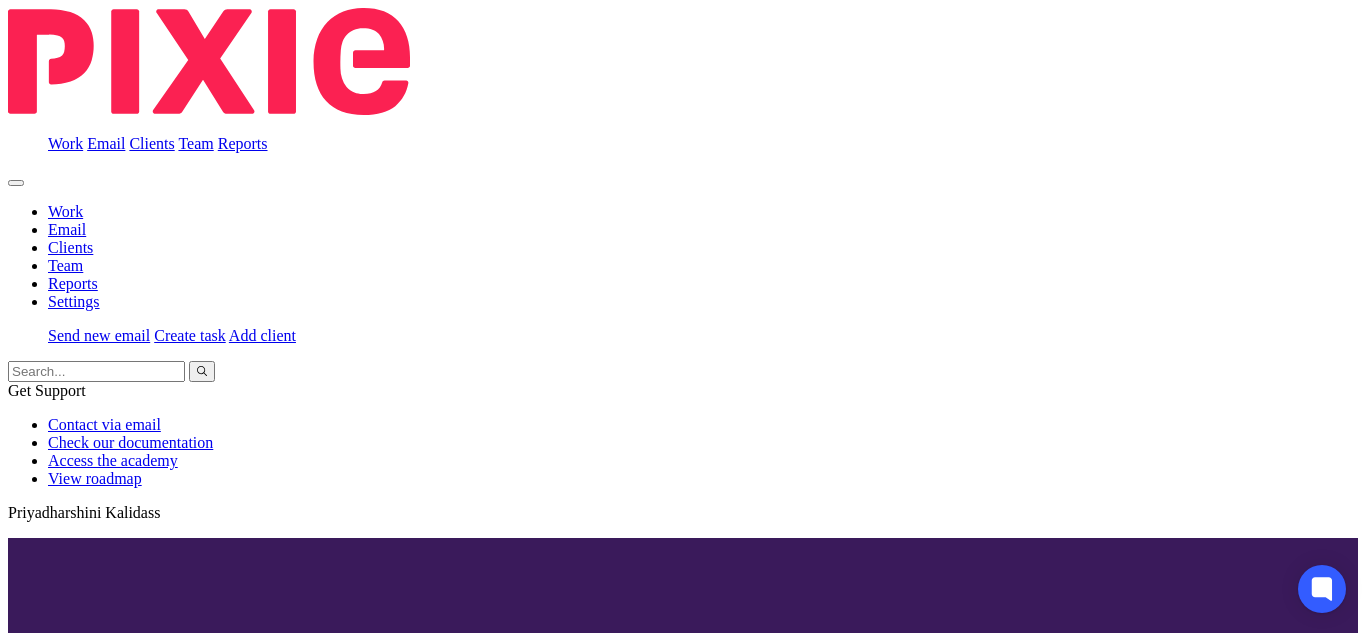 drag, startPoint x: 883, startPoint y: 320, endPoint x: 929, endPoint y: 324, distance: 46.173584 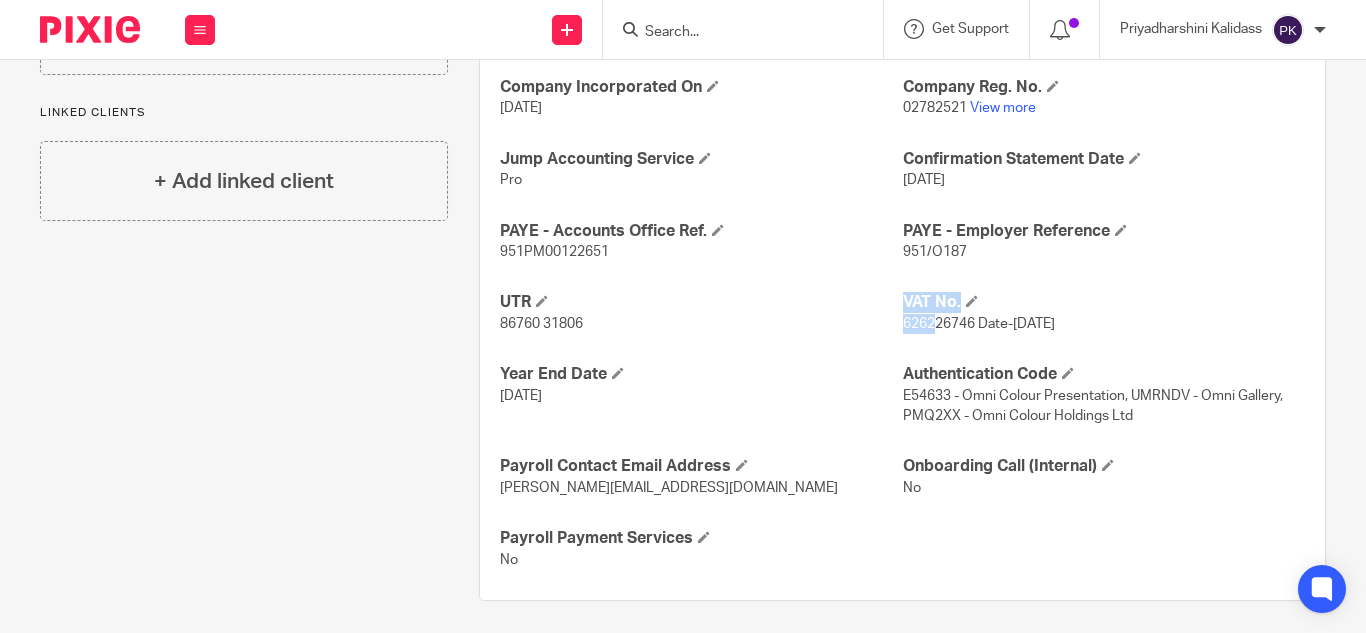 click on "Ongoing CoSec Client
No
Jump Registered Address
No
Company Incorporated On
22 Jan 1993
Company Reg. No.
02782521   View more
Jump Accounting Service
Pro
Confirmation Statement Date
22 Jan 2026
PAYE - Accounts Office Ref.
951PM00122651
PAYE - Employer Reference
951/O187
UTR
86760 31806
VAT No.
626226746 Date-1 March 1993
Year End Date
31 Dec 2024
Authentication Code
E54633 - Omni Colour Presentation,  UMRNDV - Omni Gallery, PMQ2XX -  Omni Colour Holdings Ltd
Payroll Contact Email Address
damian@omnicolour.com     No     No" at bounding box center (902, 287) 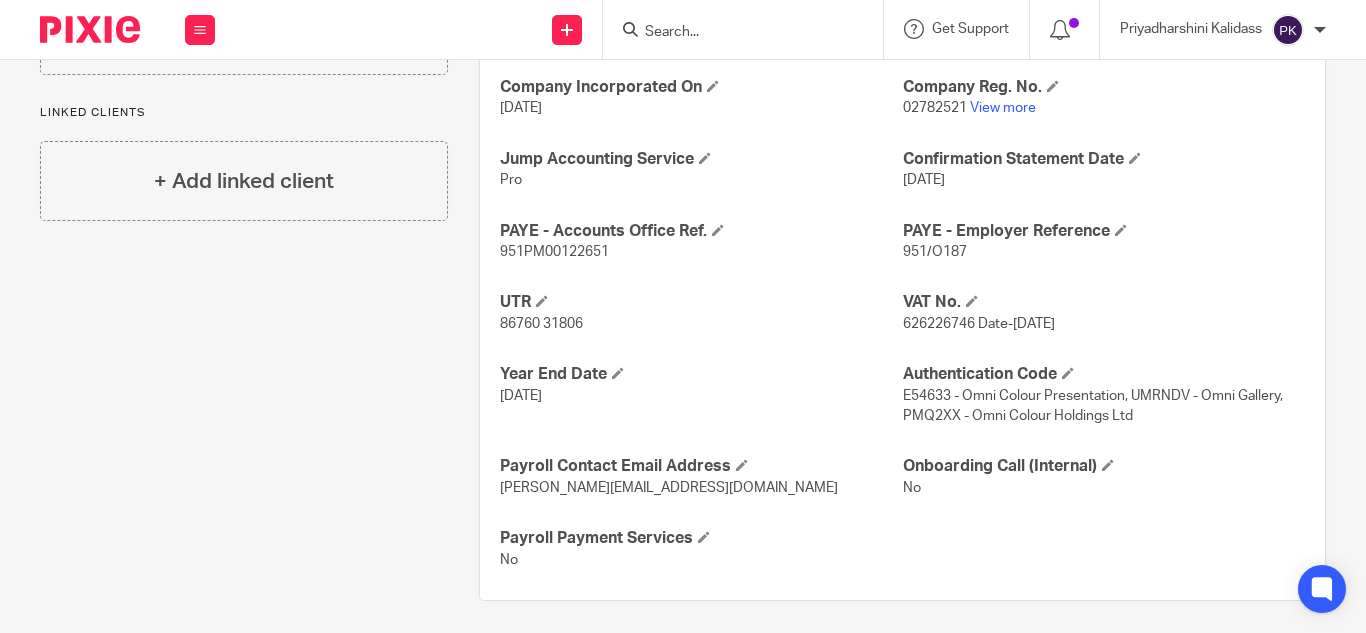 click on "626226746 Date-1 March 1993" at bounding box center [979, 324] 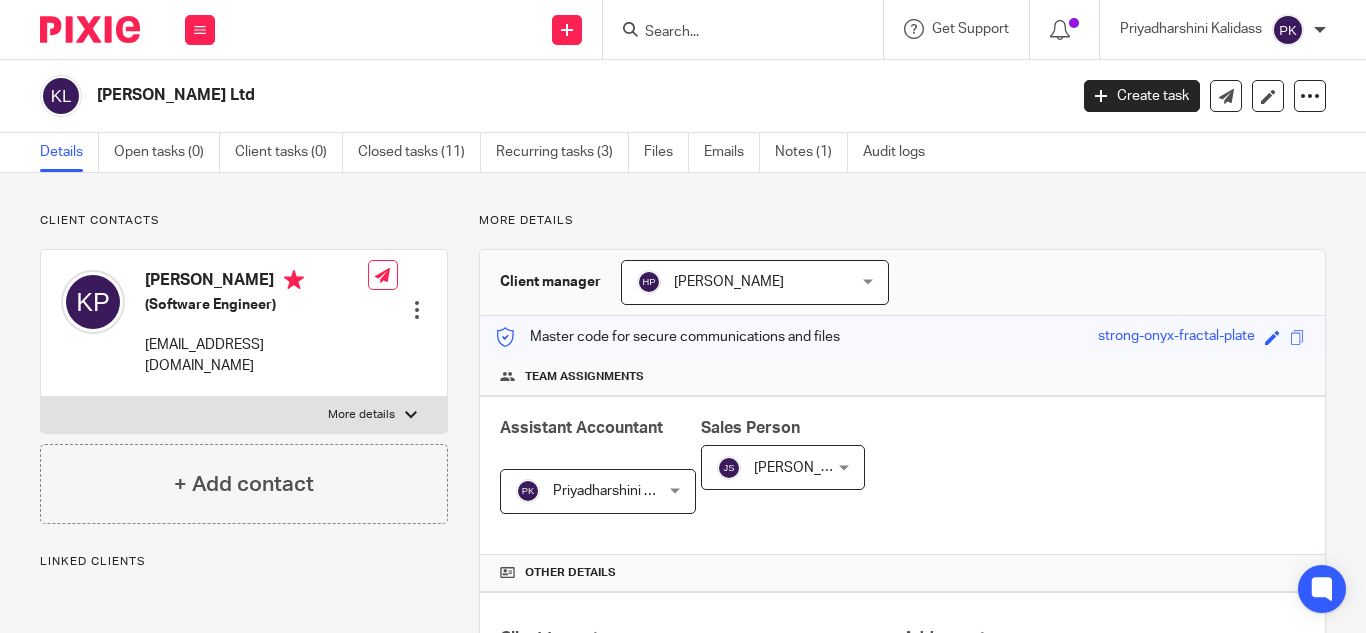 scroll, scrollTop: 0, scrollLeft: 0, axis: both 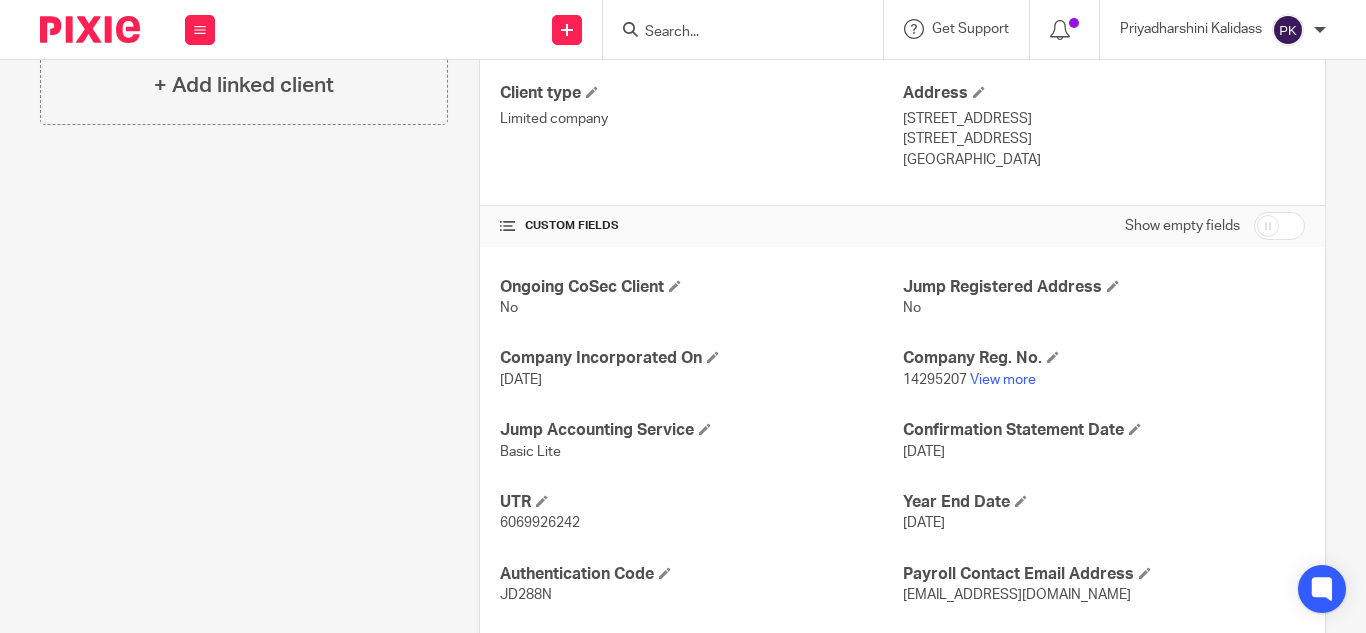 click at bounding box center [1279, 226] 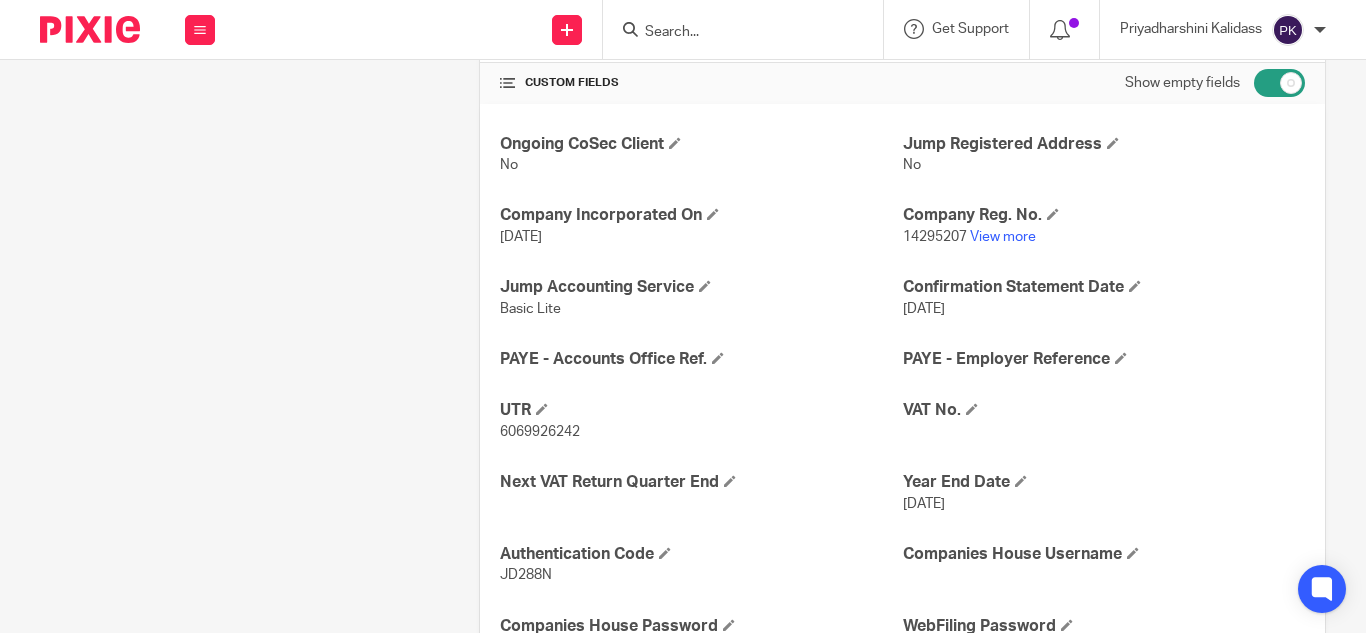 scroll, scrollTop: 746, scrollLeft: 0, axis: vertical 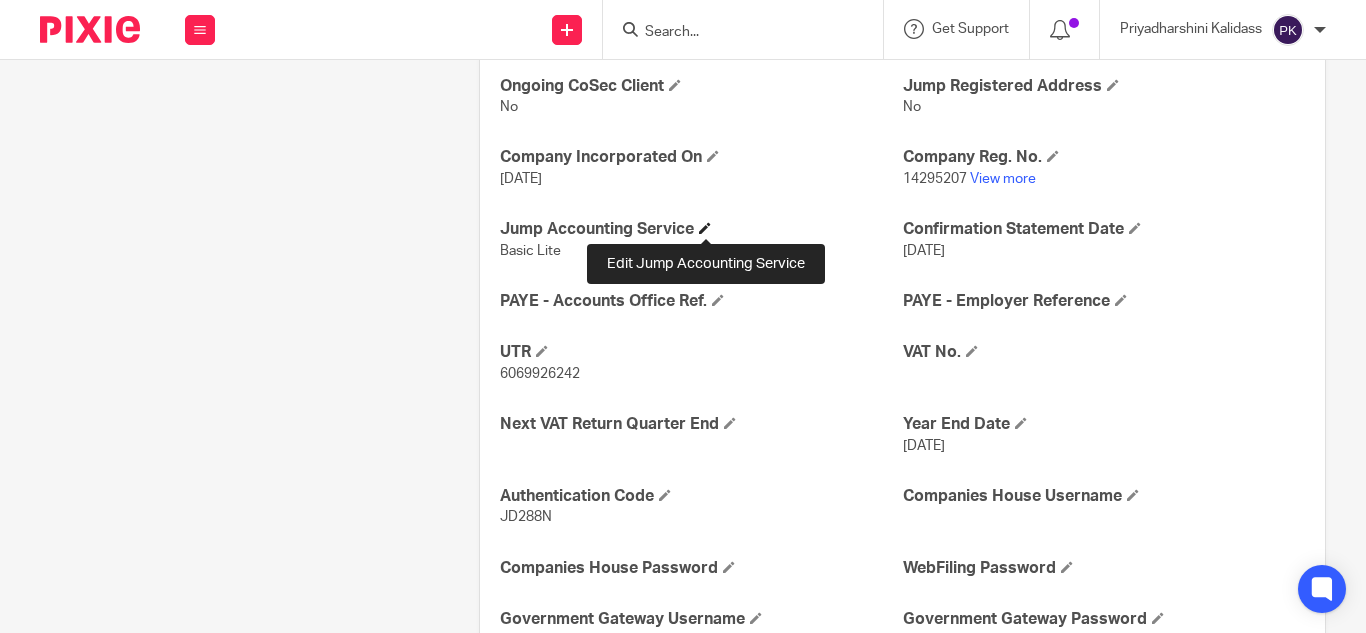 click at bounding box center [705, 228] 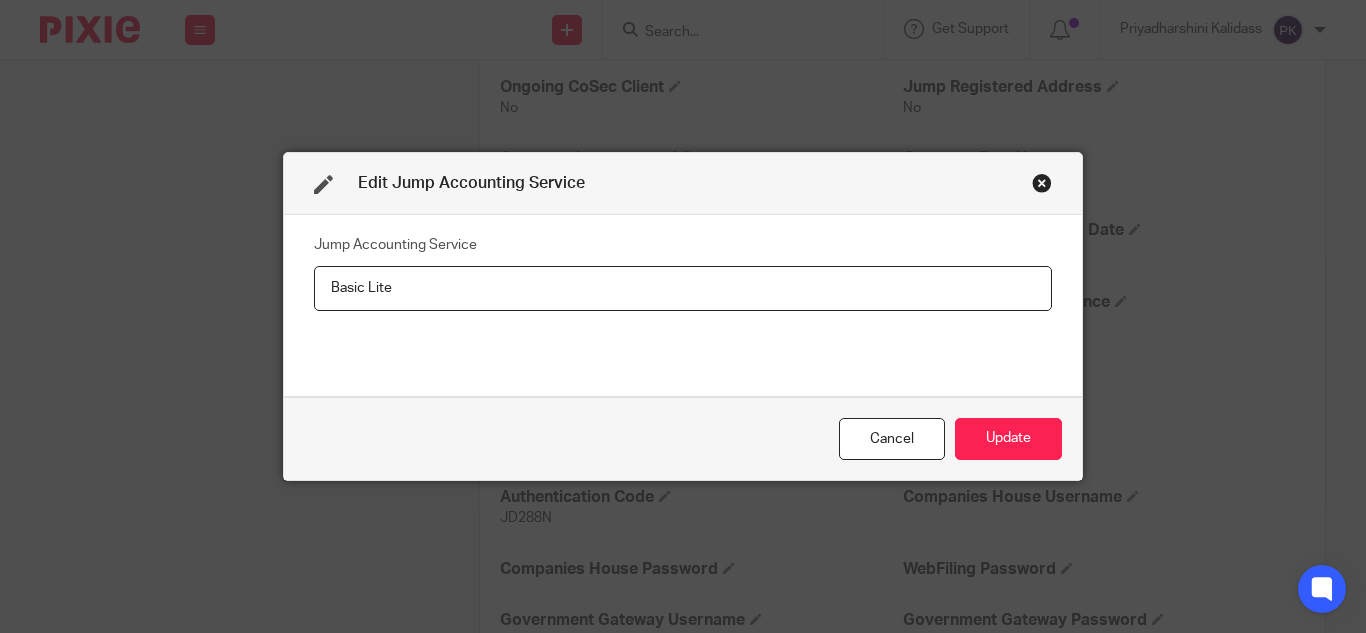 click on "Basic Lite" at bounding box center (683, 288) 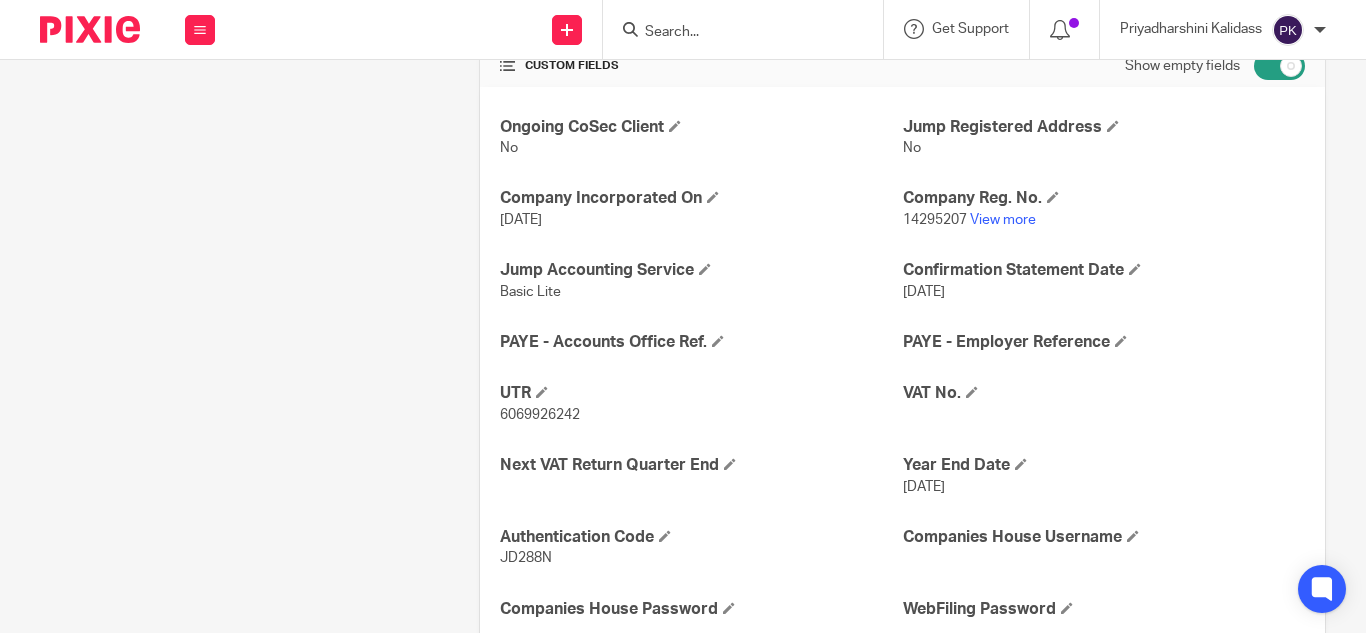 scroll, scrollTop: 704, scrollLeft: 0, axis: vertical 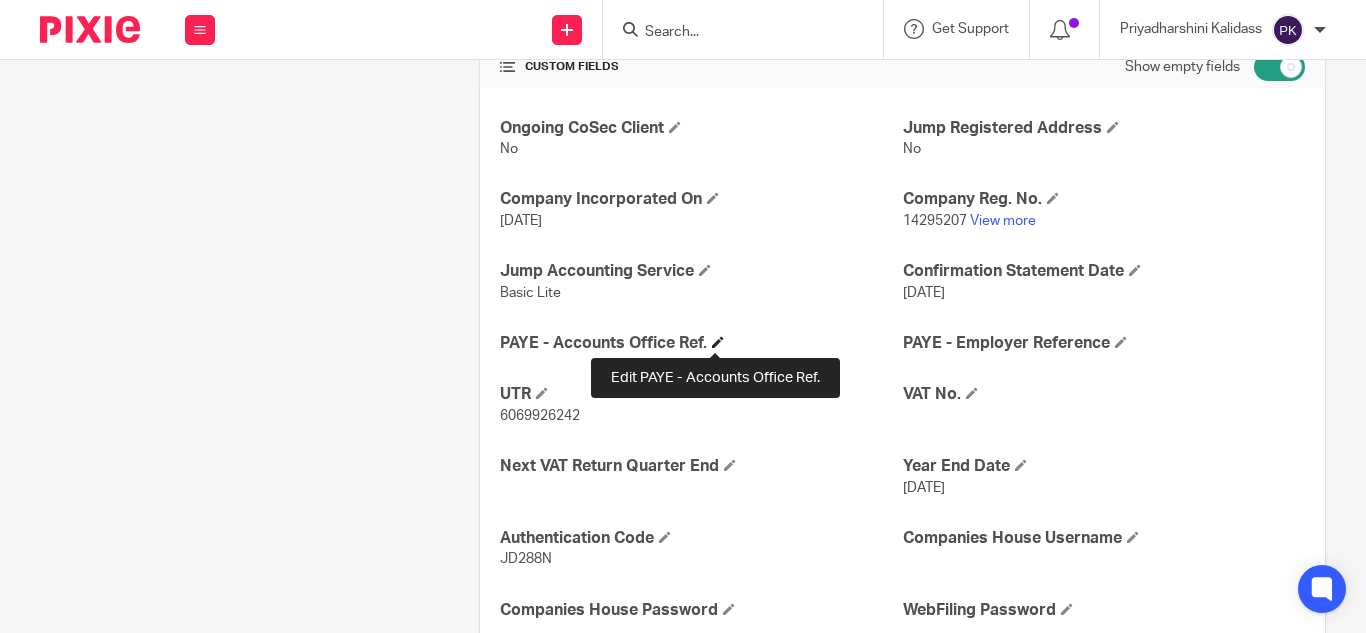 click at bounding box center [718, 342] 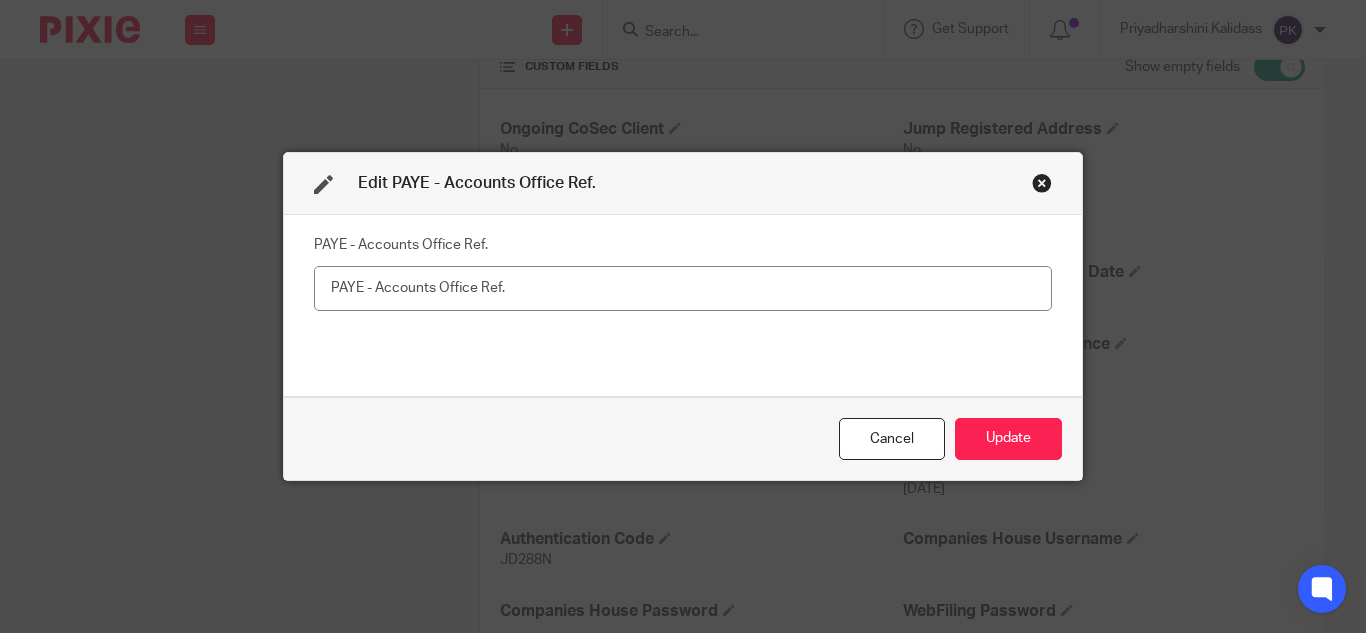 click at bounding box center (683, 288) 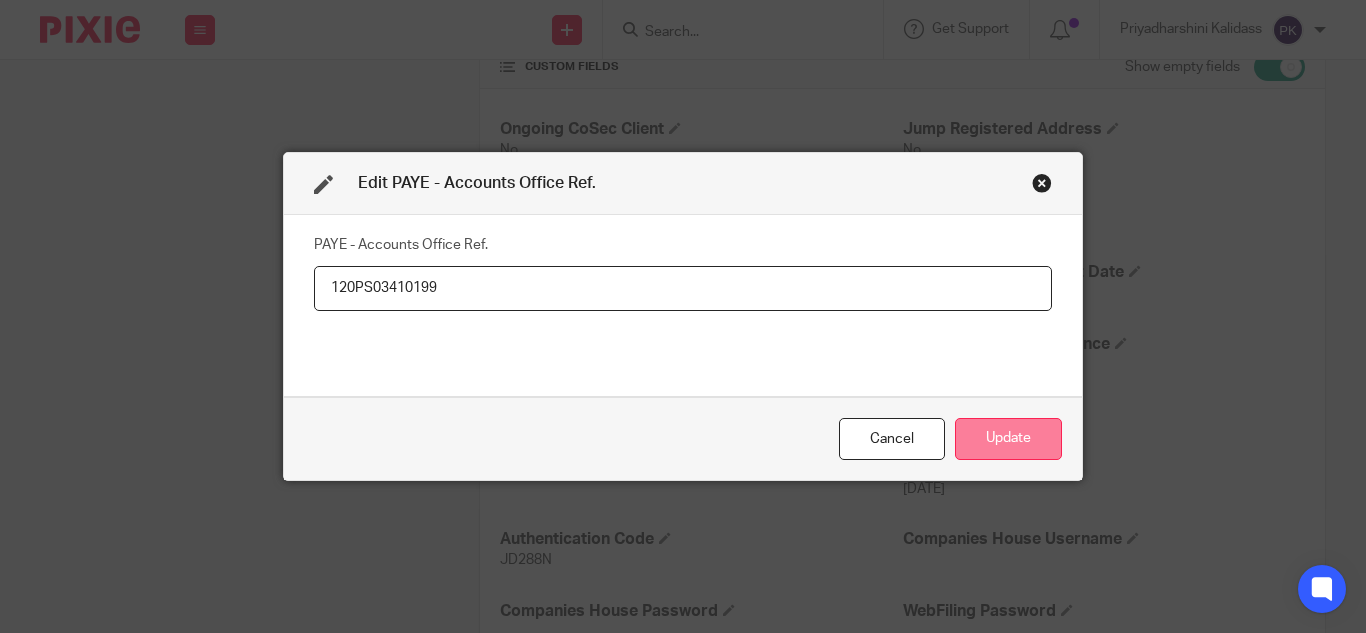 type on "120PS03410199" 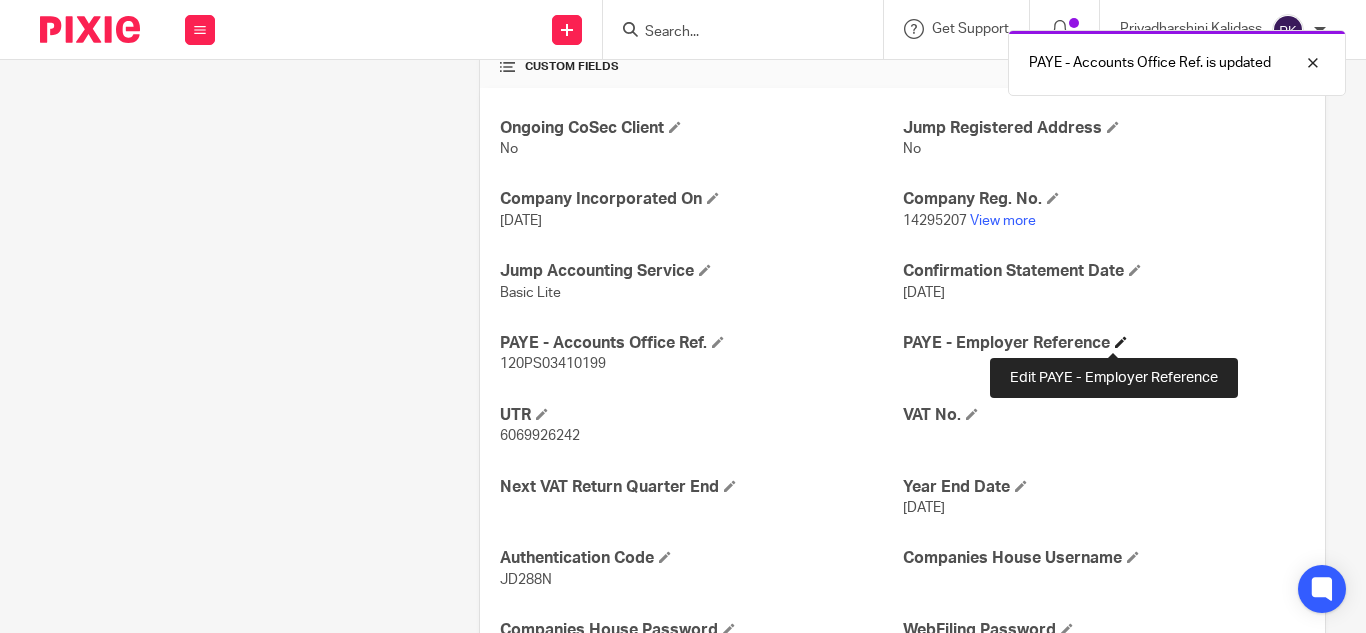 click at bounding box center (1121, 342) 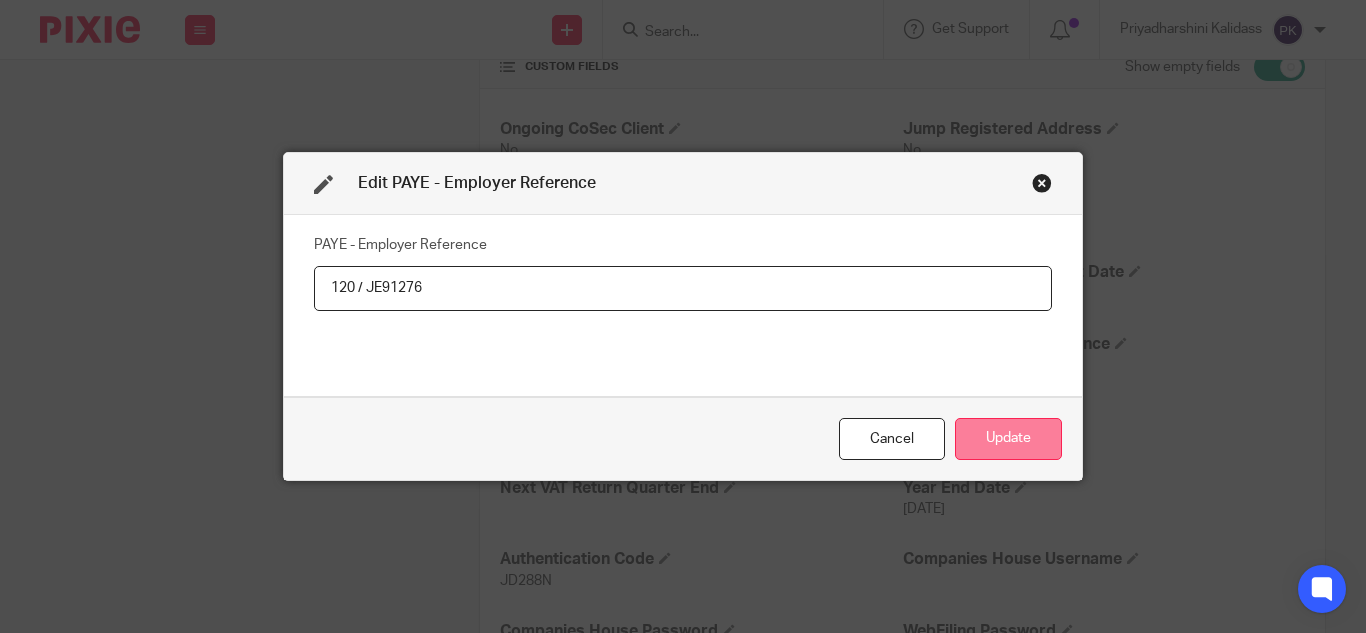 type on "120 / JE91276" 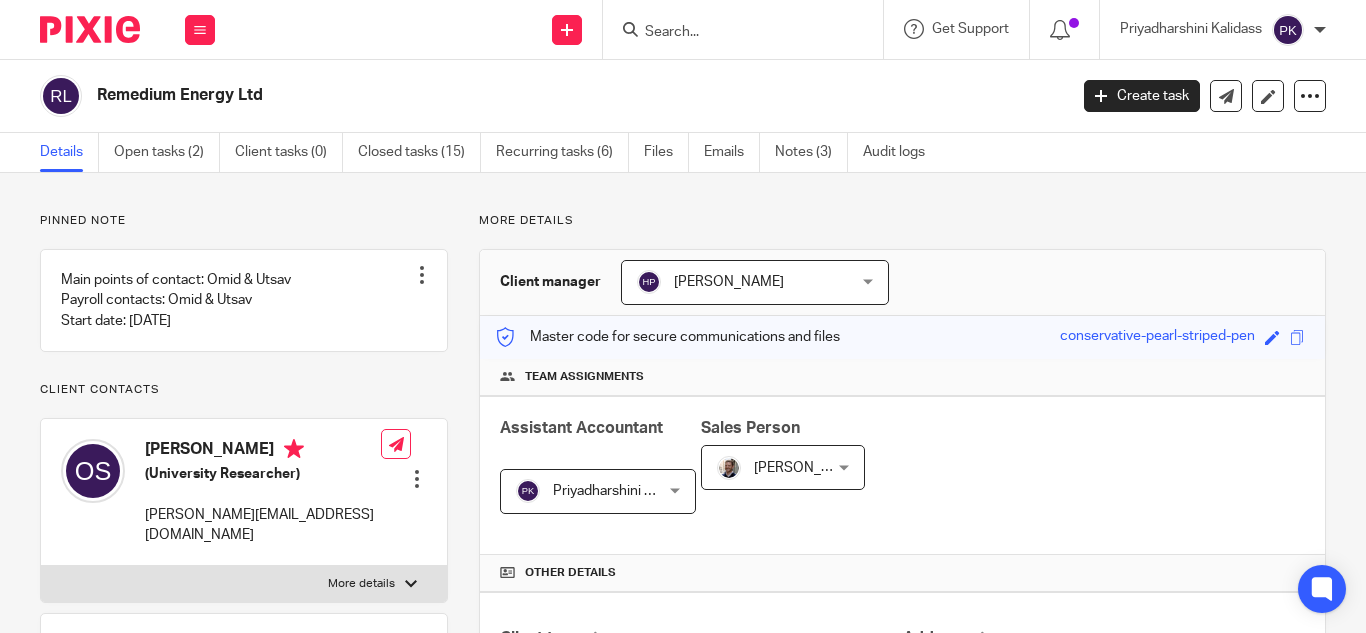 scroll, scrollTop: 0, scrollLeft: 0, axis: both 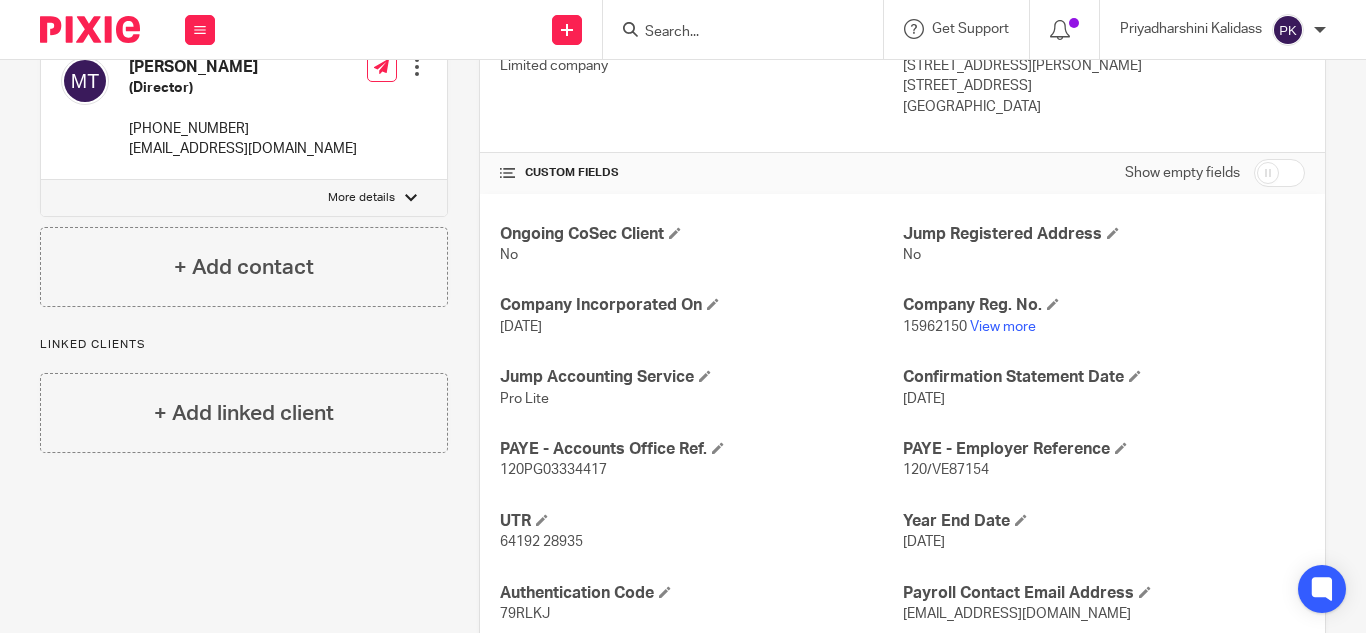click at bounding box center [1279, 173] 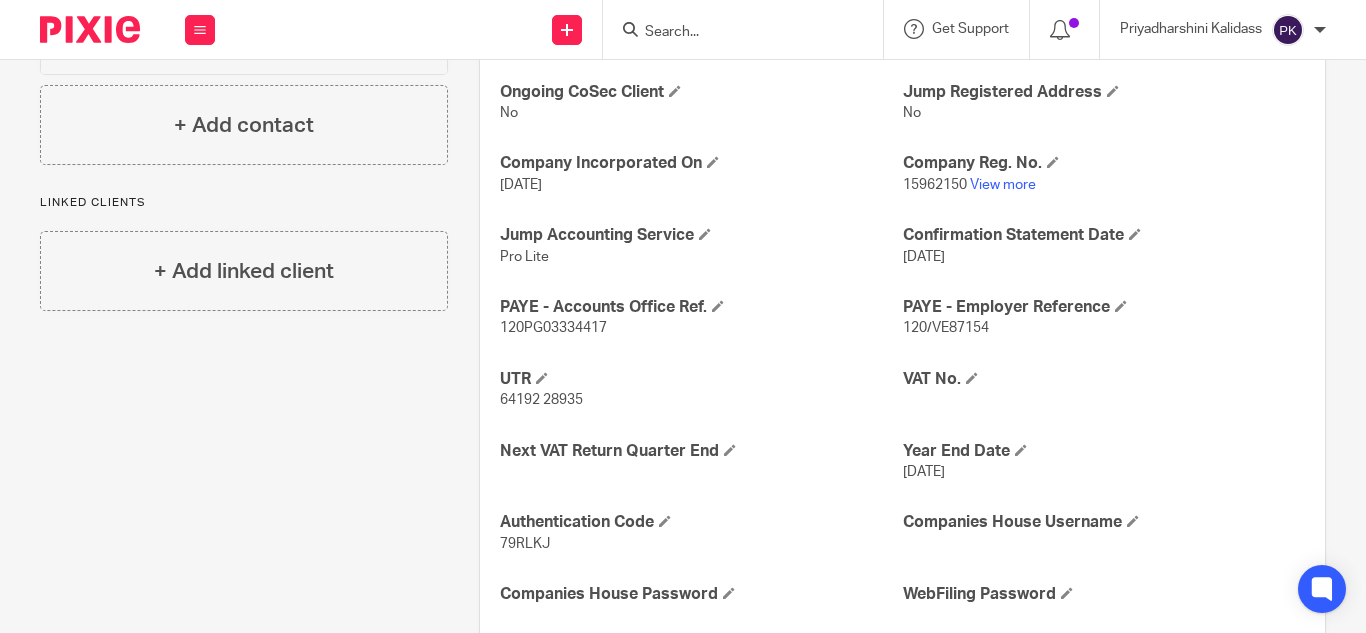 scroll, scrollTop: 744, scrollLeft: 0, axis: vertical 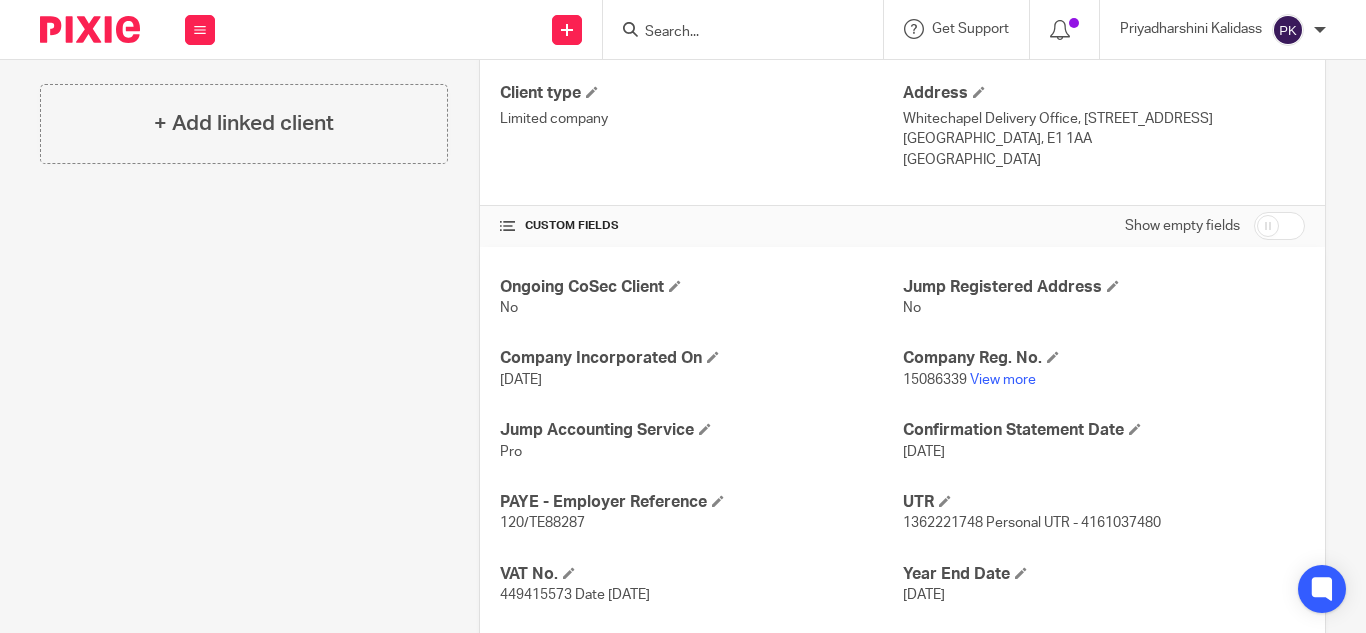 click at bounding box center (1279, 226) 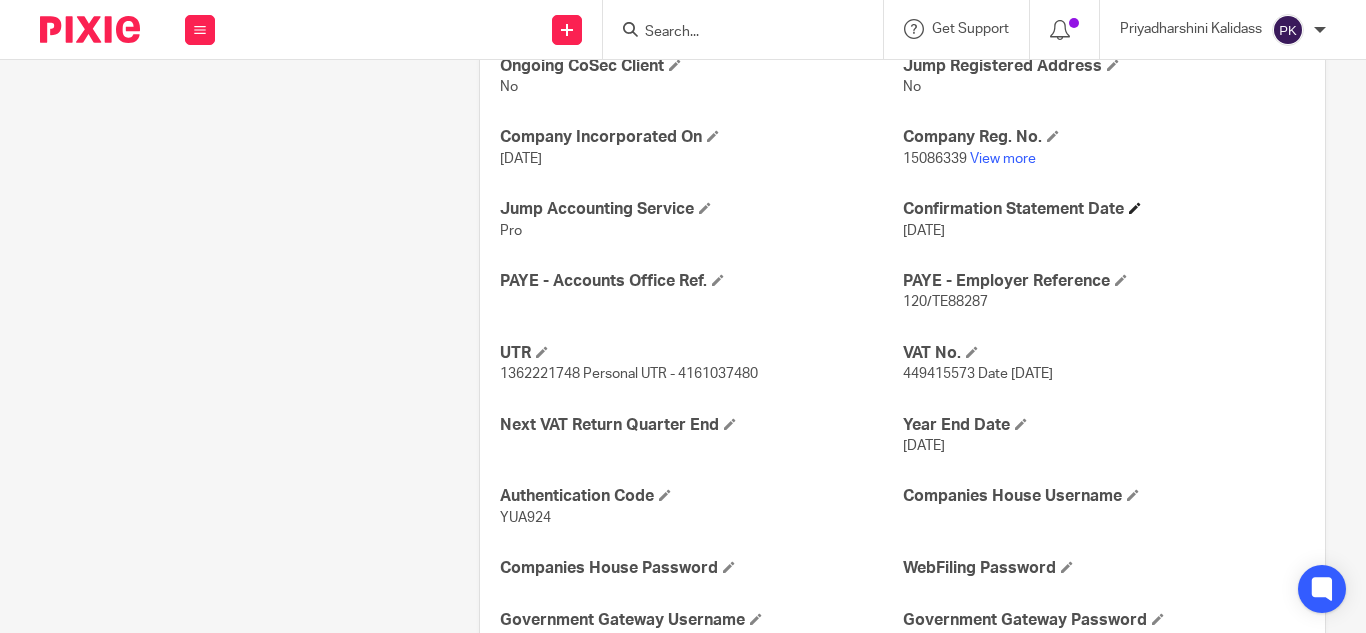 scroll, scrollTop: 780, scrollLeft: 0, axis: vertical 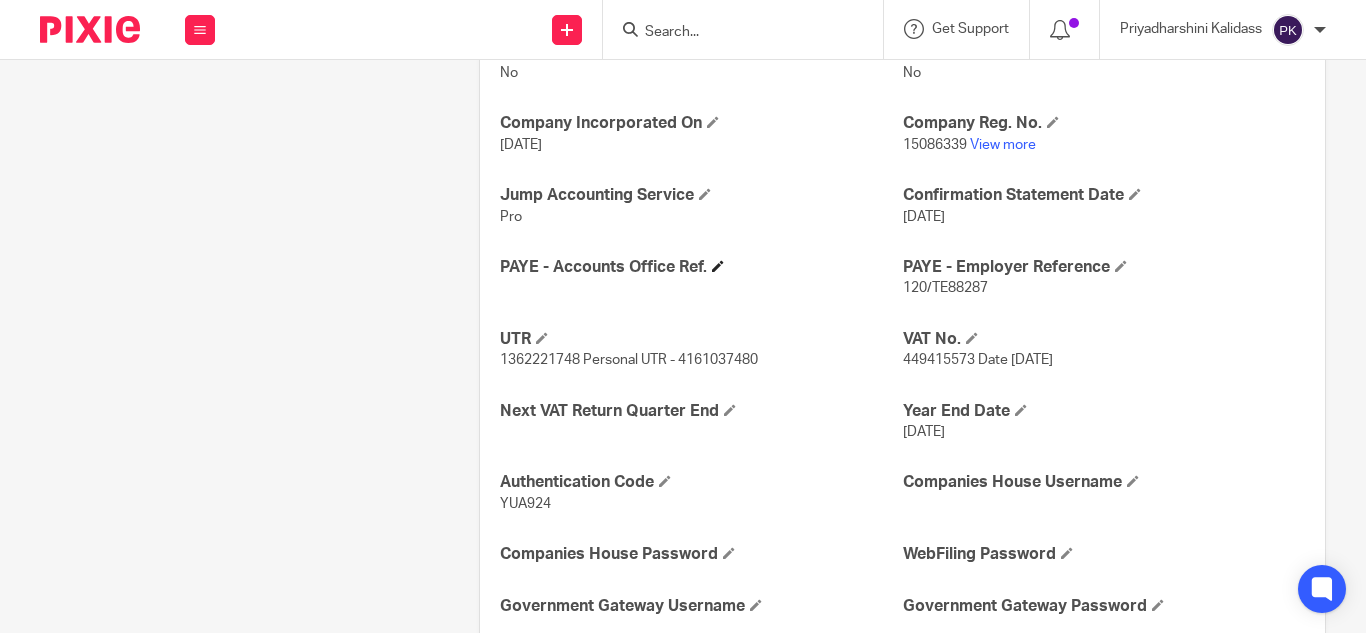 click on "PAYE - Accounts Office Ref." at bounding box center (701, 267) 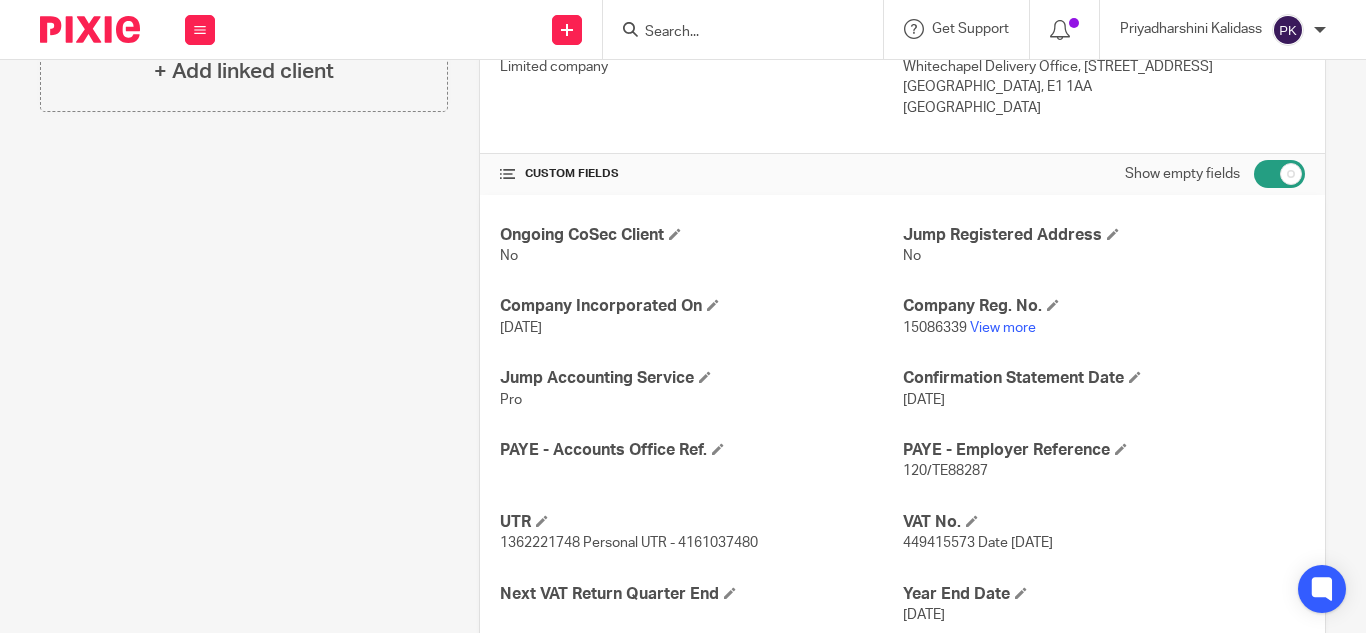 scroll, scrollTop: 631, scrollLeft: 0, axis: vertical 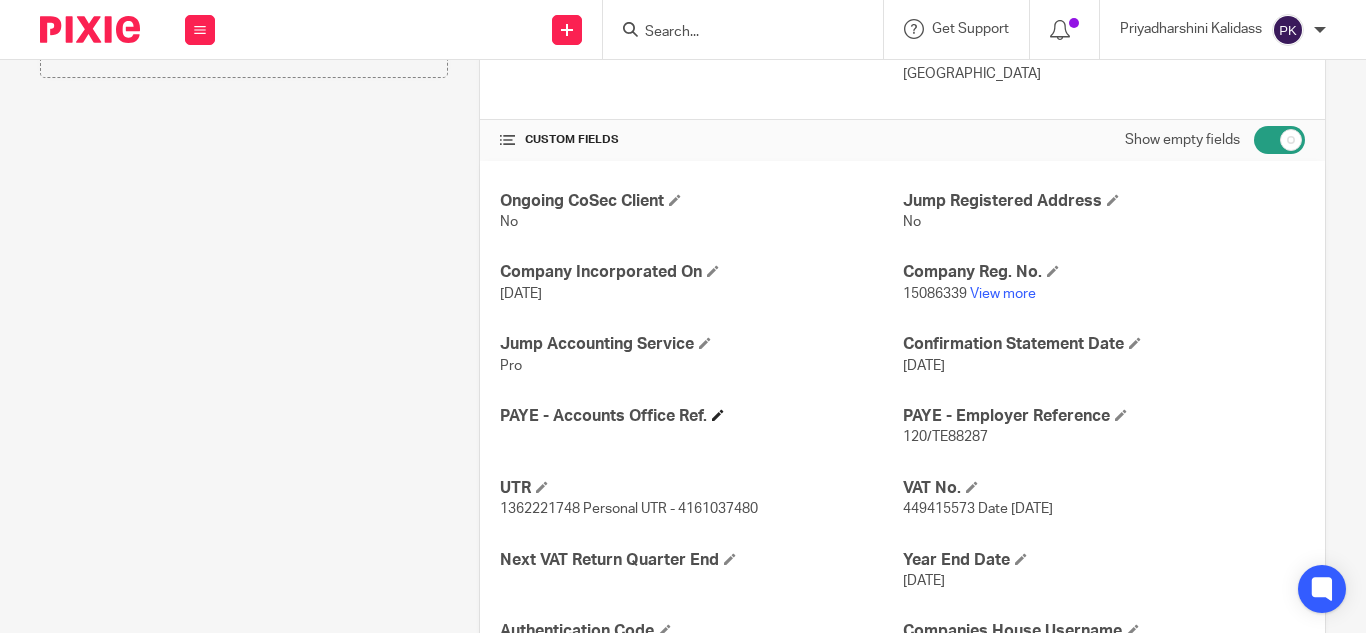 click on "PAYE - Accounts Office Ref." at bounding box center (701, 416) 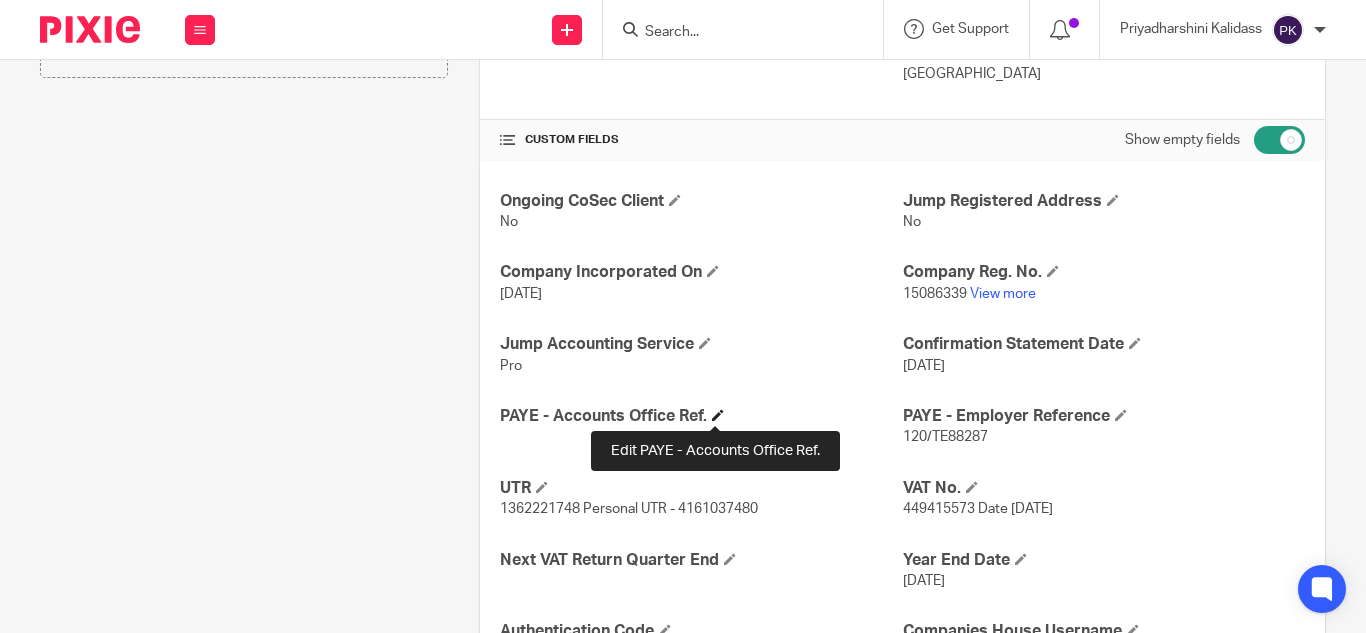 click at bounding box center (718, 415) 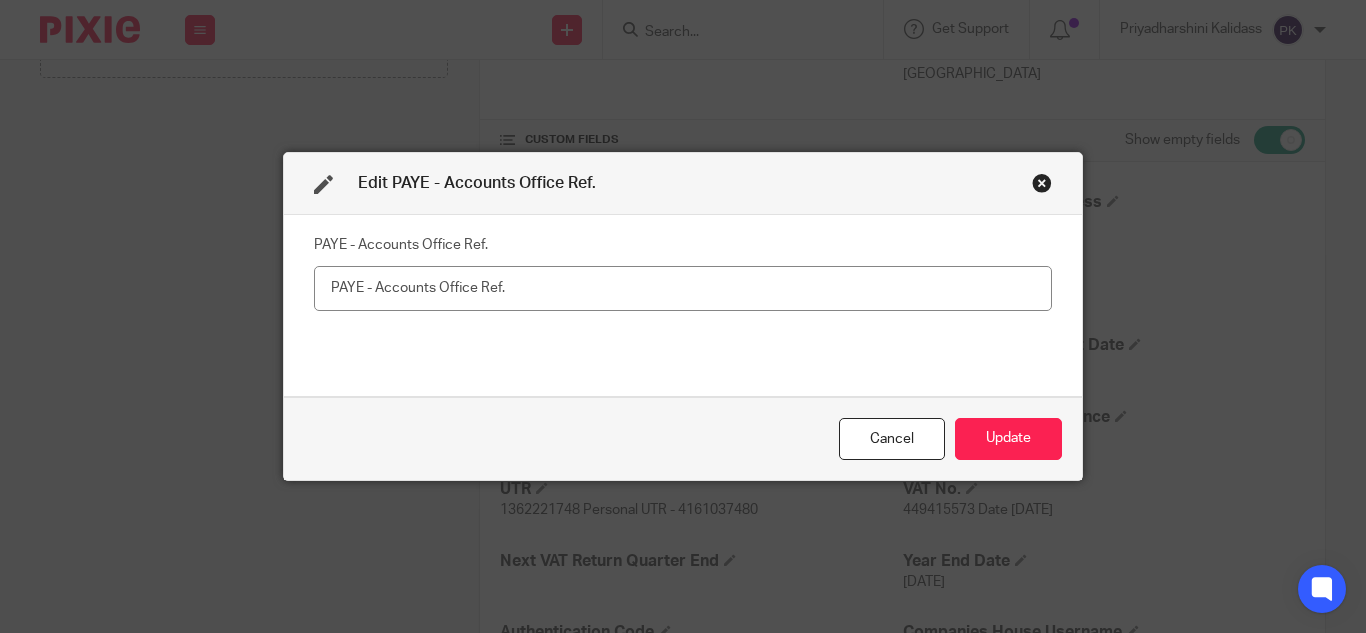 click at bounding box center [683, 288] 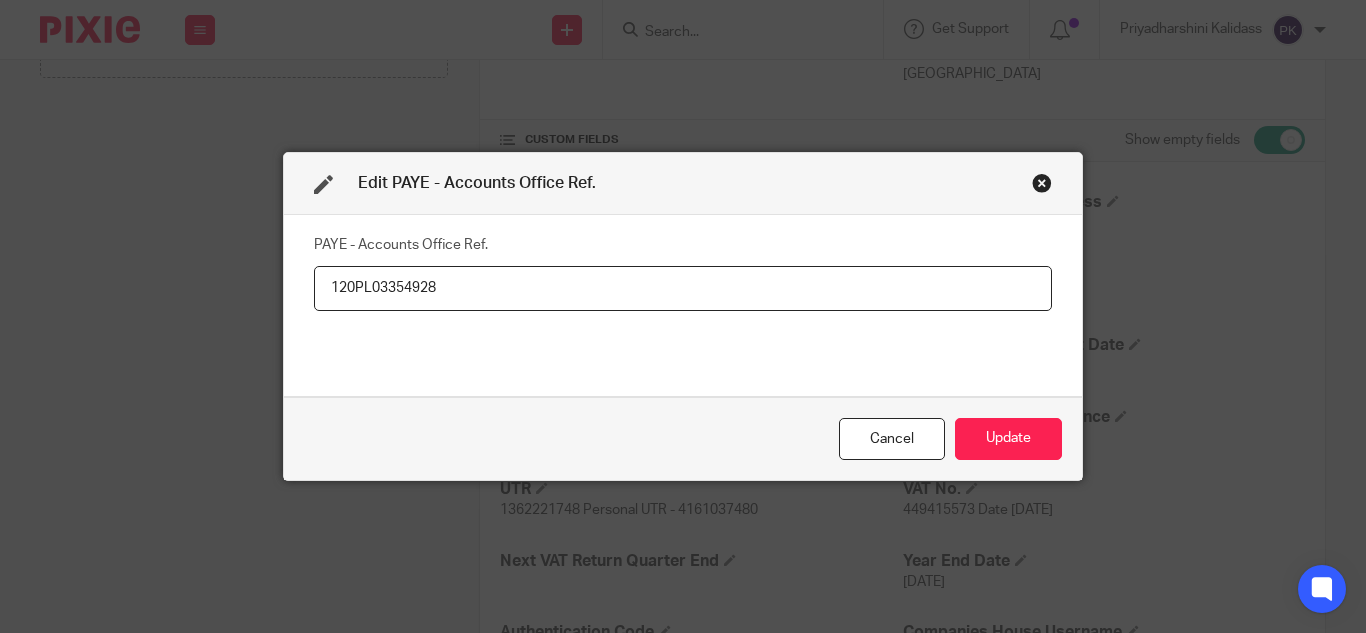 type on "120PL03354928" 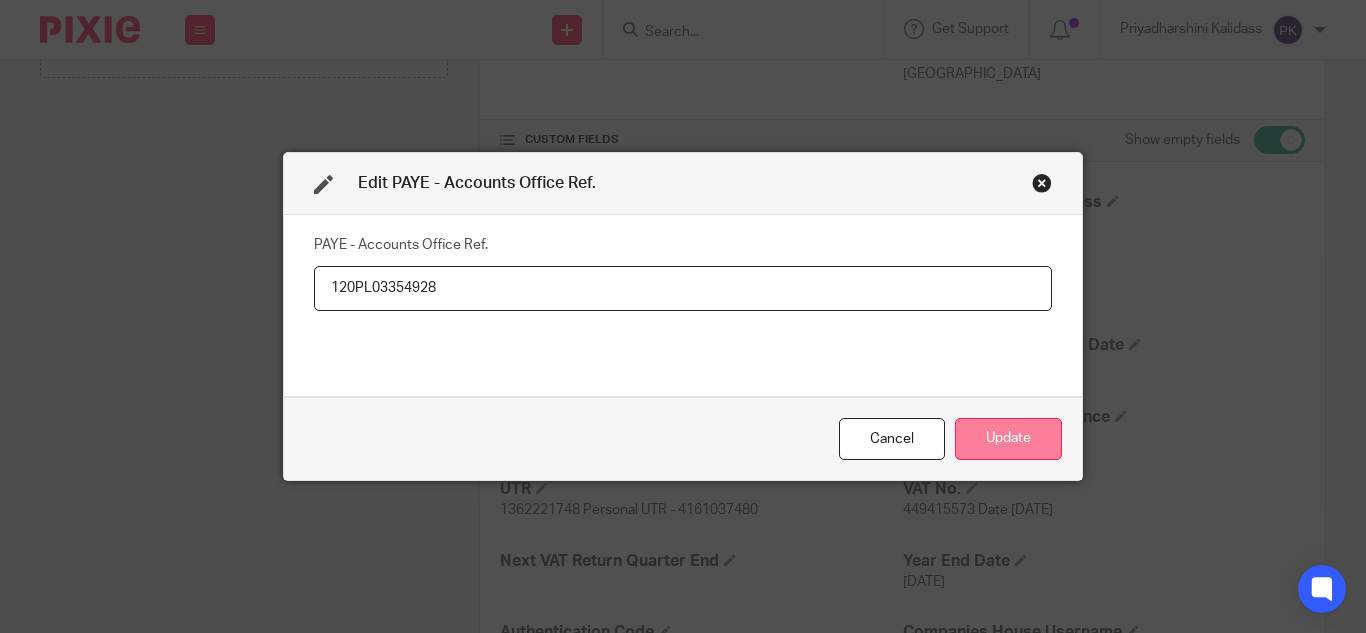 click on "Update" at bounding box center [1008, 439] 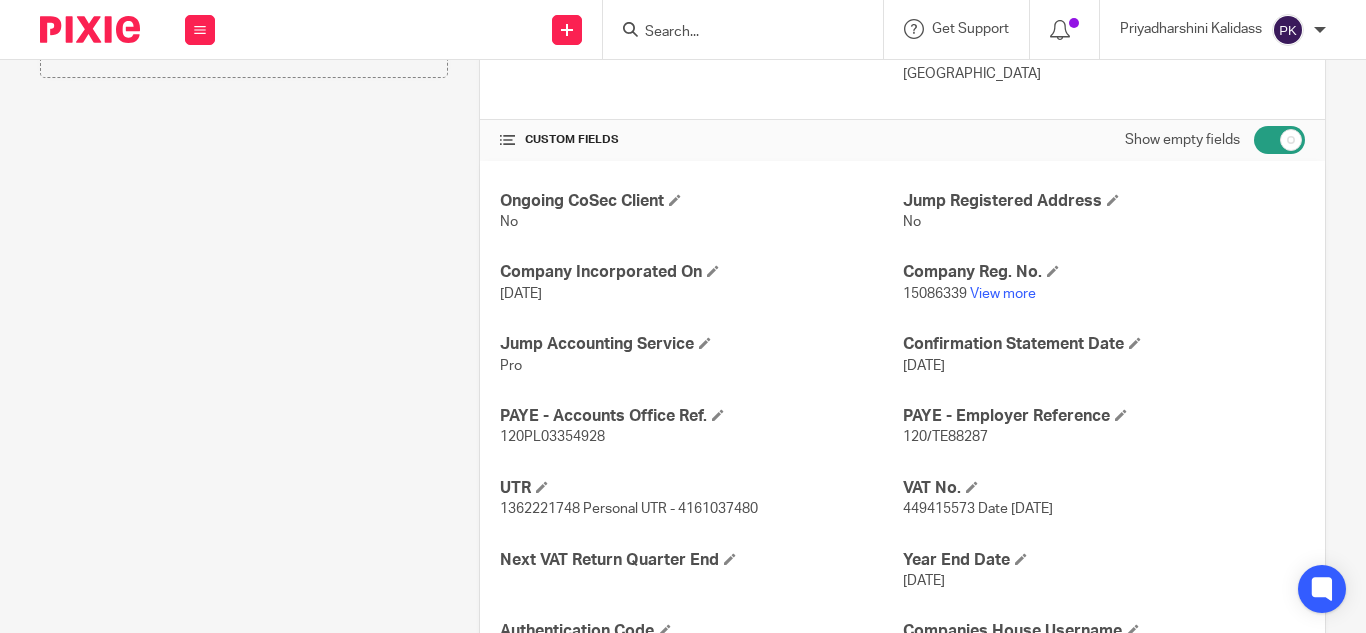 click on "Pro" at bounding box center (701, 366) 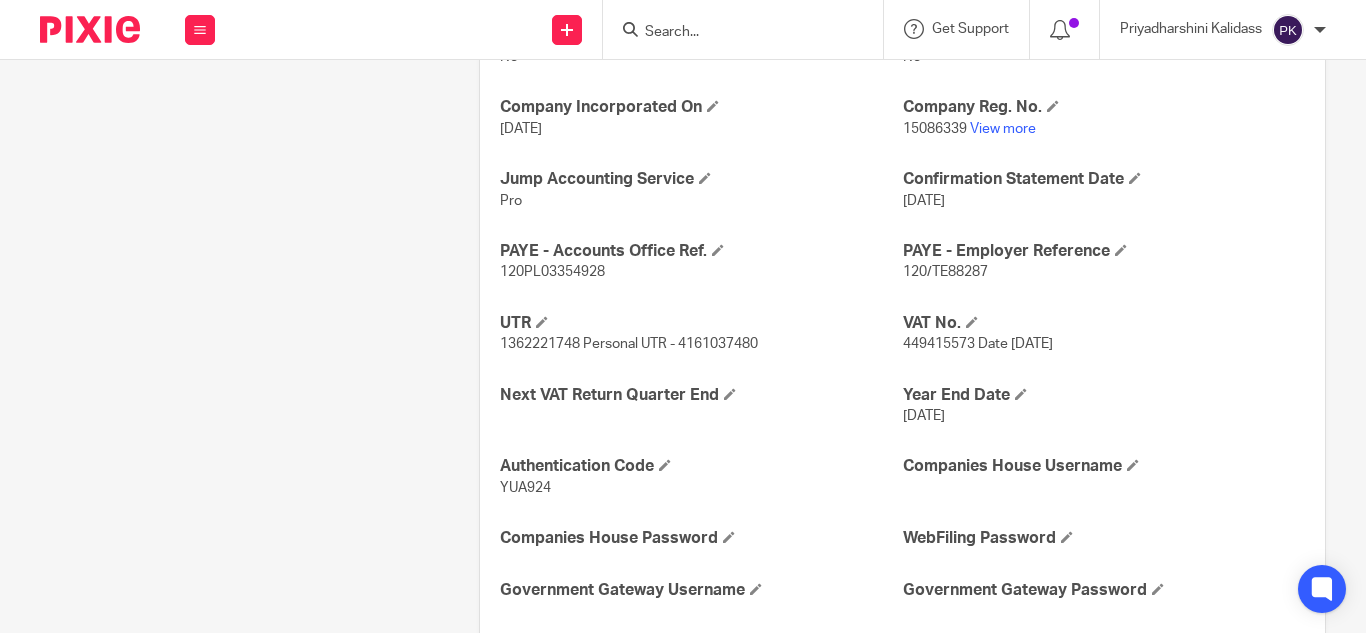 scroll, scrollTop: 797, scrollLeft: 0, axis: vertical 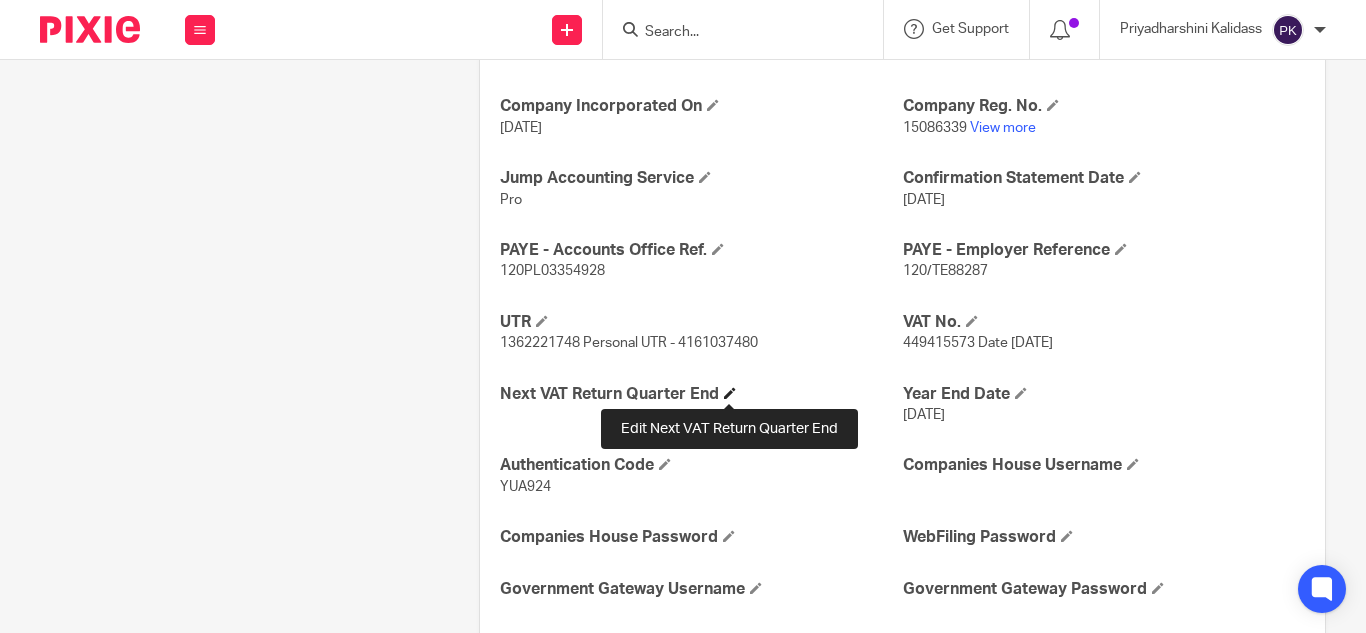 click at bounding box center [730, 393] 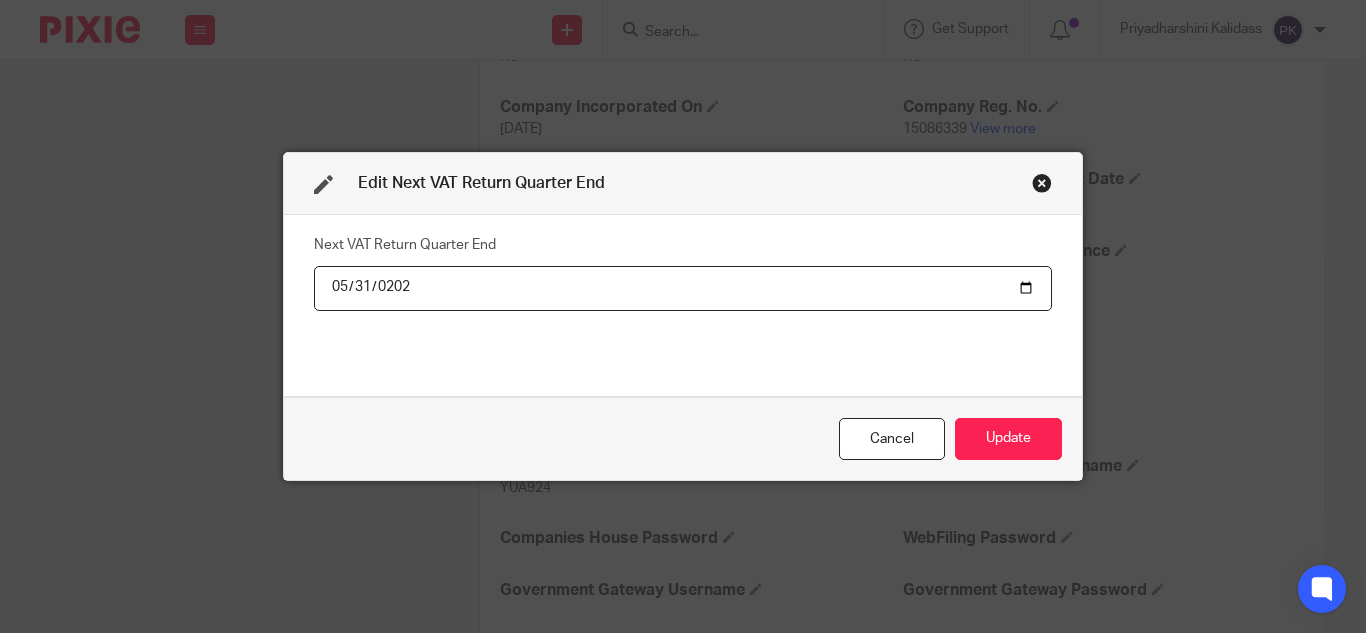 type on "2025-05-31" 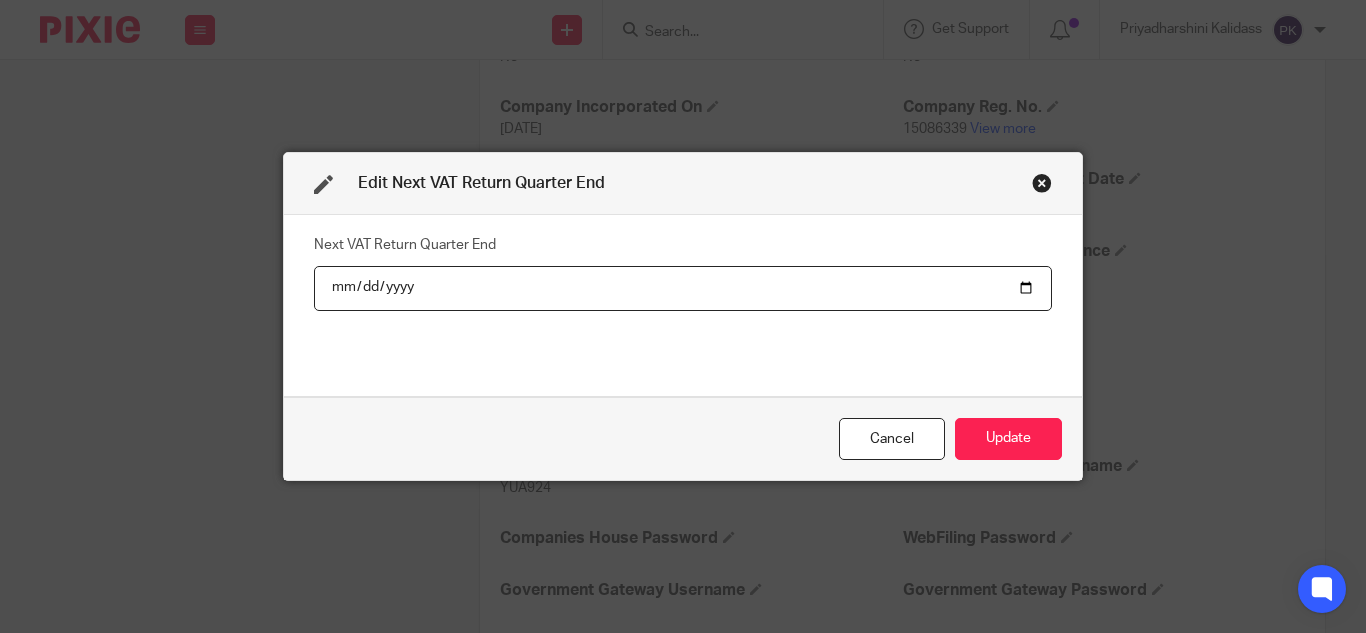 click at bounding box center [683, 288] 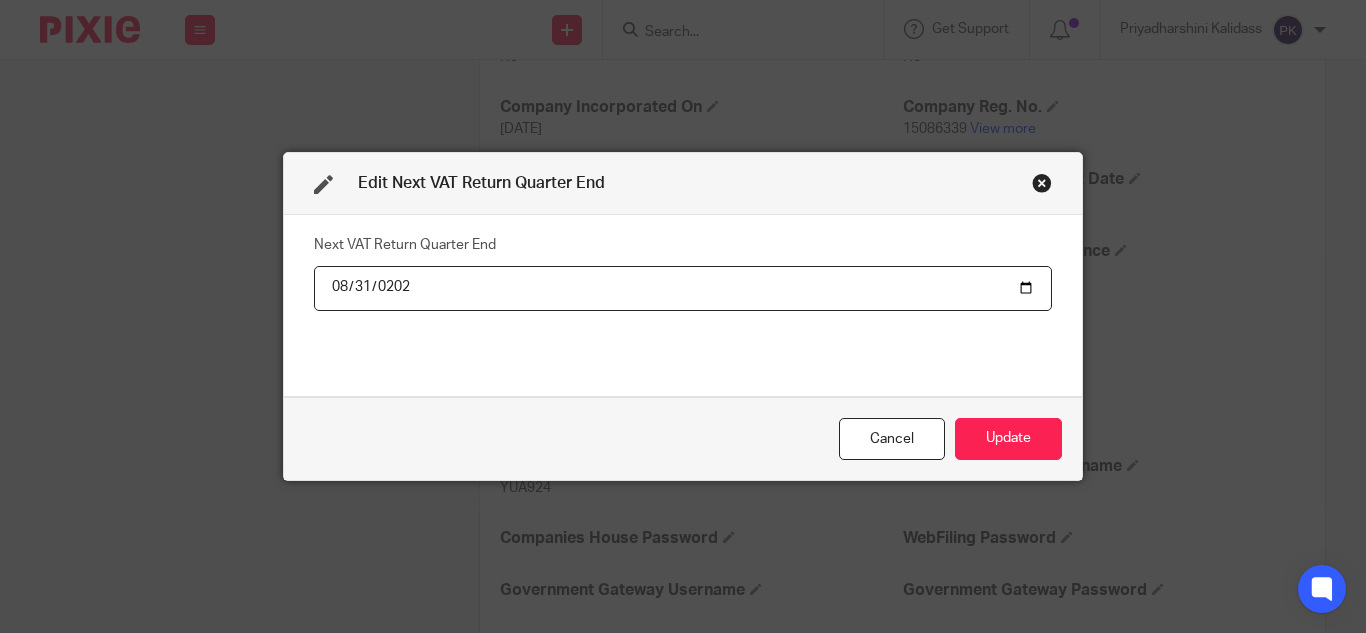type on "2025-08-31" 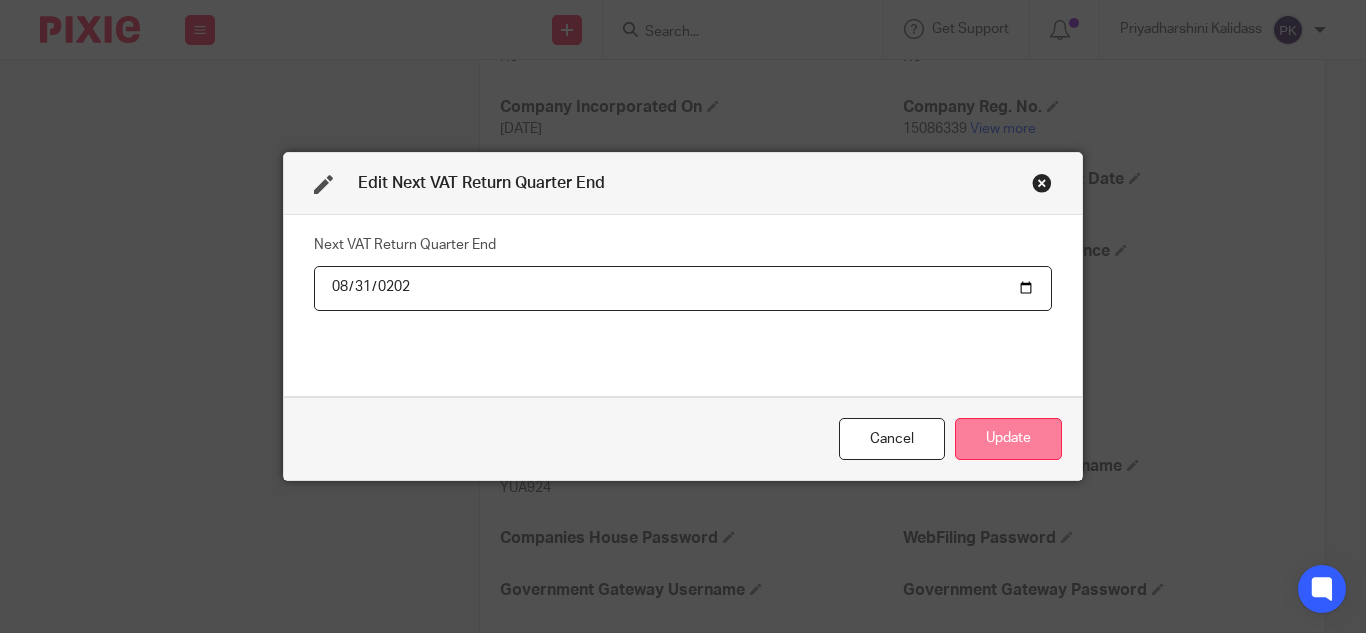 click on "Update" at bounding box center (1008, 439) 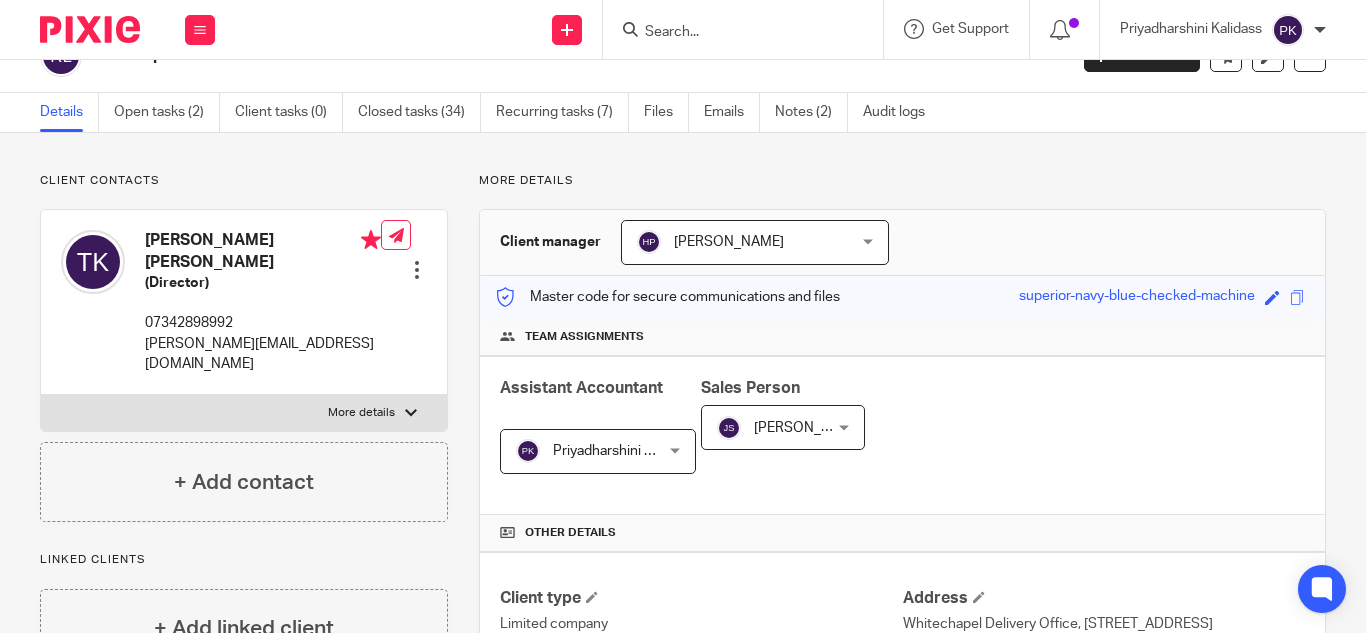 scroll, scrollTop: 0, scrollLeft: 0, axis: both 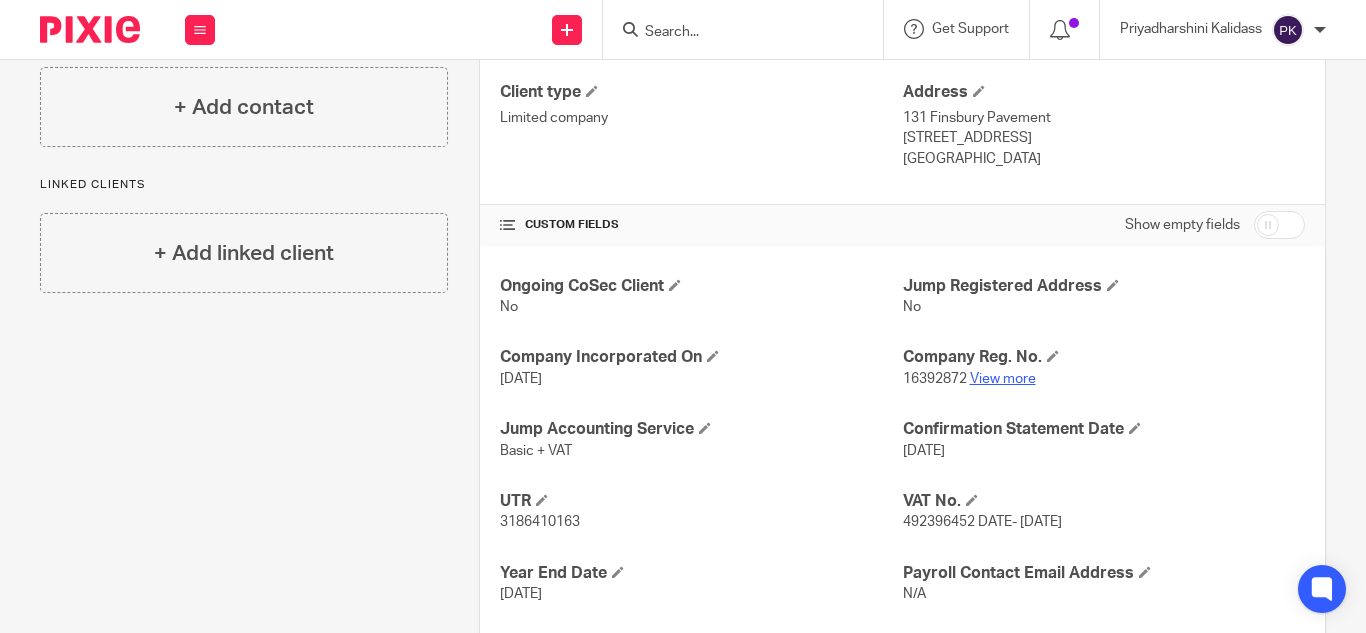 click on "View more" at bounding box center (1003, 379) 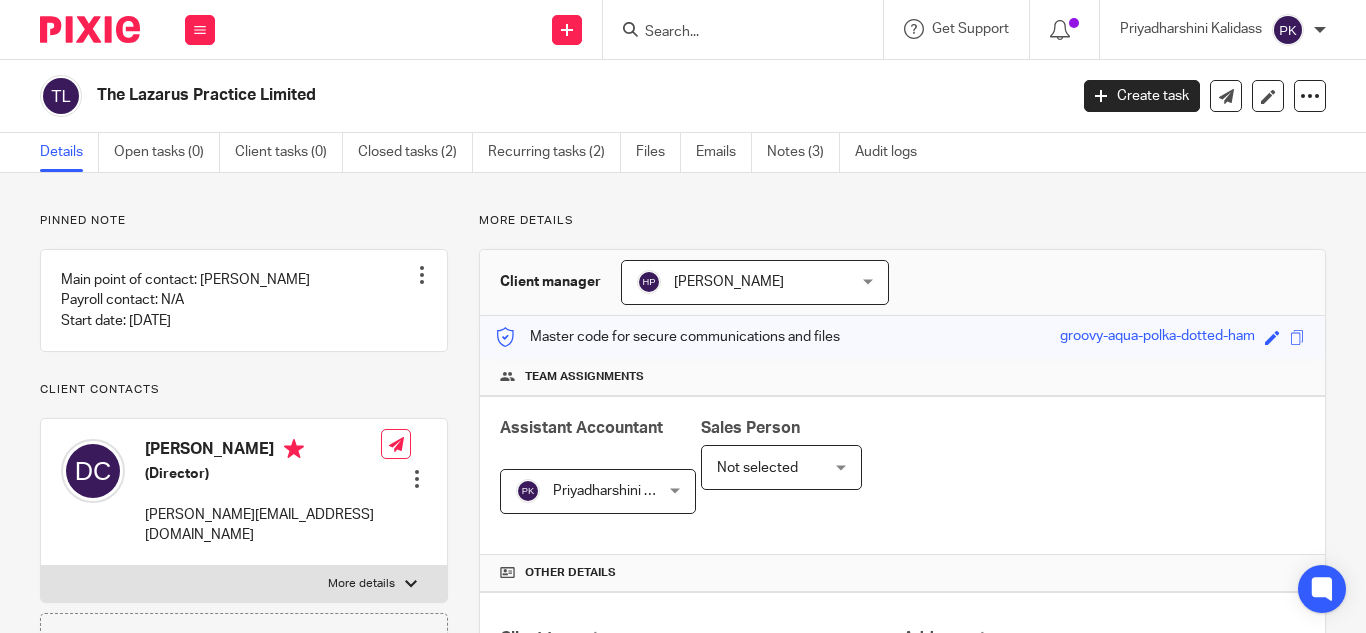 scroll, scrollTop: 0, scrollLeft: 0, axis: both 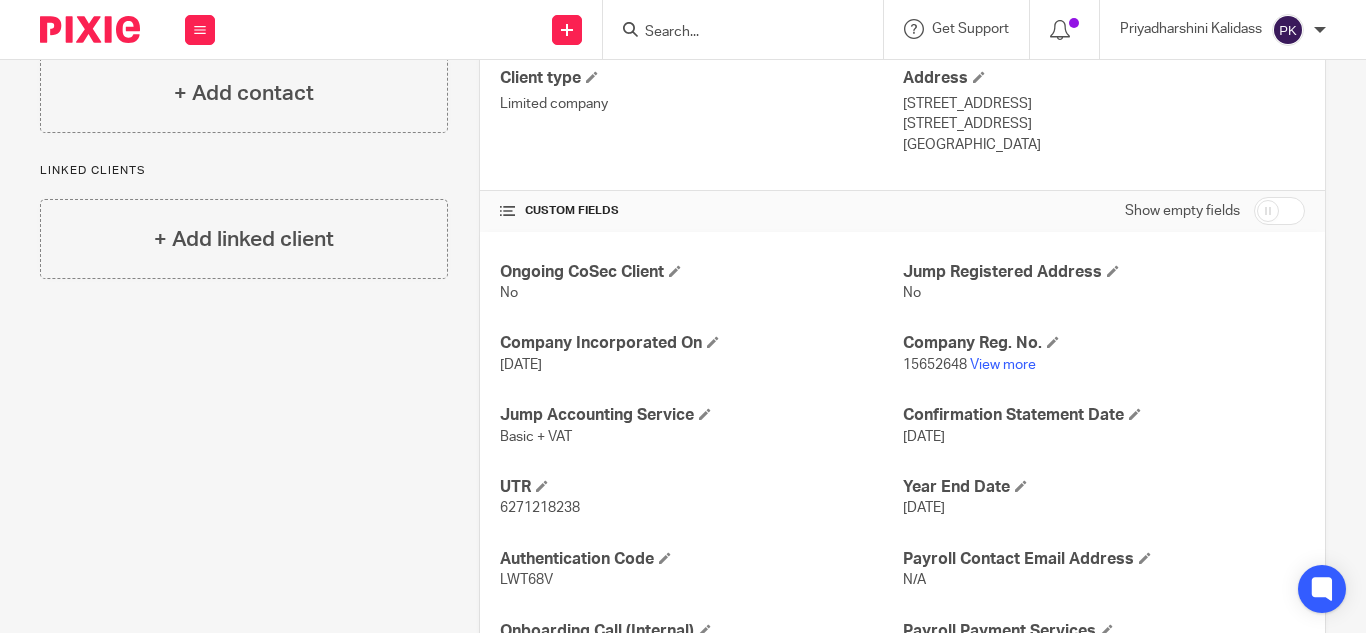 click at bounding box center (1279, 211) 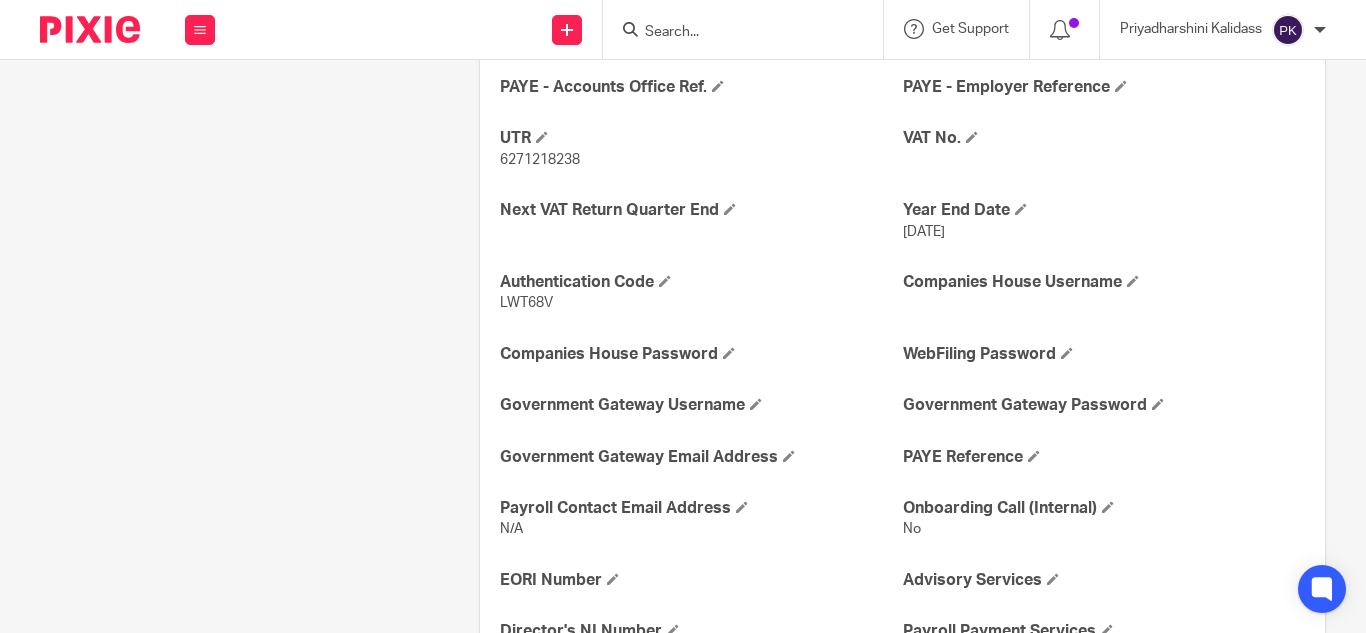 scroll, scrollTop: 860, scrollLeft: 0, axis: vertical 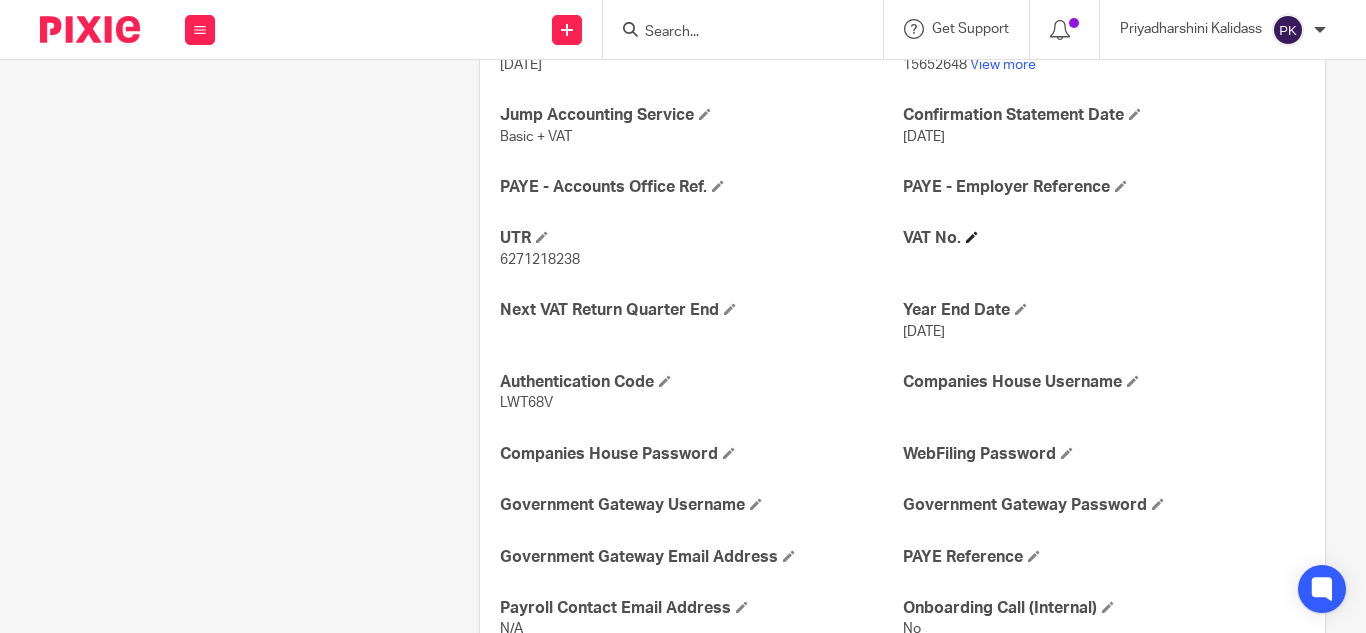 click on "VAT No." at bounding box center (1104, 238) 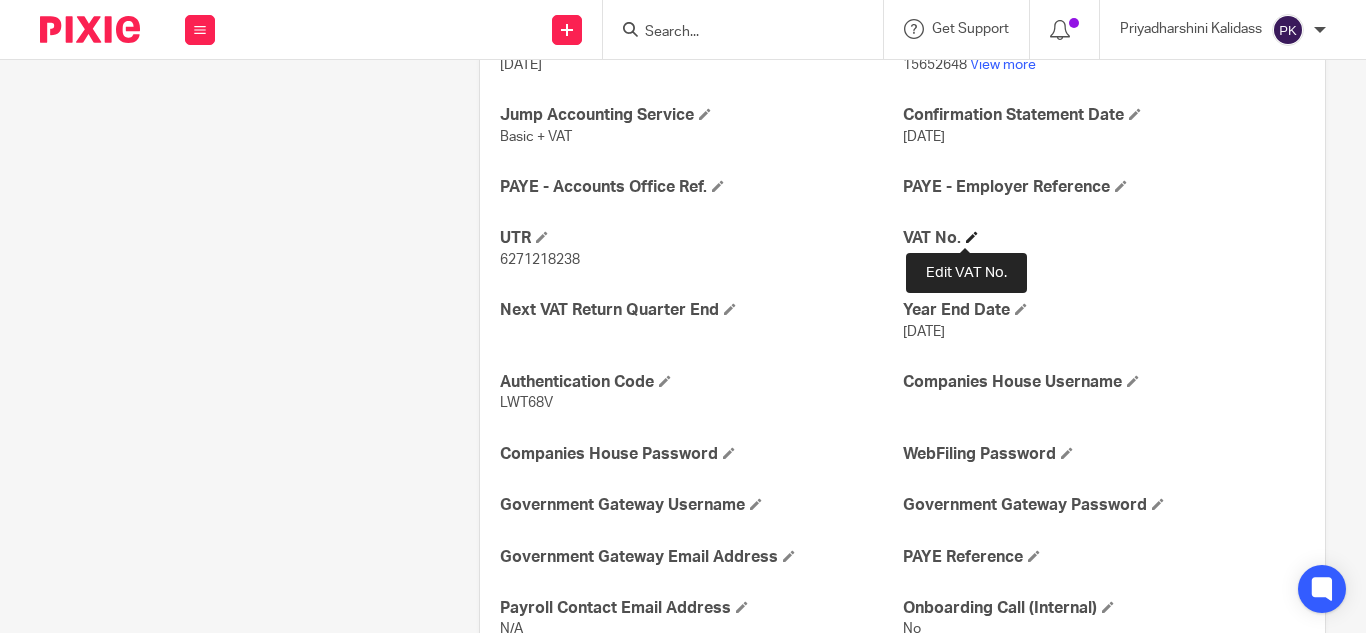 click at bounding box center (972, 237) 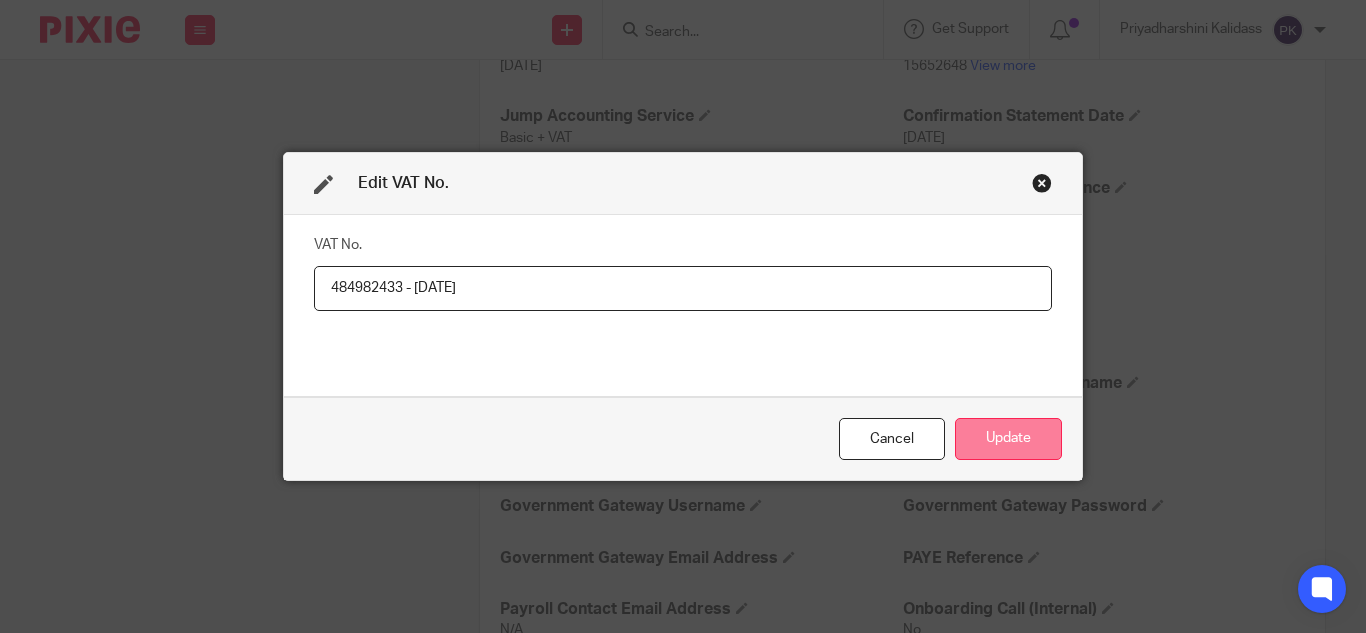 type on "484982433 - 16-04-2024" 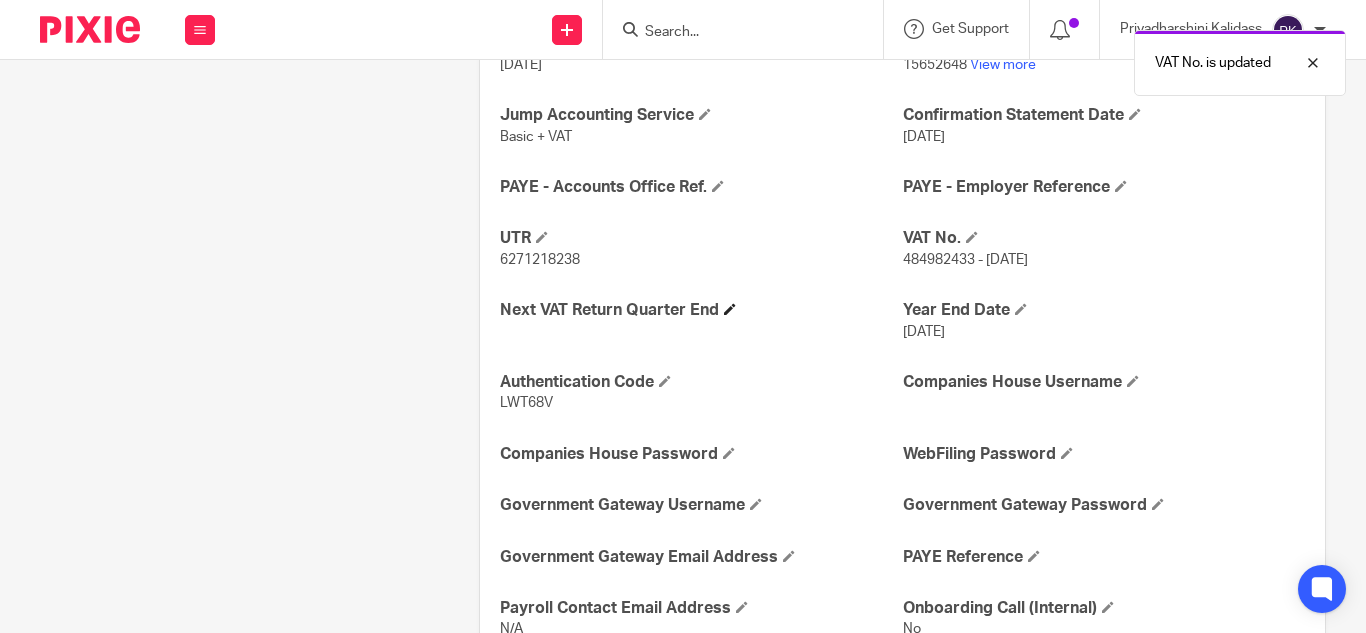 click on "Next VAT Return Quarter End" at bounding box center (701, 310) 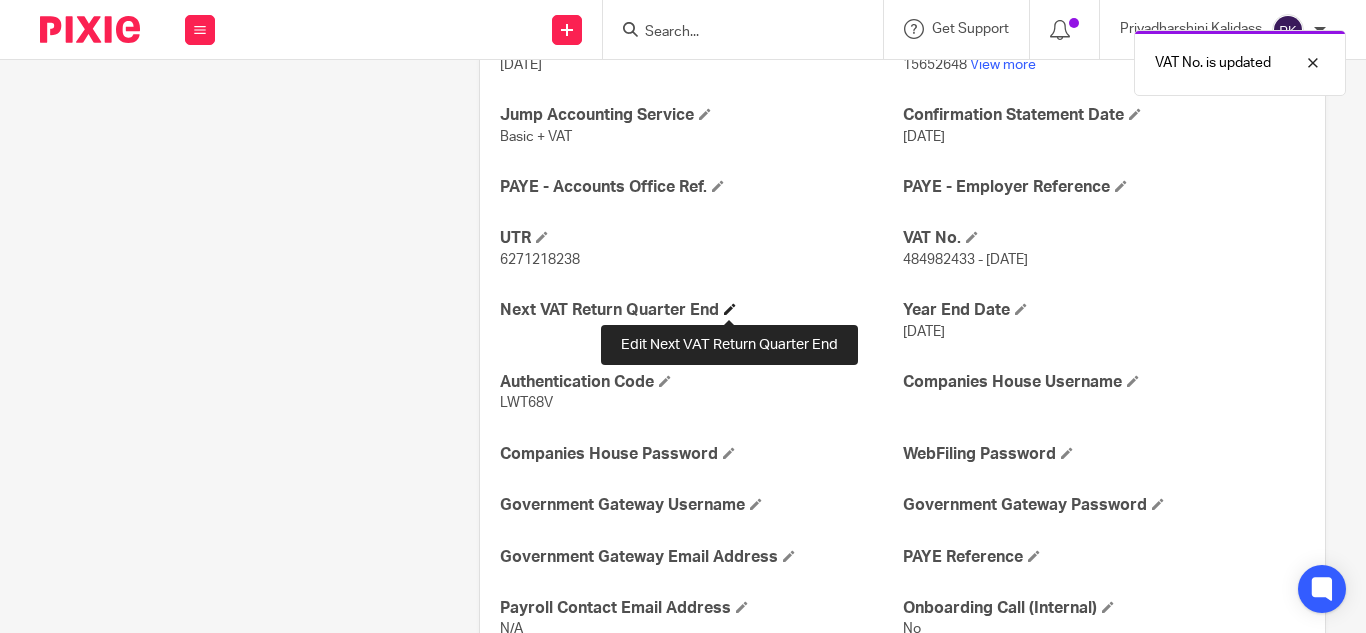 click at bounding box center (730, 309) 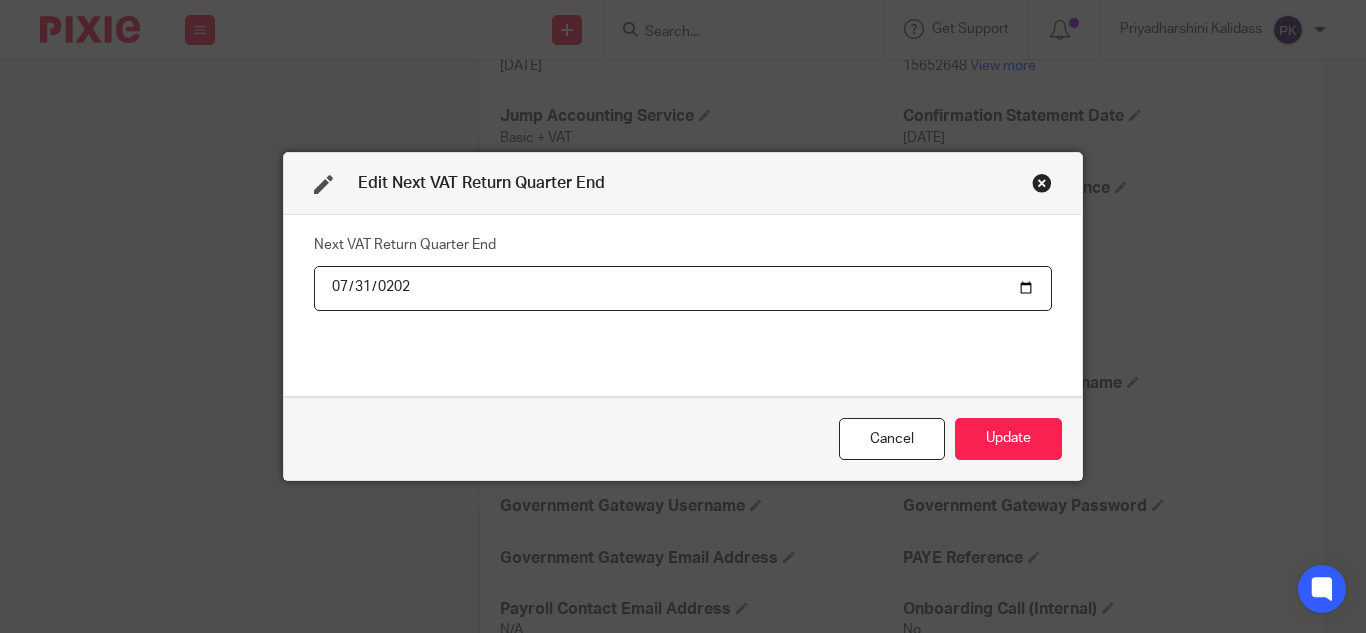 type on "2025-07-31" 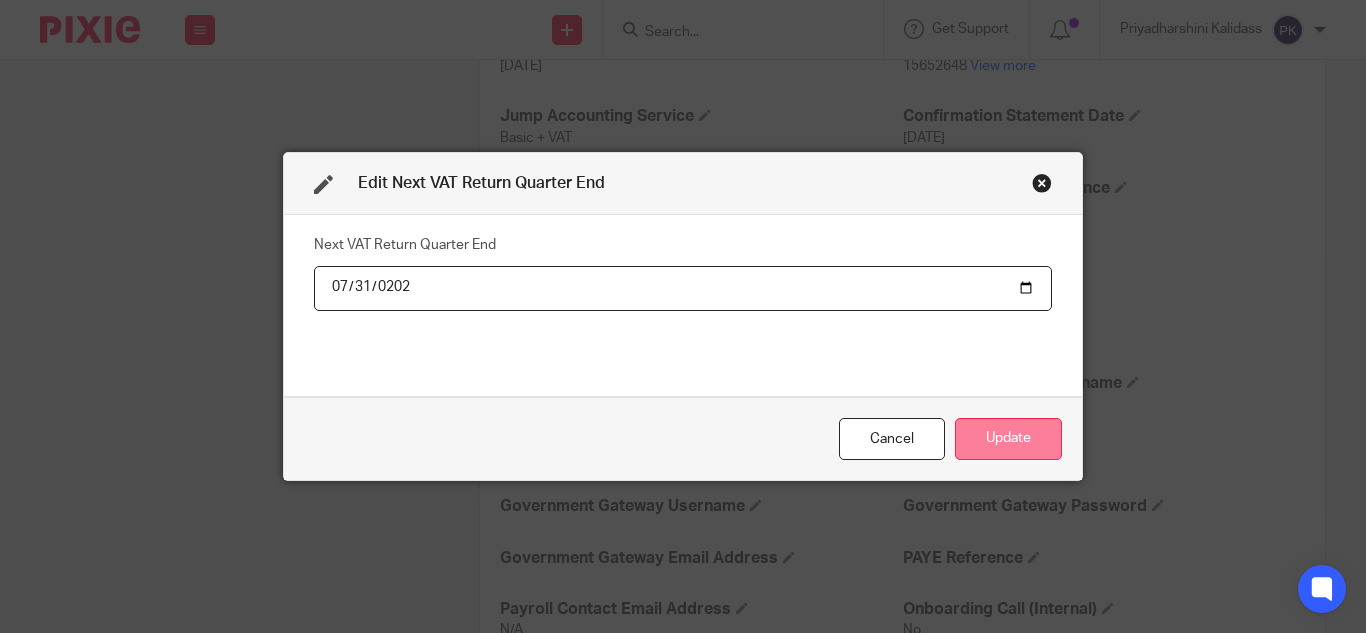 click on "Update" at bounding box center [1008, 439] 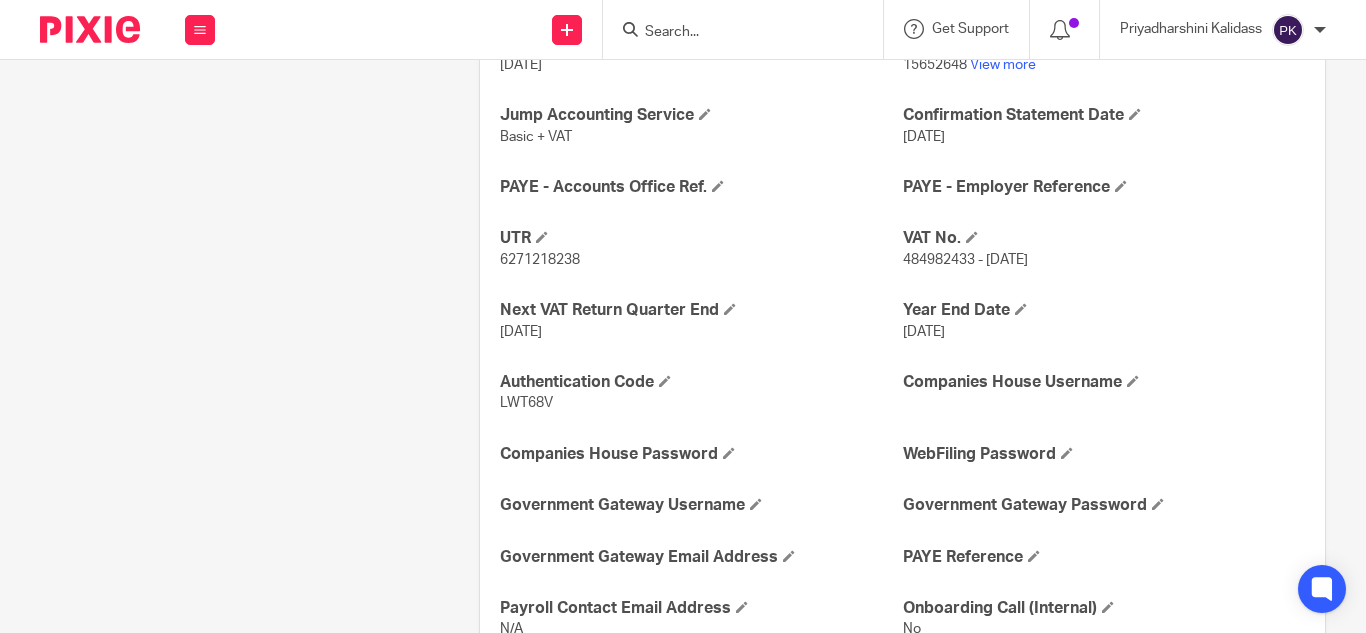 scroll, scrollTop: 293, scrollLeft: 0, axis: vertical 